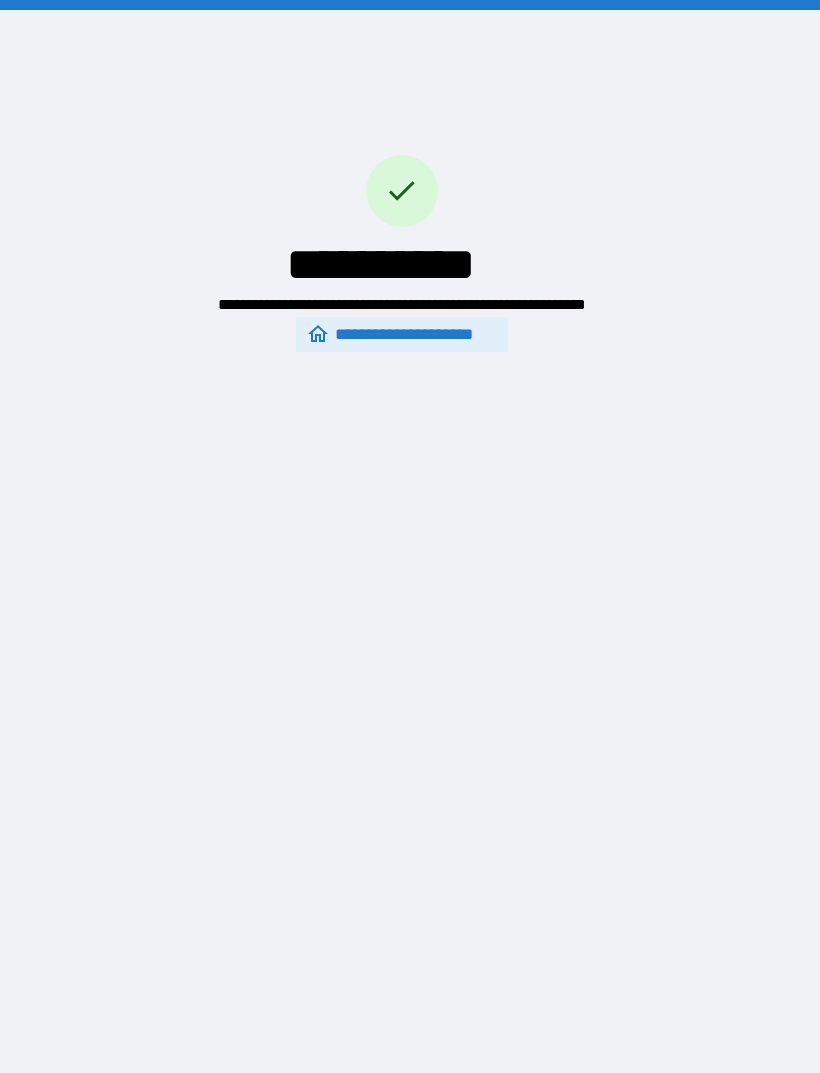 scroll, scrollTop: 64, scrollLeft: 0, axis: vertical 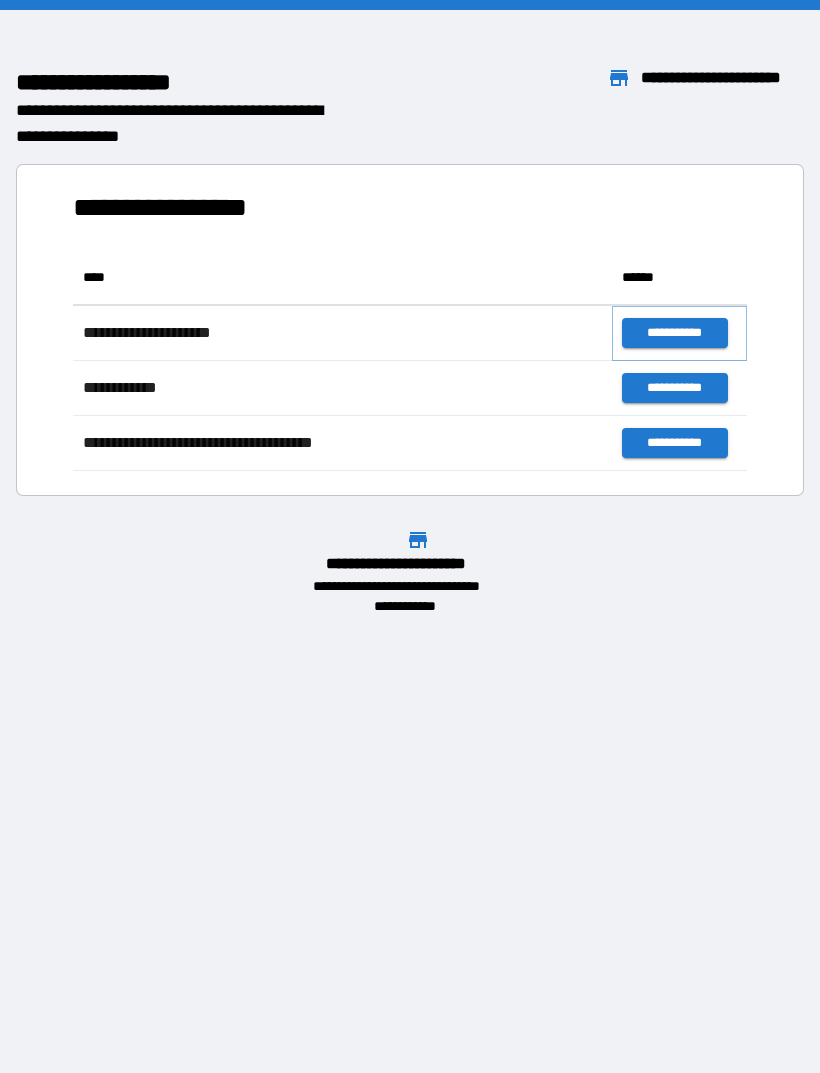 click on "**********" at bounding box center [674, 333] 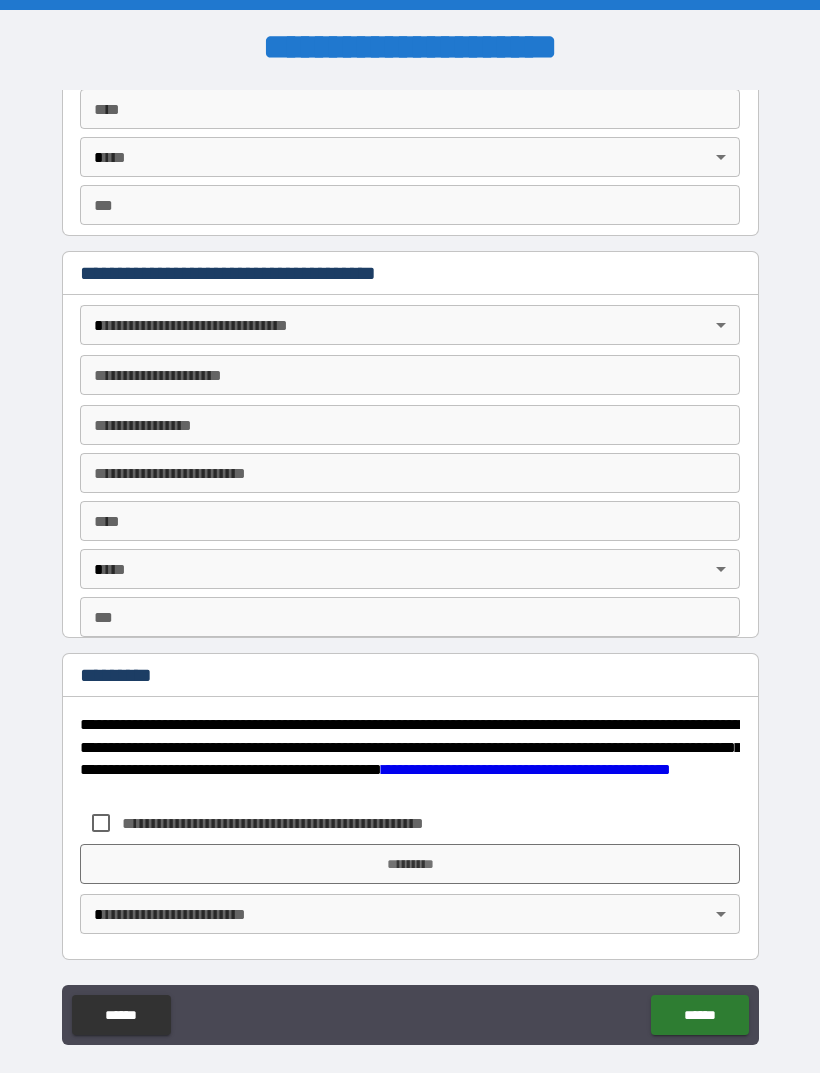 scroll, scrollTop: 2108, scrollLeft: 0, axis: vertical 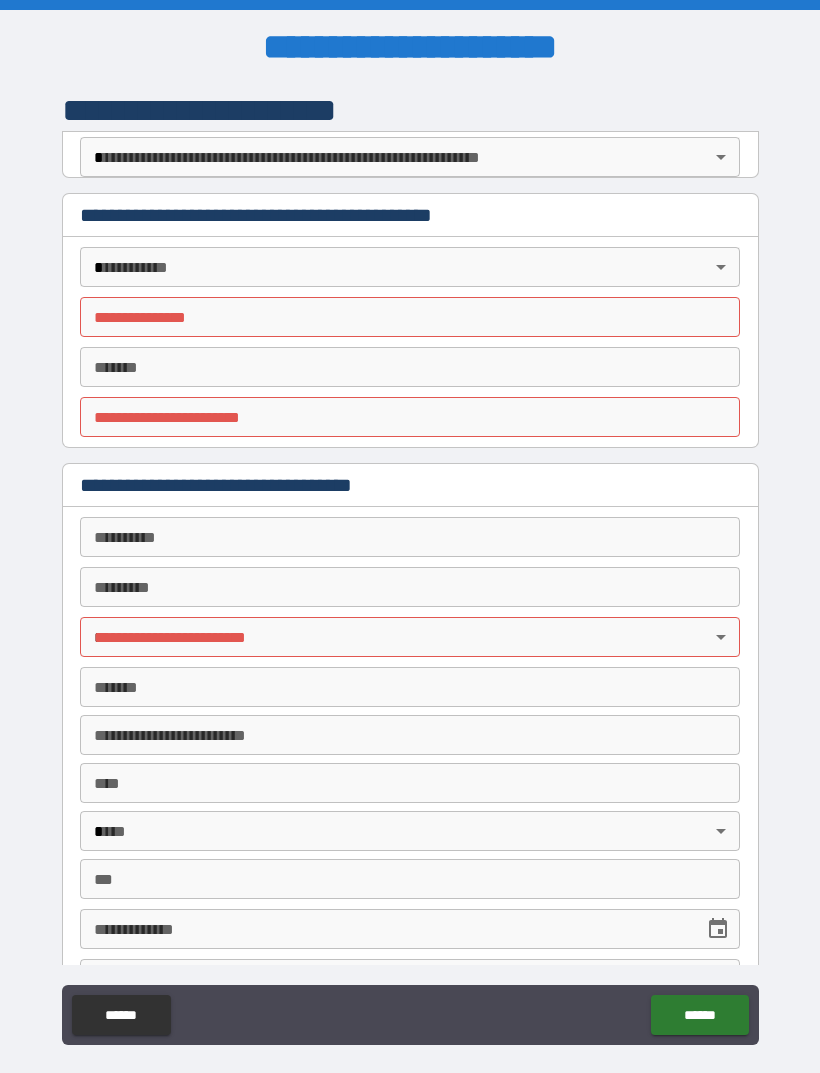 click on "**********" at bounding box center (410, 568) 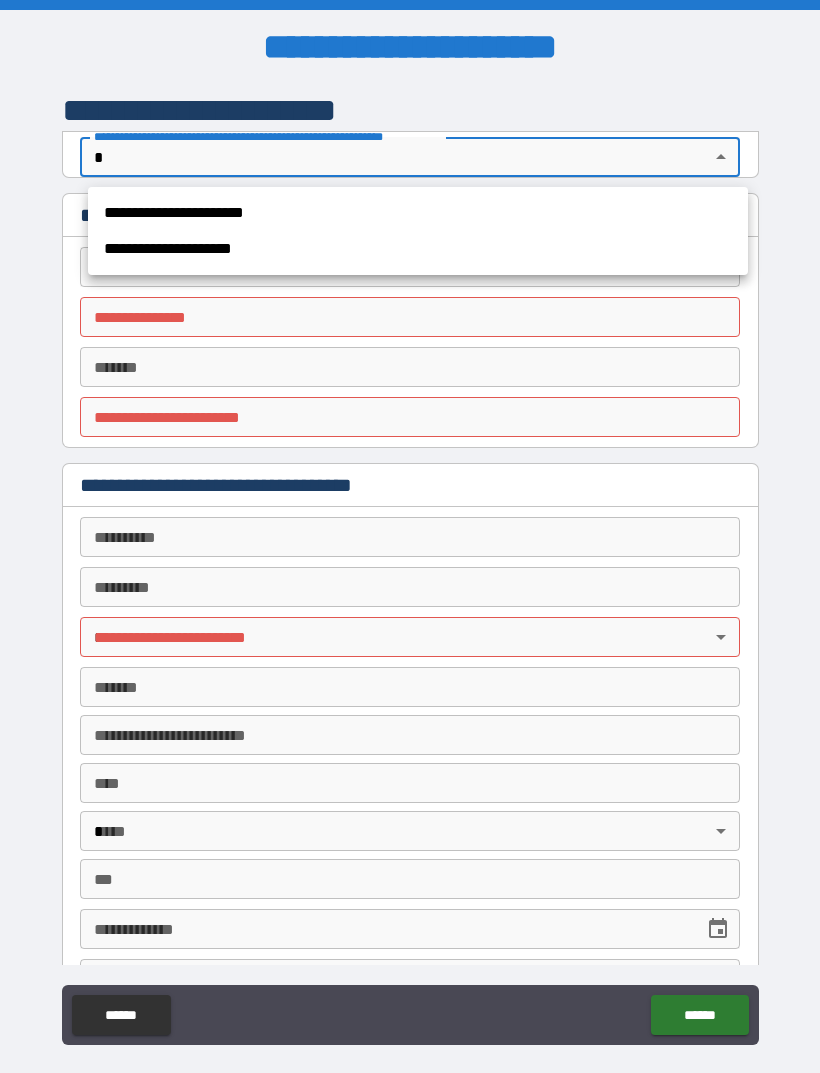 click on "**********" at bounding box center [418, 213] 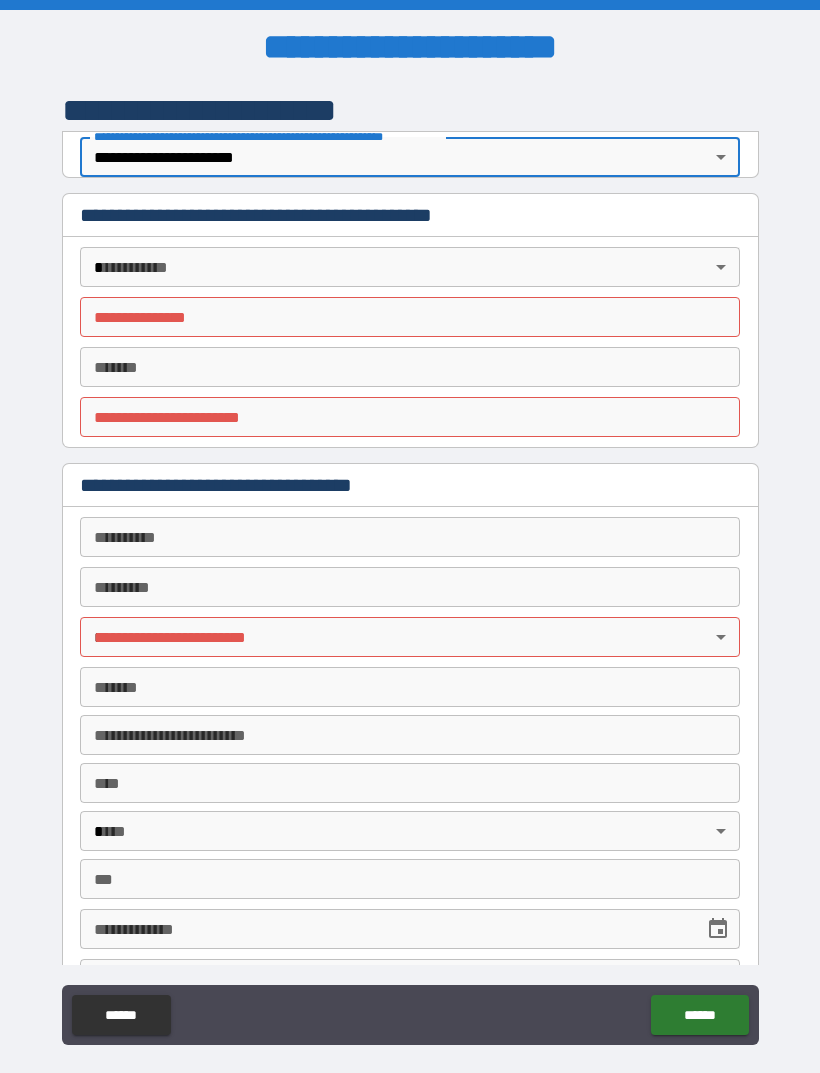 click on "**********" at bounding box center [410, 568] 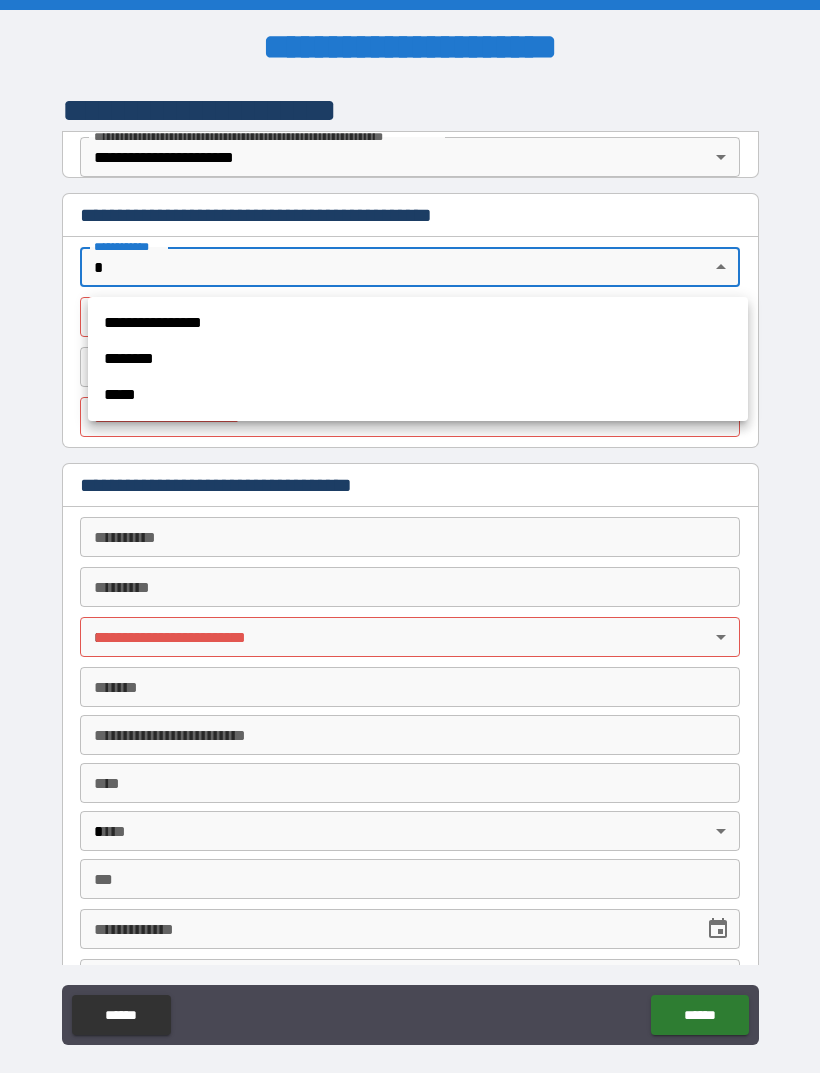 click on "********" at bounding box center [418, 359] 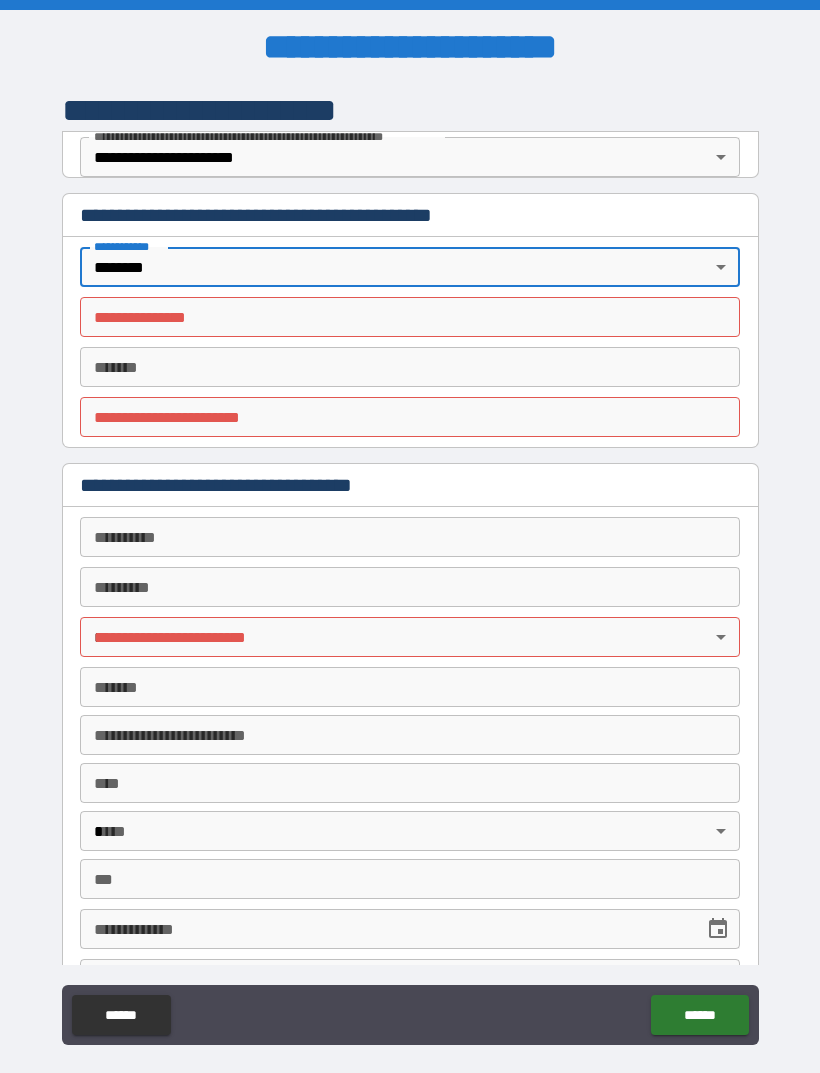 click on "**********" at bounding box center [410, 317] 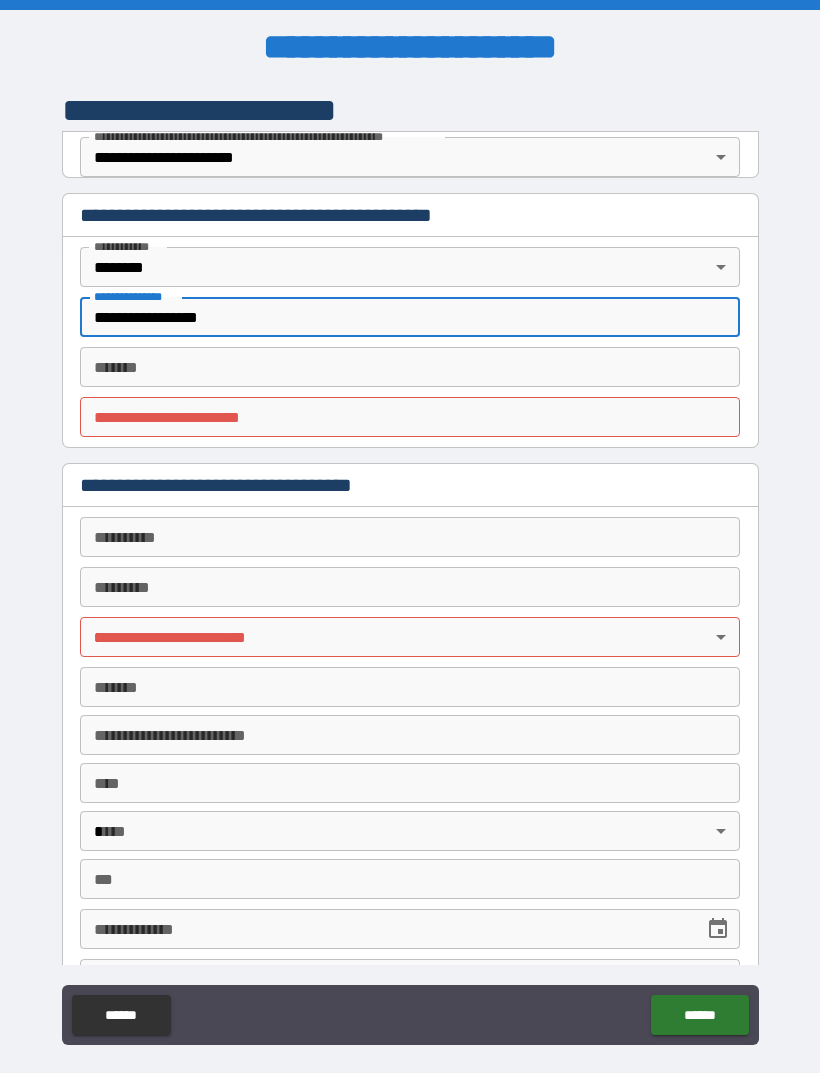type on "**********" 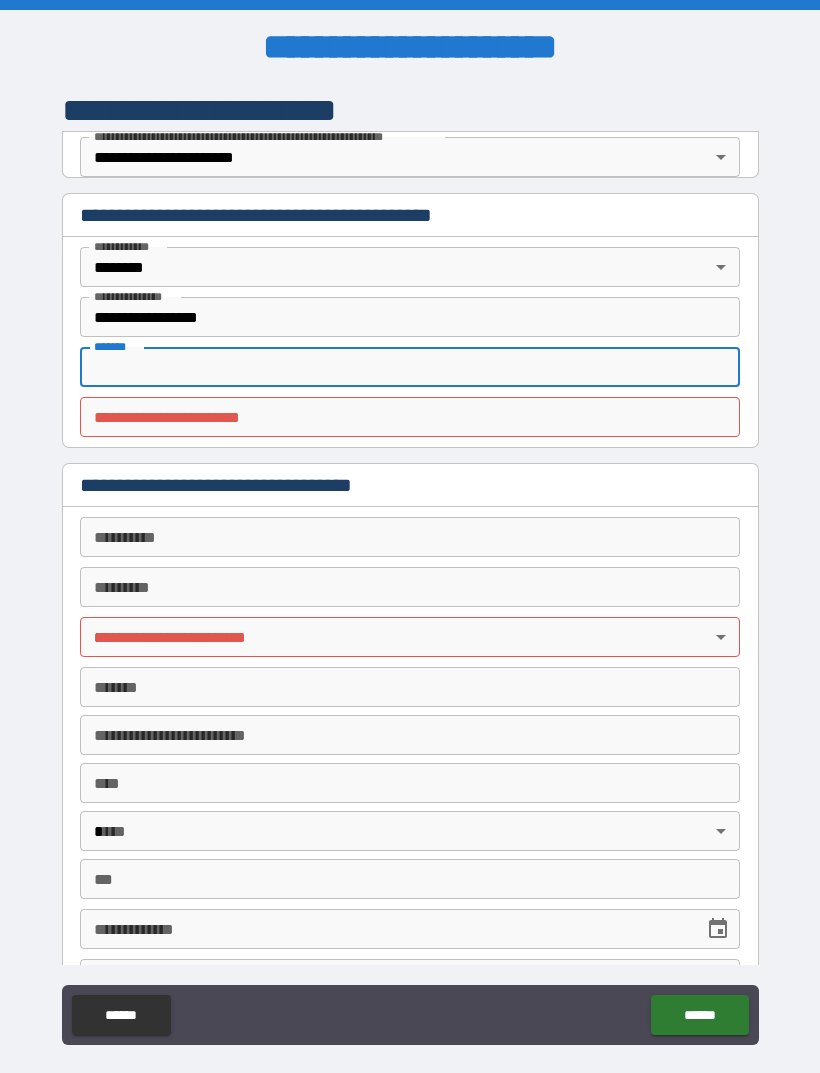 click on "**********" at bounding box center (410, 417) 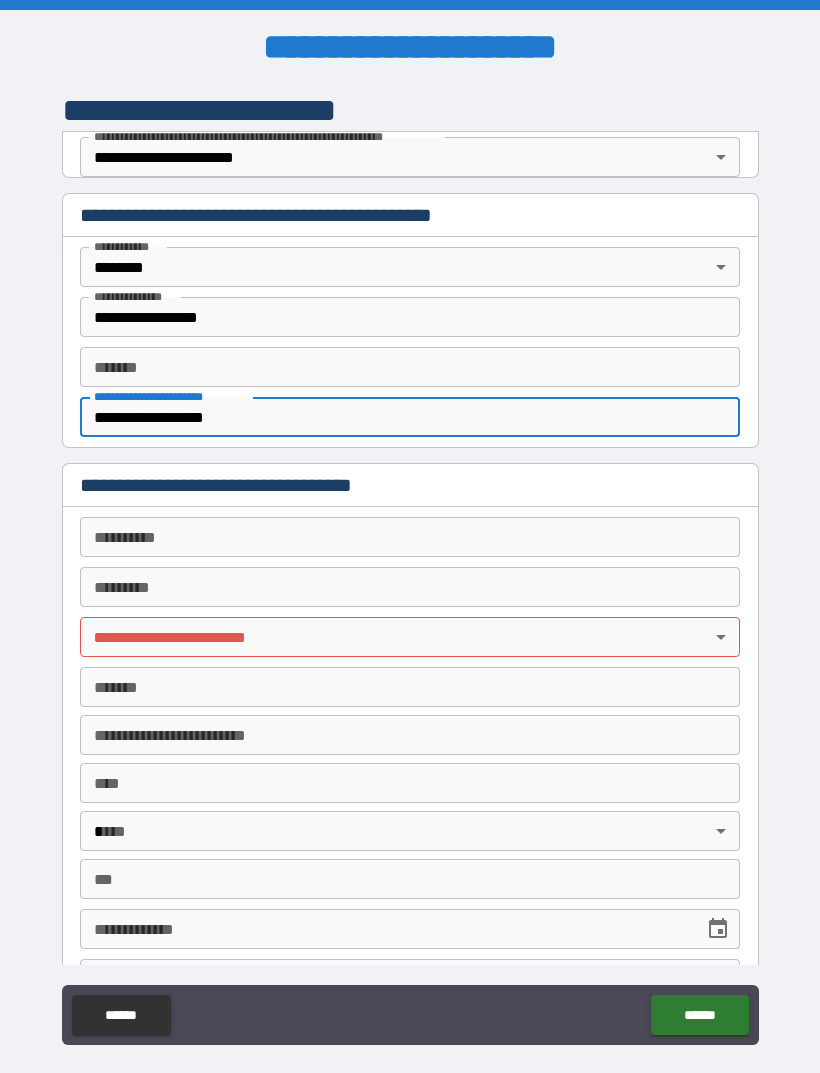 type on "**********" 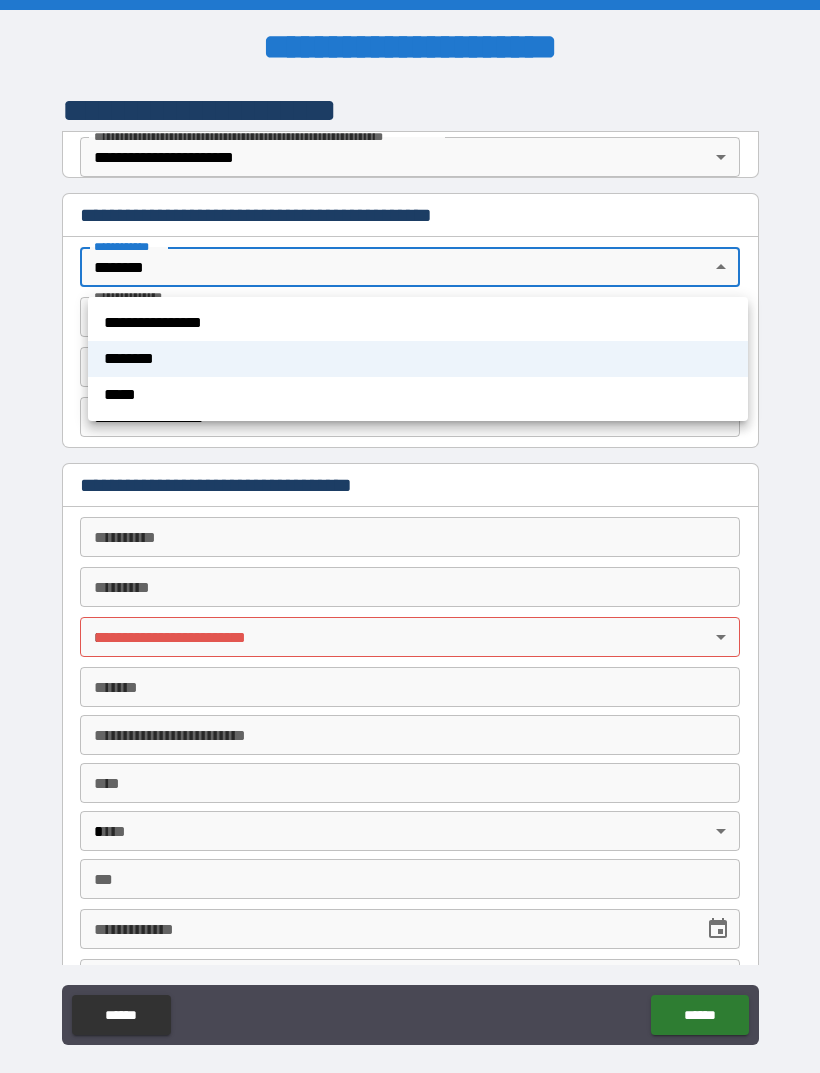 click at bounding box center (410, 536) 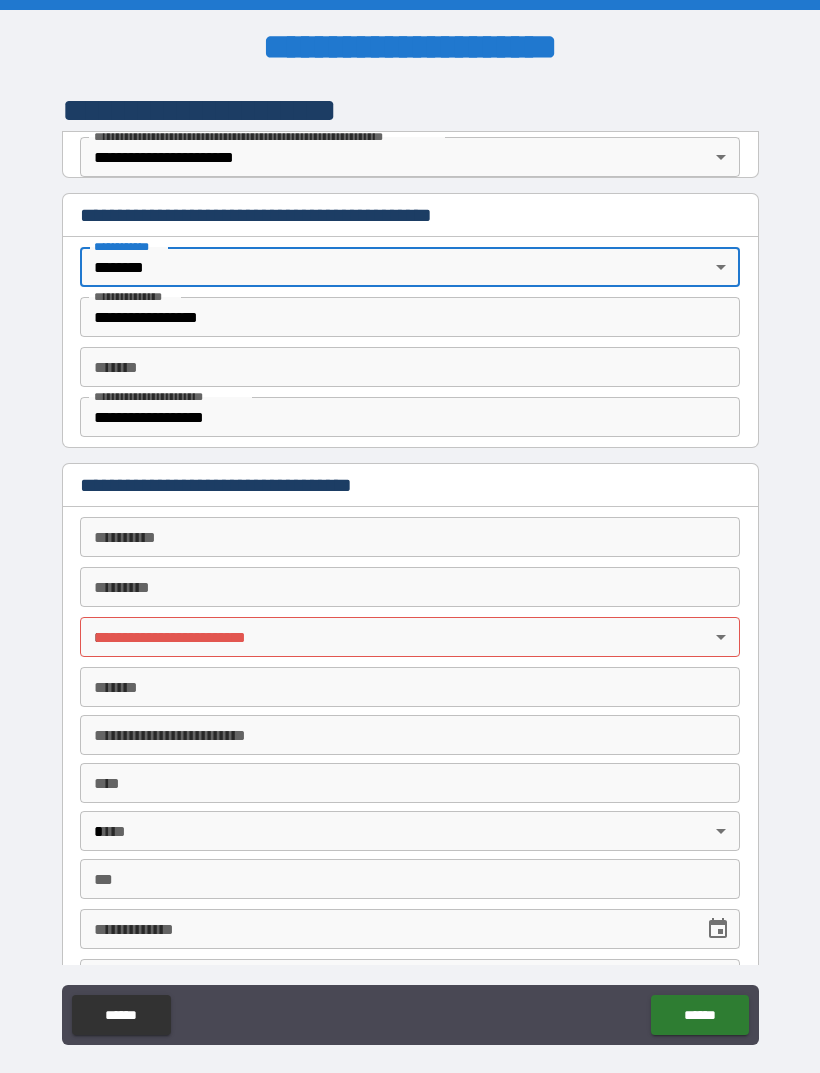 click on "**********" at bounding box center (410, 317) 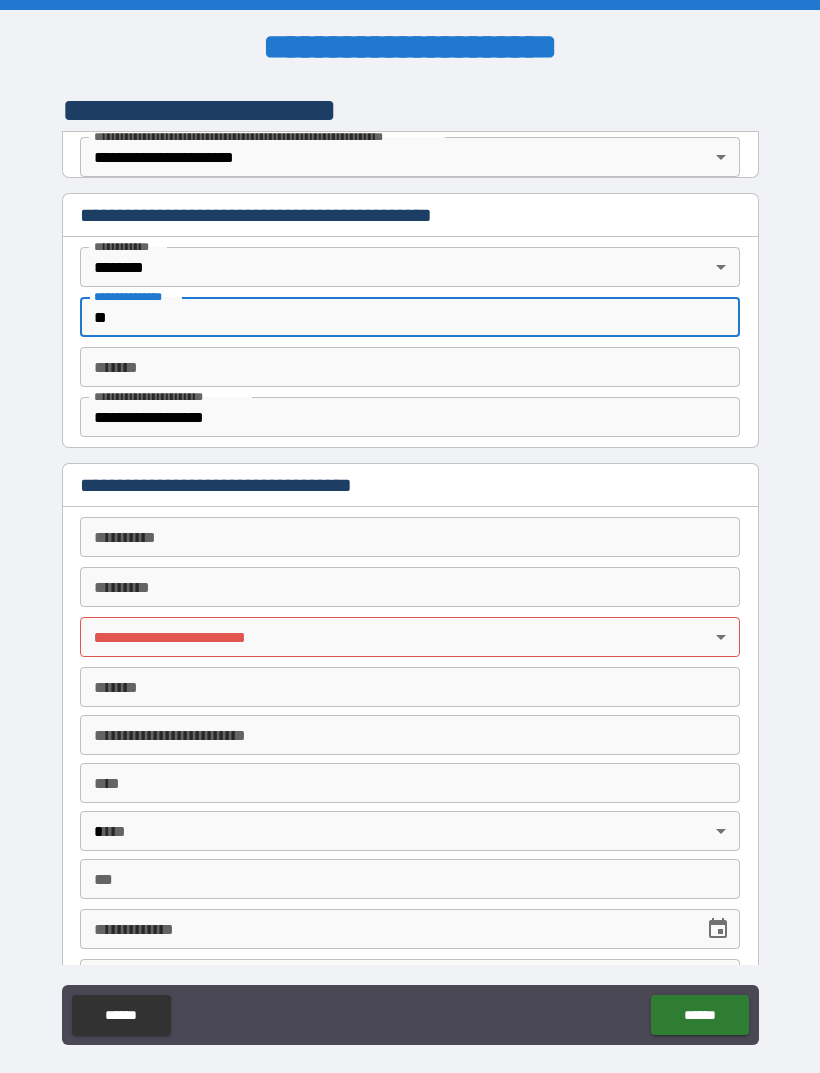 type on "*" 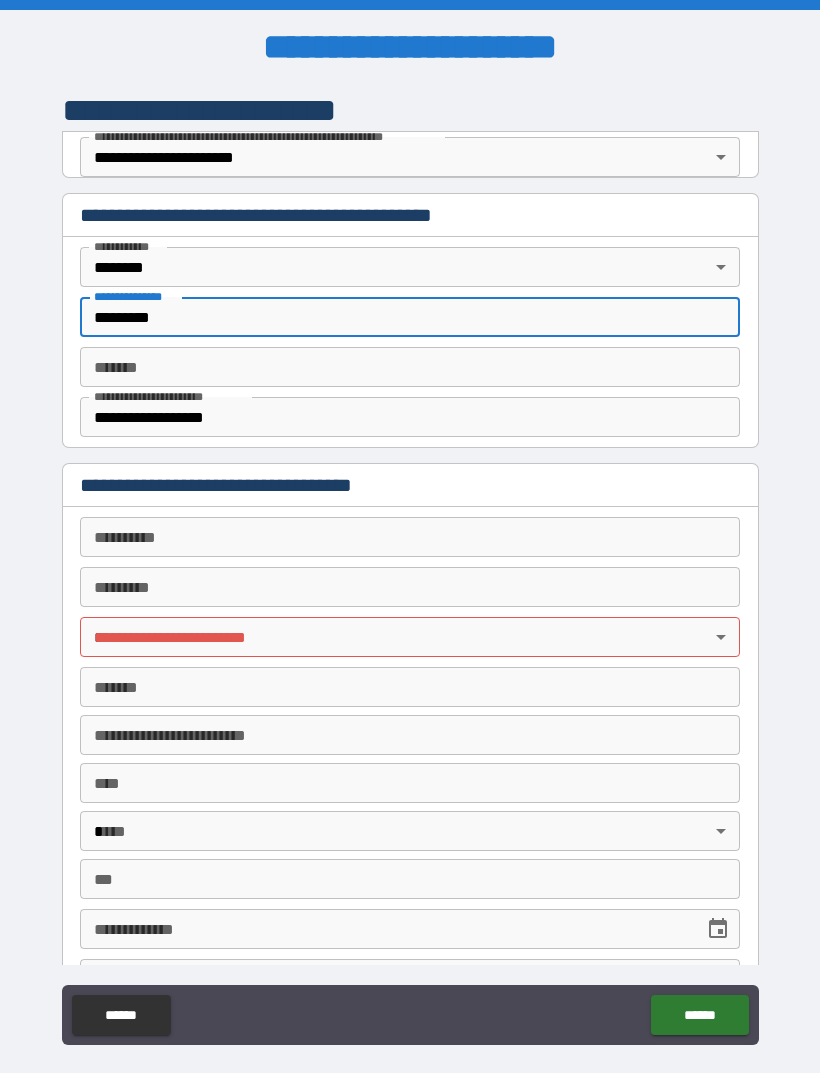 type on "*********" 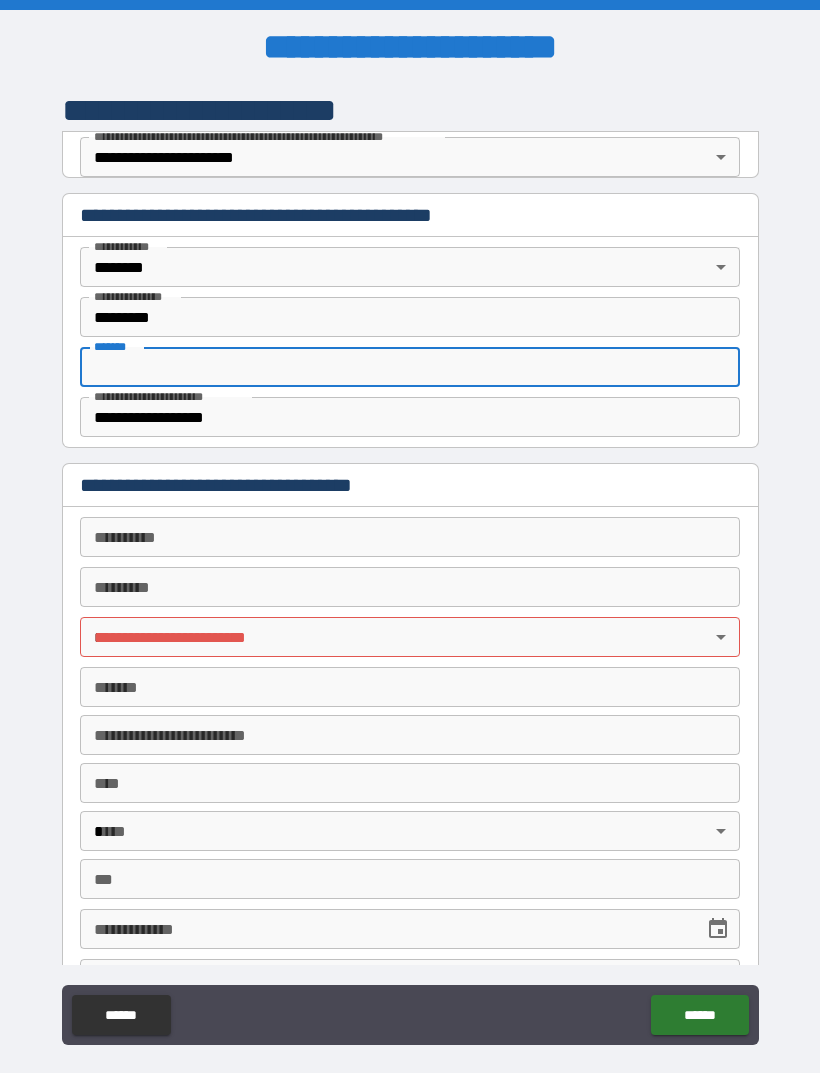 click on "**********" at bounding box center (410, 537) 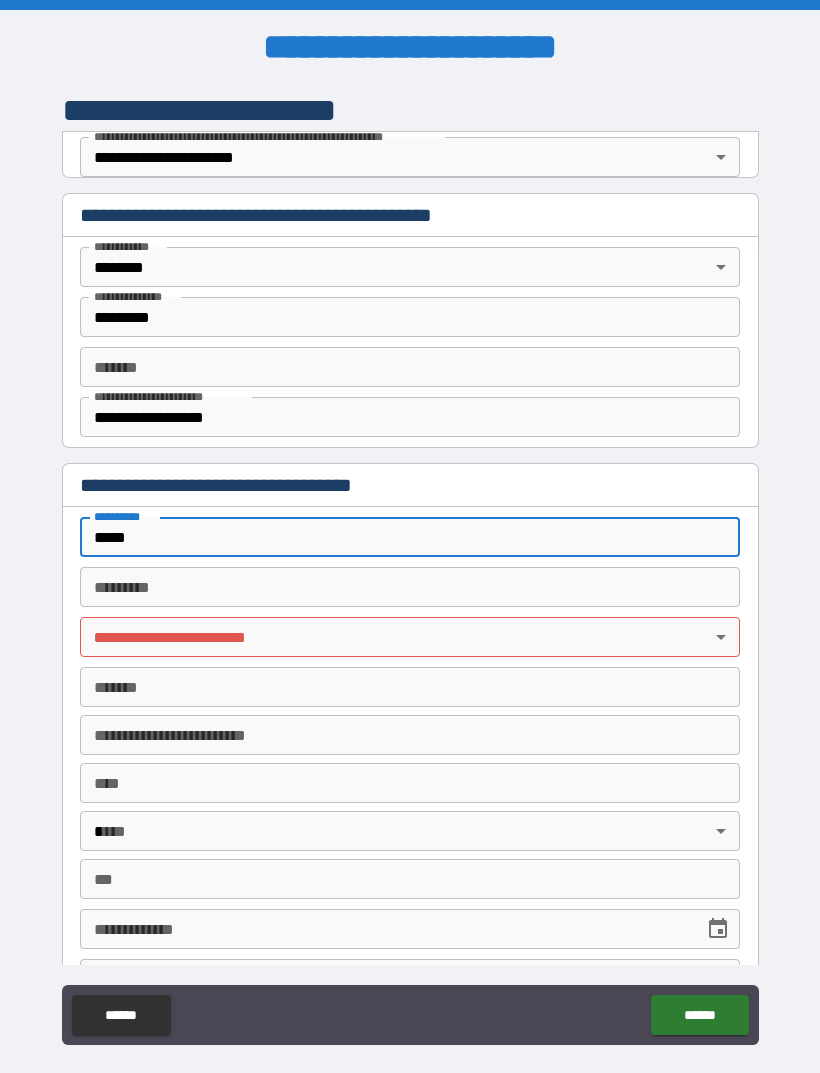 type on "*****" 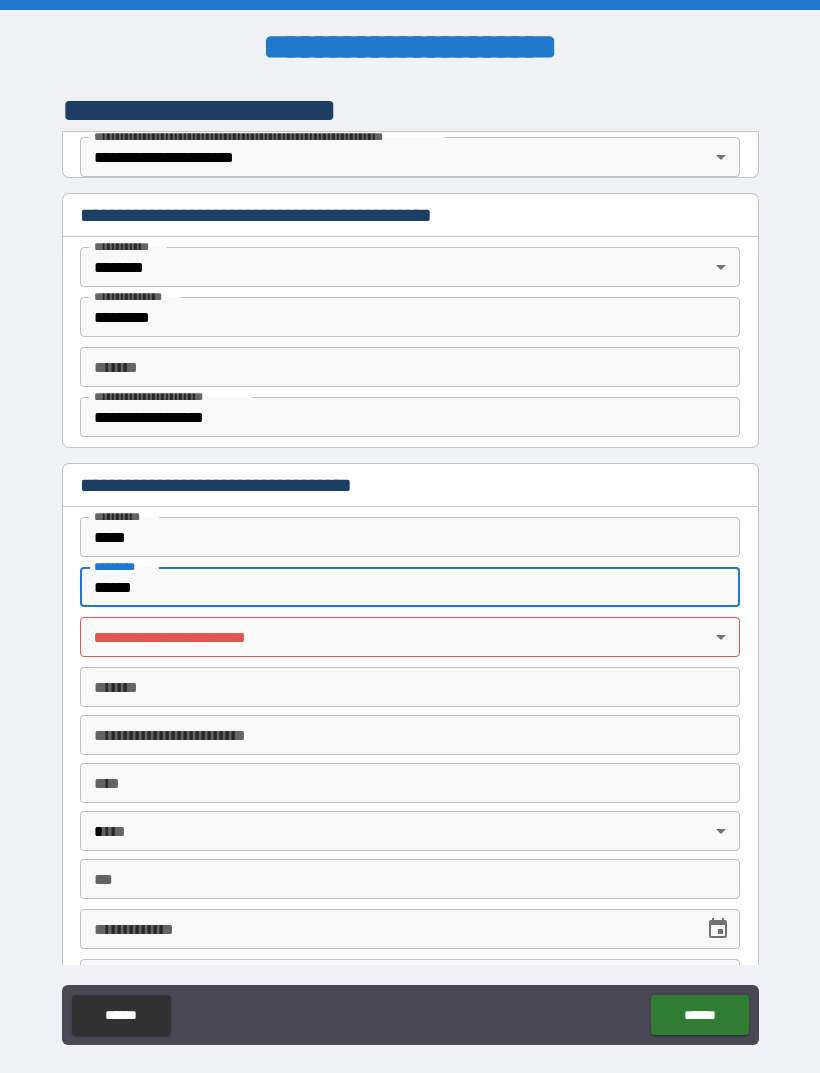 type on "******" 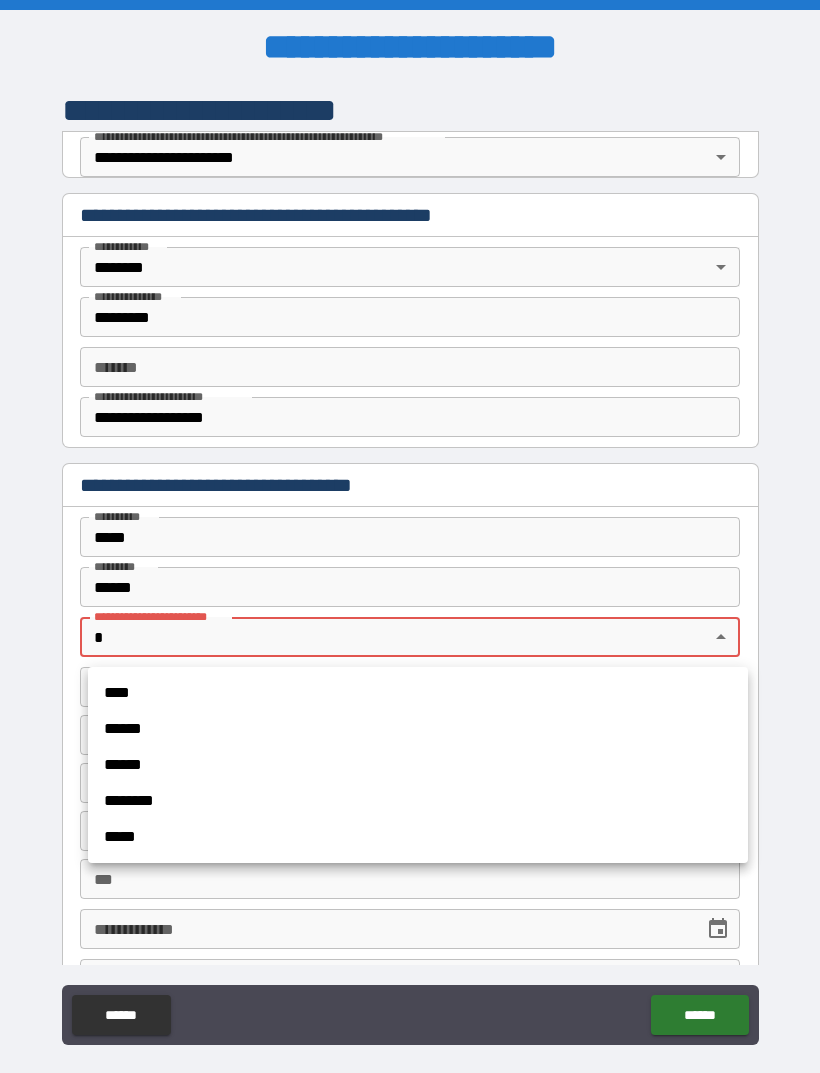 click on "****" at bounding box center [418, 693] 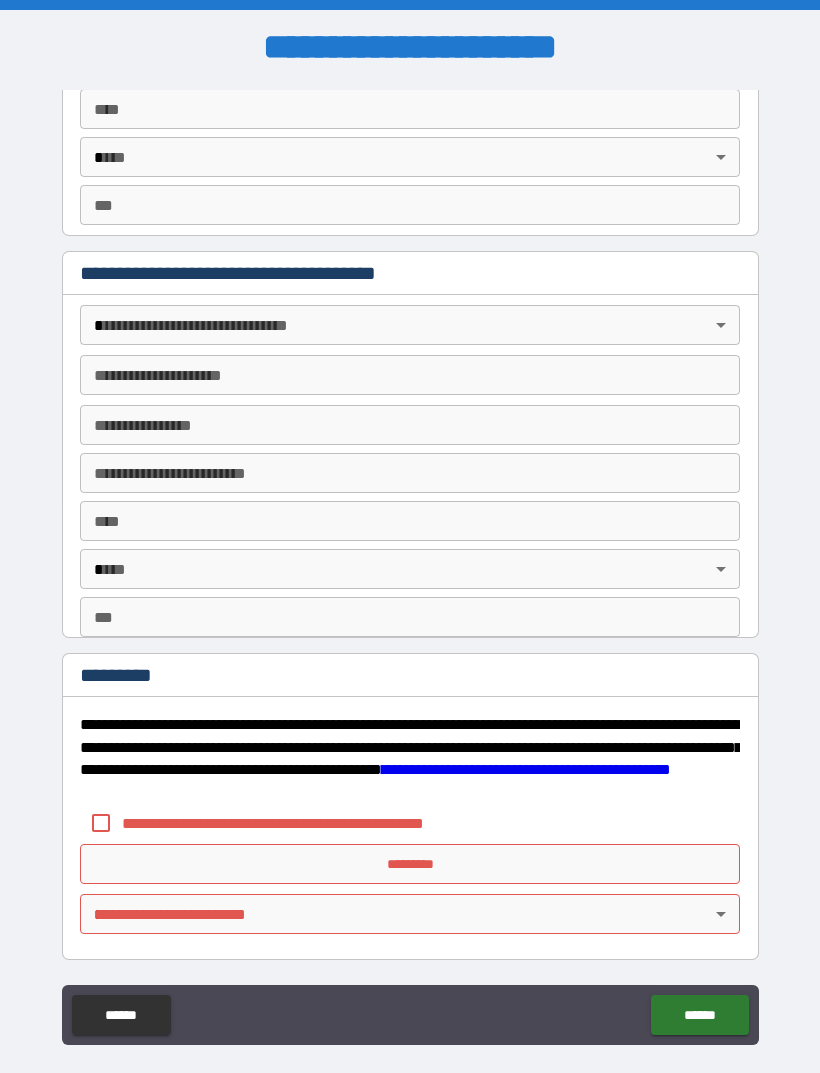 scroll, scrollTop: 2108, scrollLeft: 0, axis: vertical 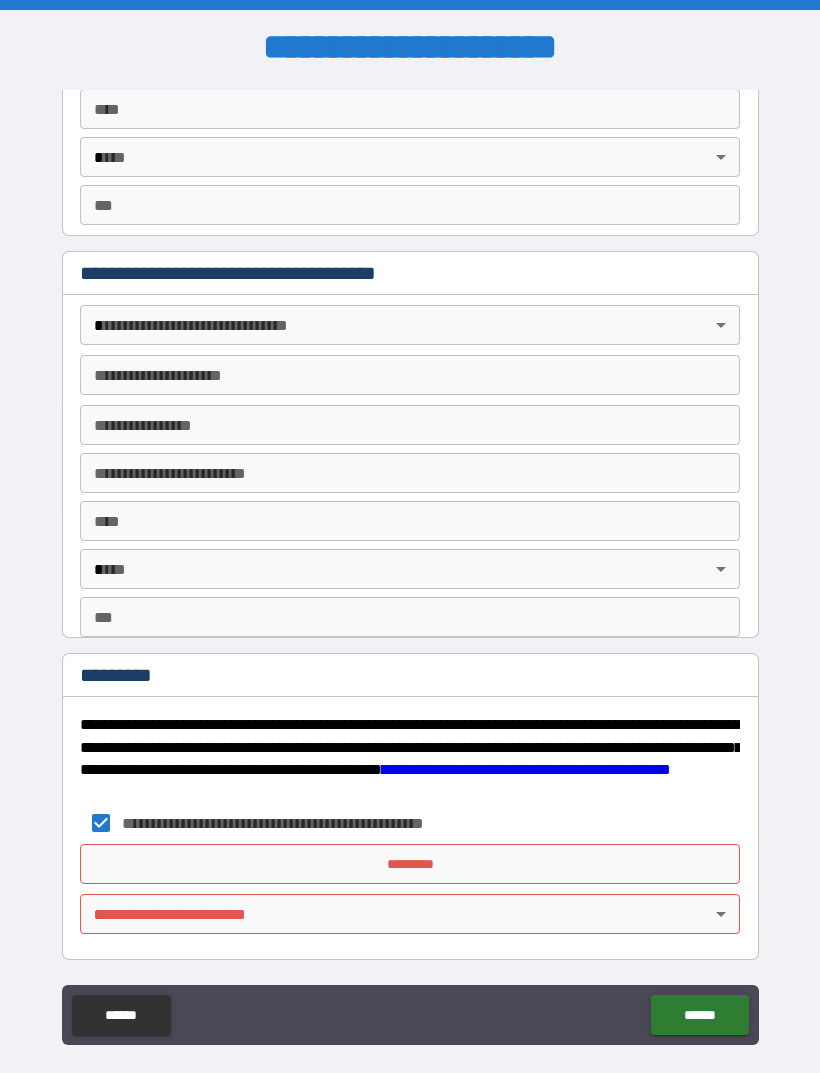 click on "*********" at bounding box center [410, 864] 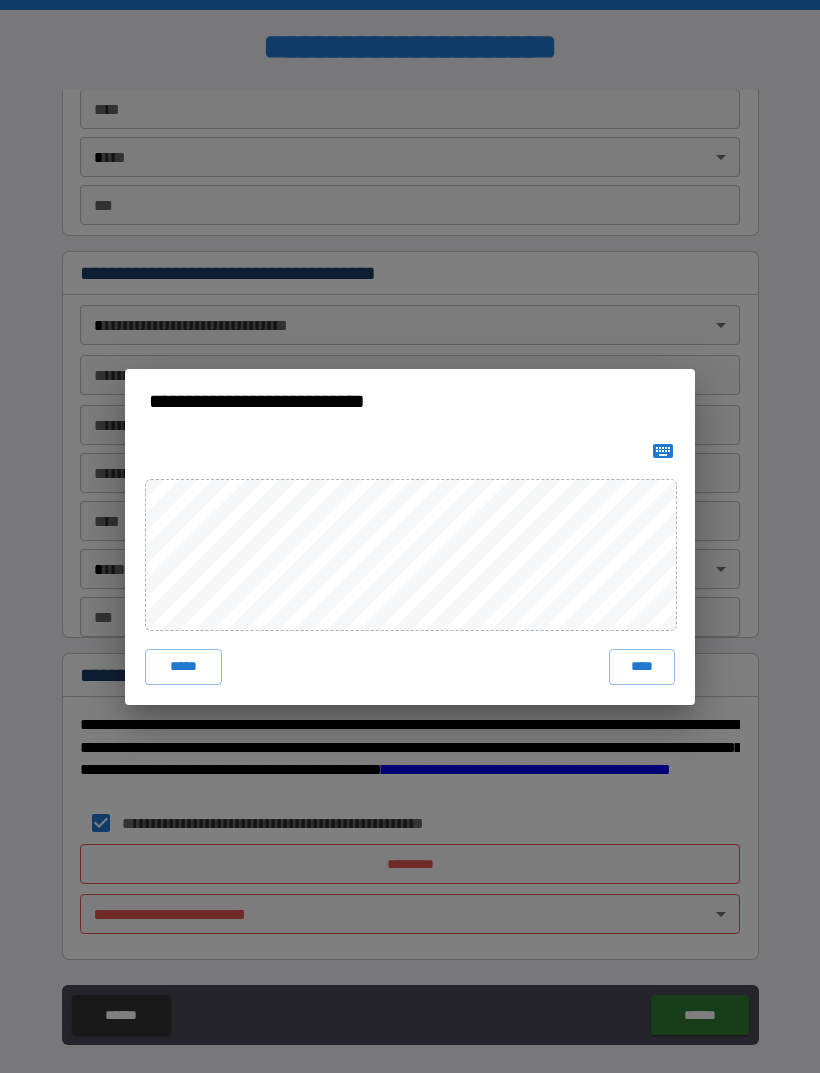 click on "****" at bounding box center [642, 667] 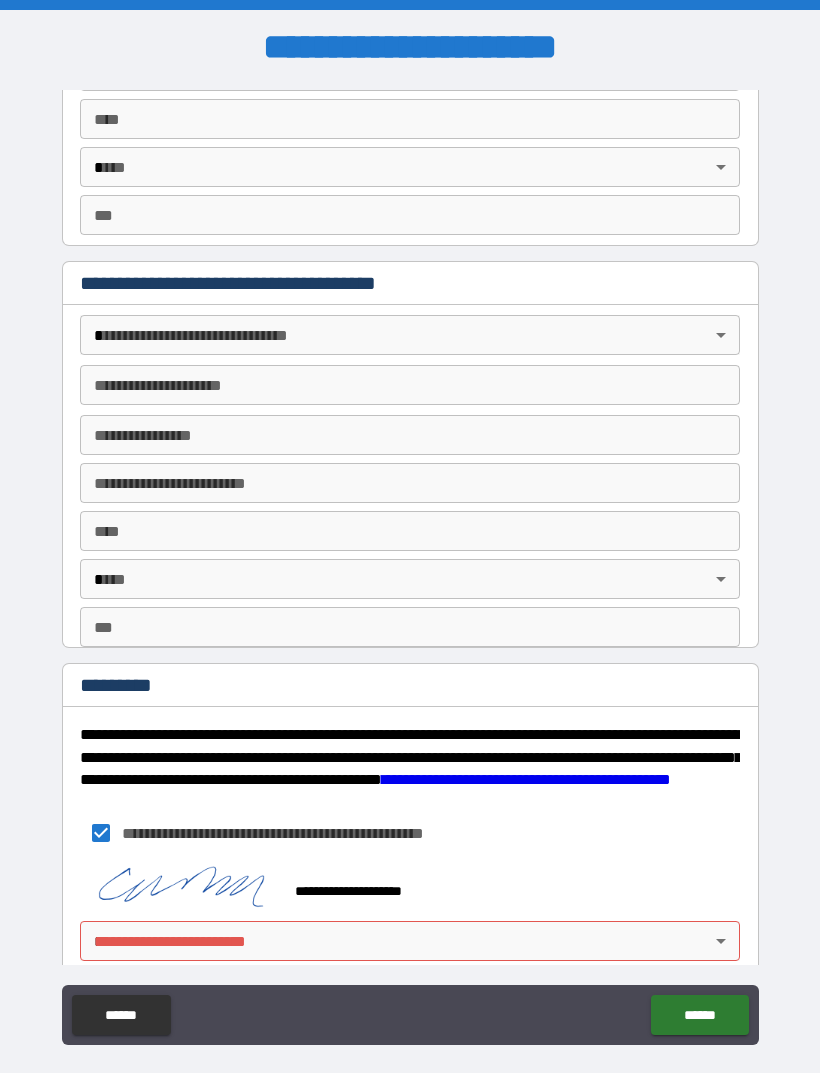click on "**********" at bounding box center (410, 568) 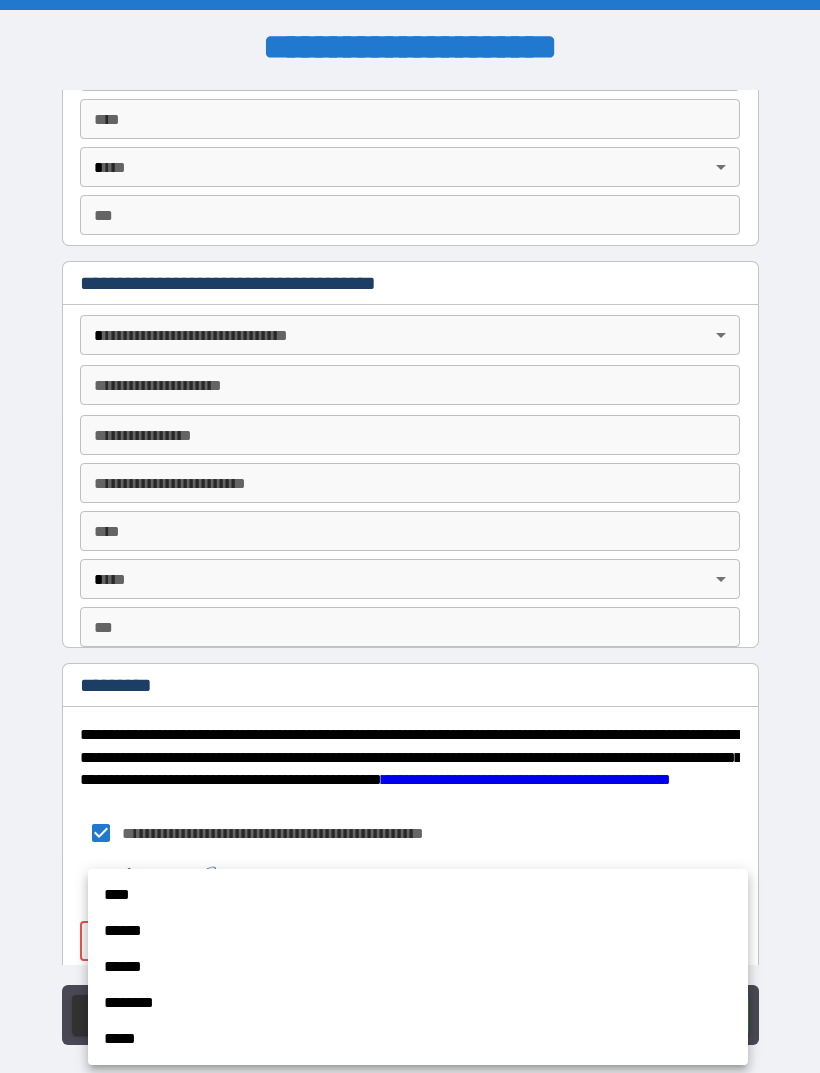click on "****" at bounding box center (418, 895) 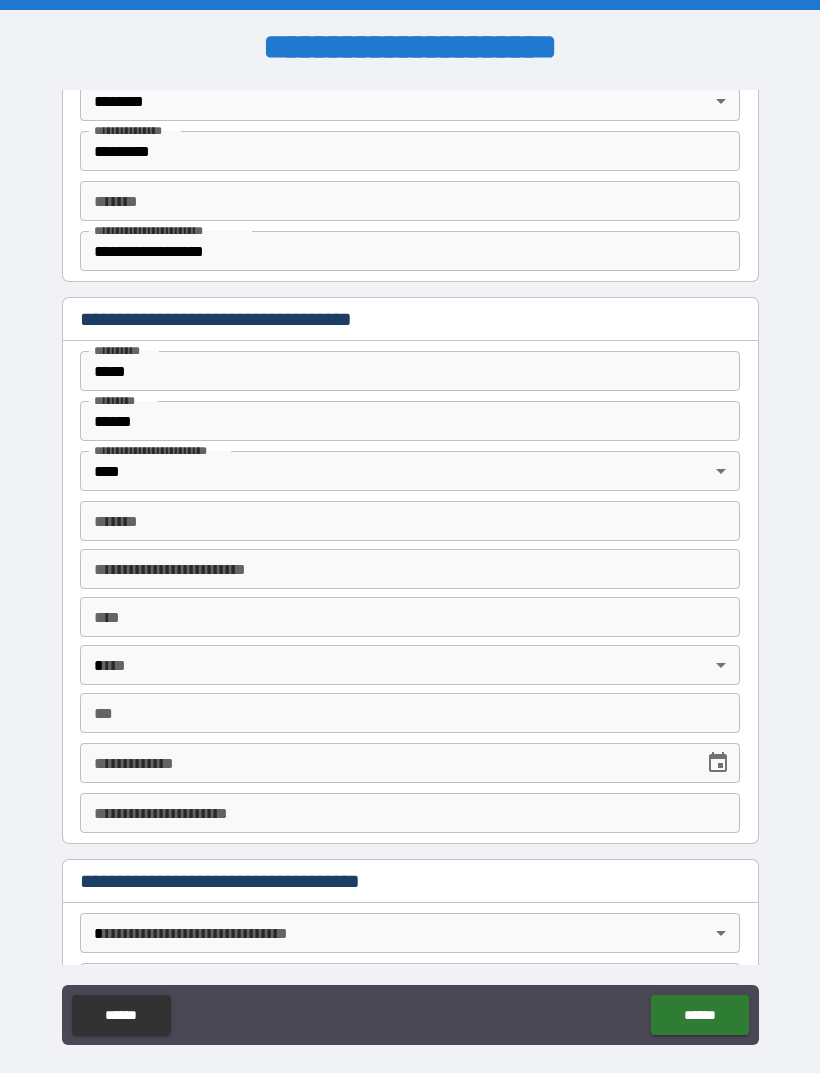 scroll, scrollTop: 167, scrollLeft: 0, axis: vertical 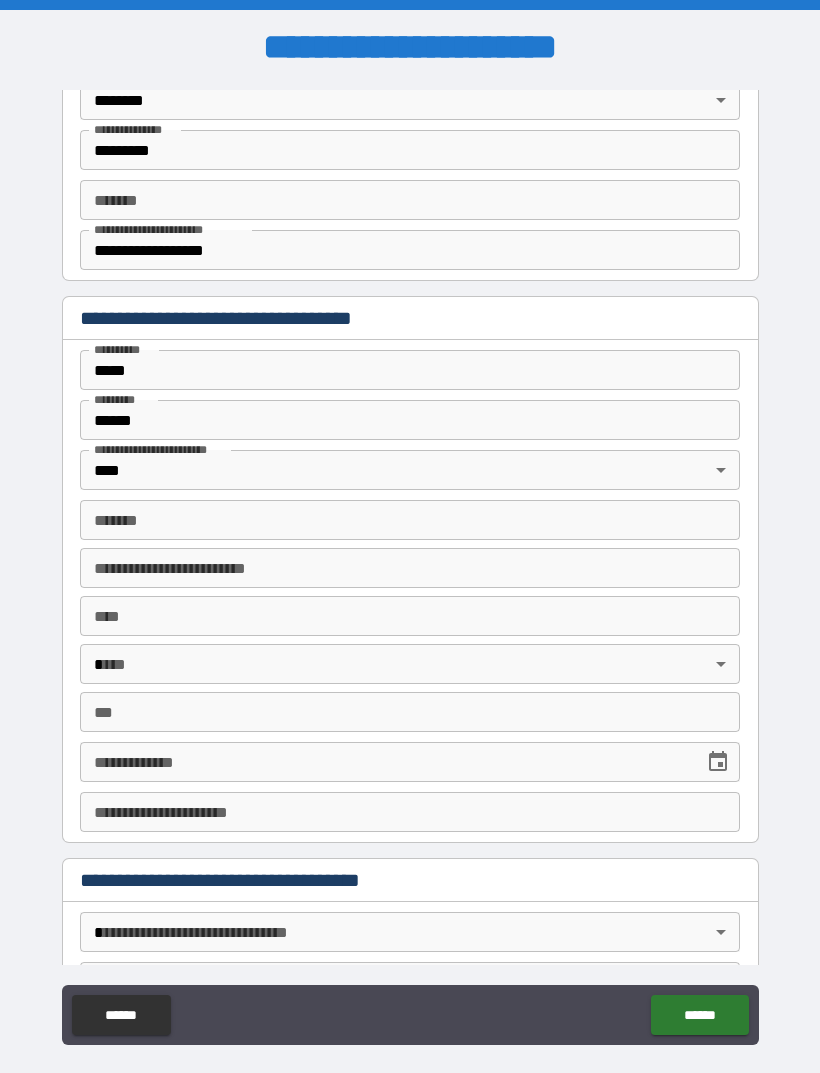 click on "*******" at bounding box center [410, 520] 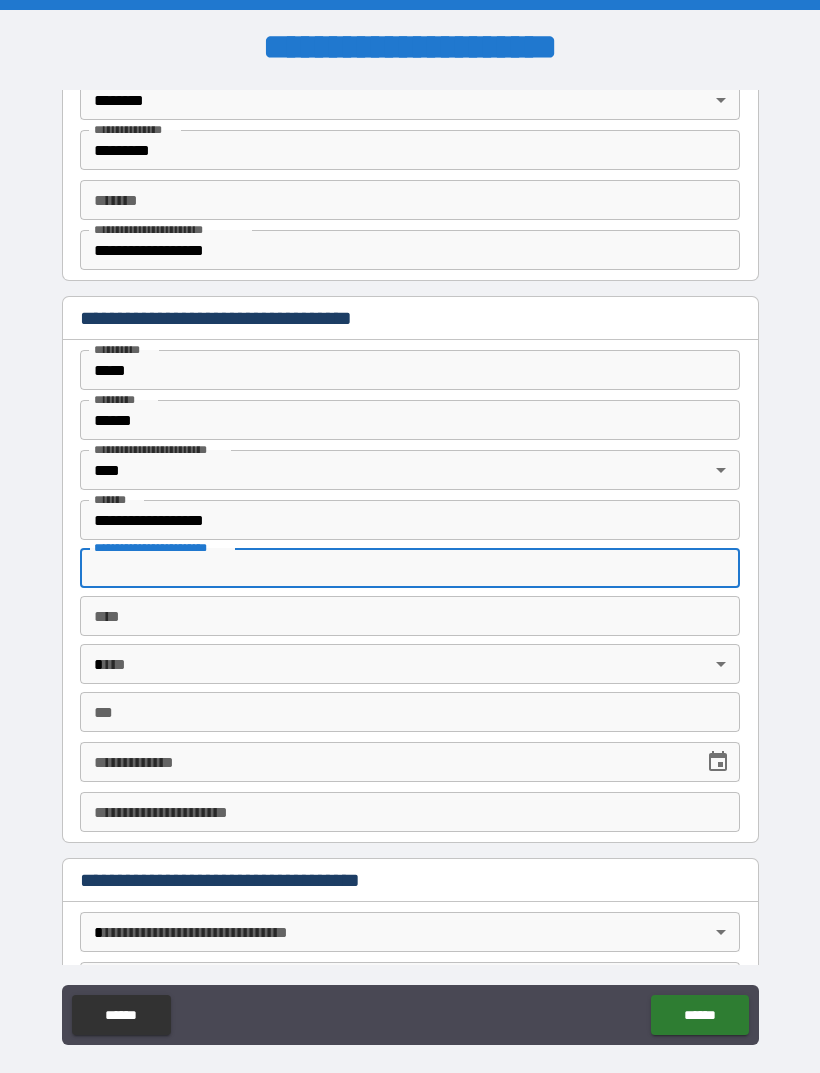 type on "**********" 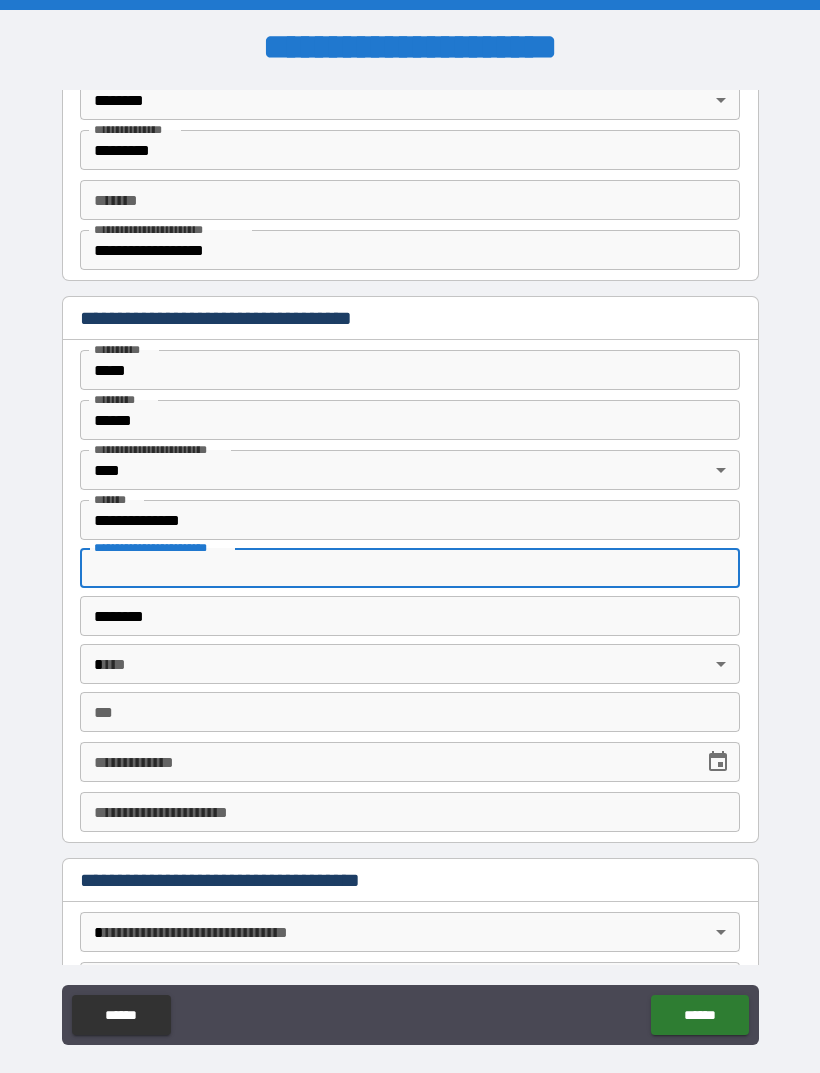 type on "**" 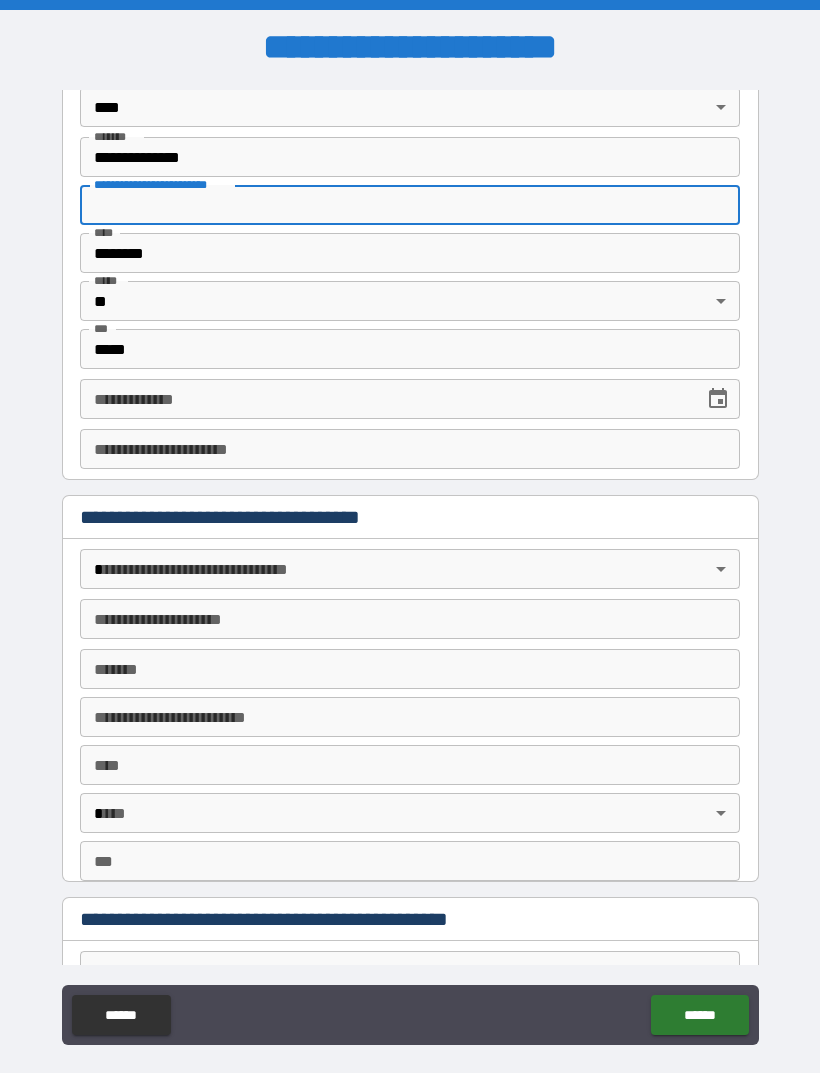 scroll, scrollTop: 549, scrollLeft: 0, axis: vertical 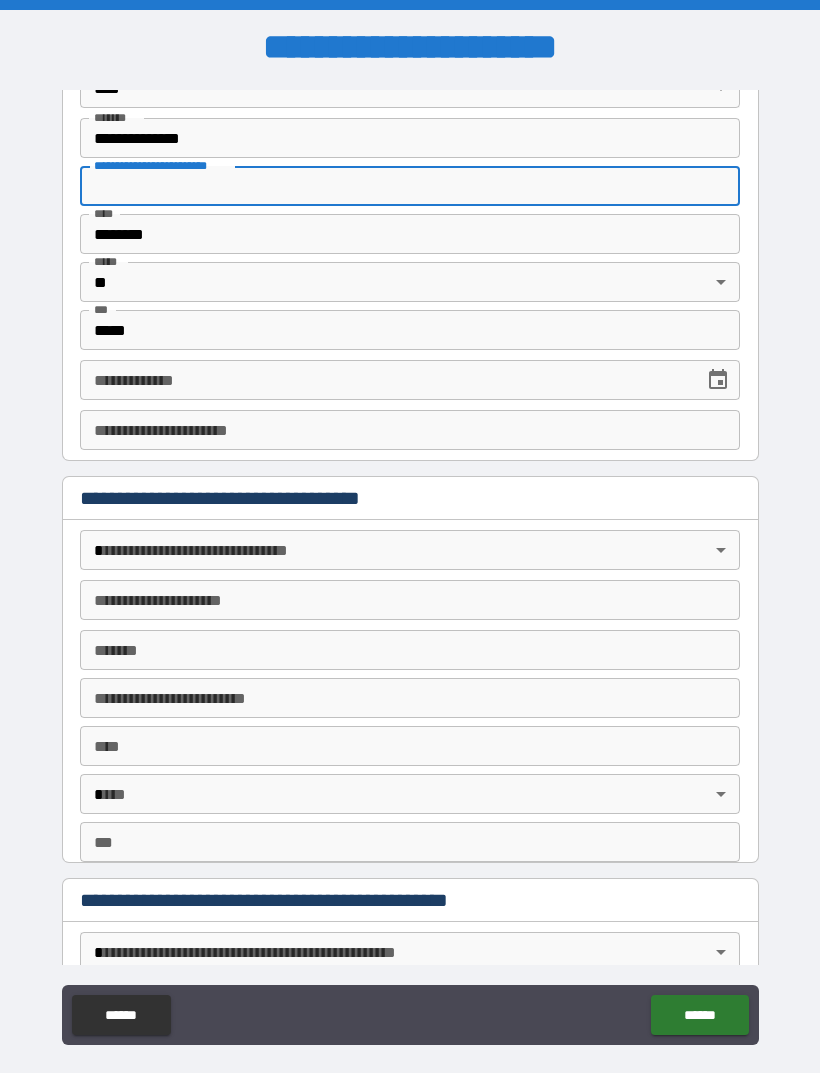 click on "**********" at bounding box center (385, 380) 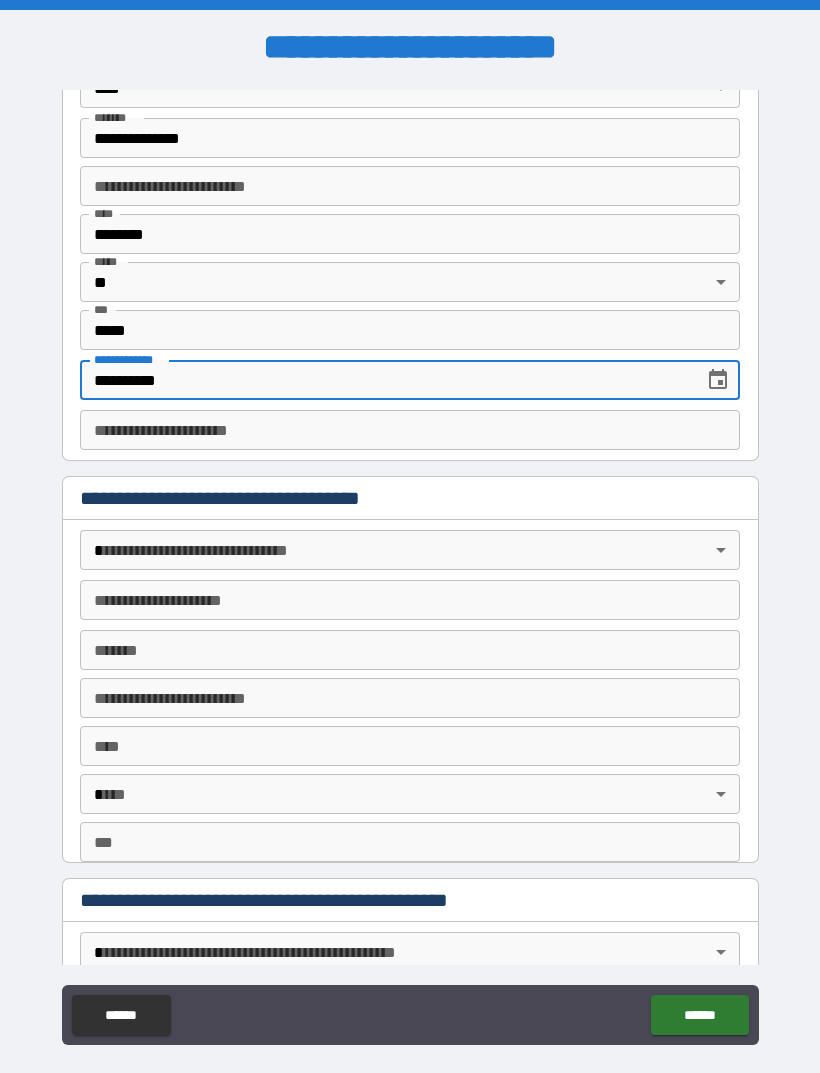 type on "**********" 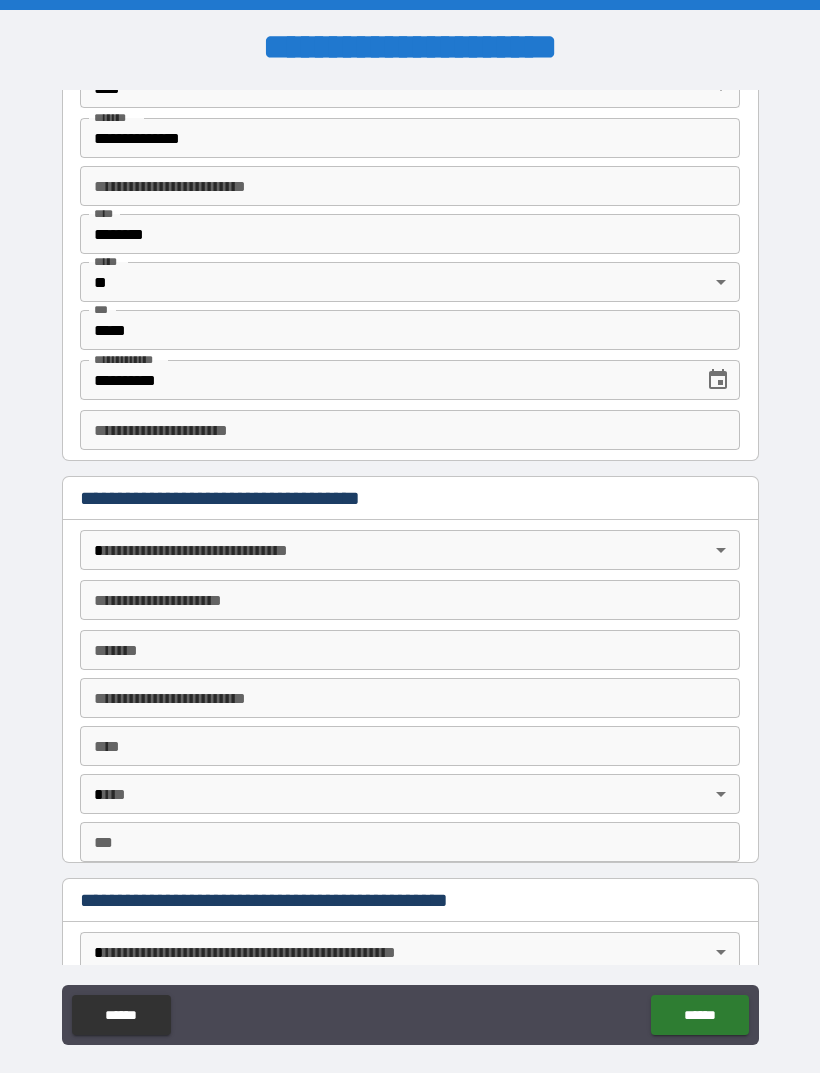 click on "******" at bounding box center [699, 1015] 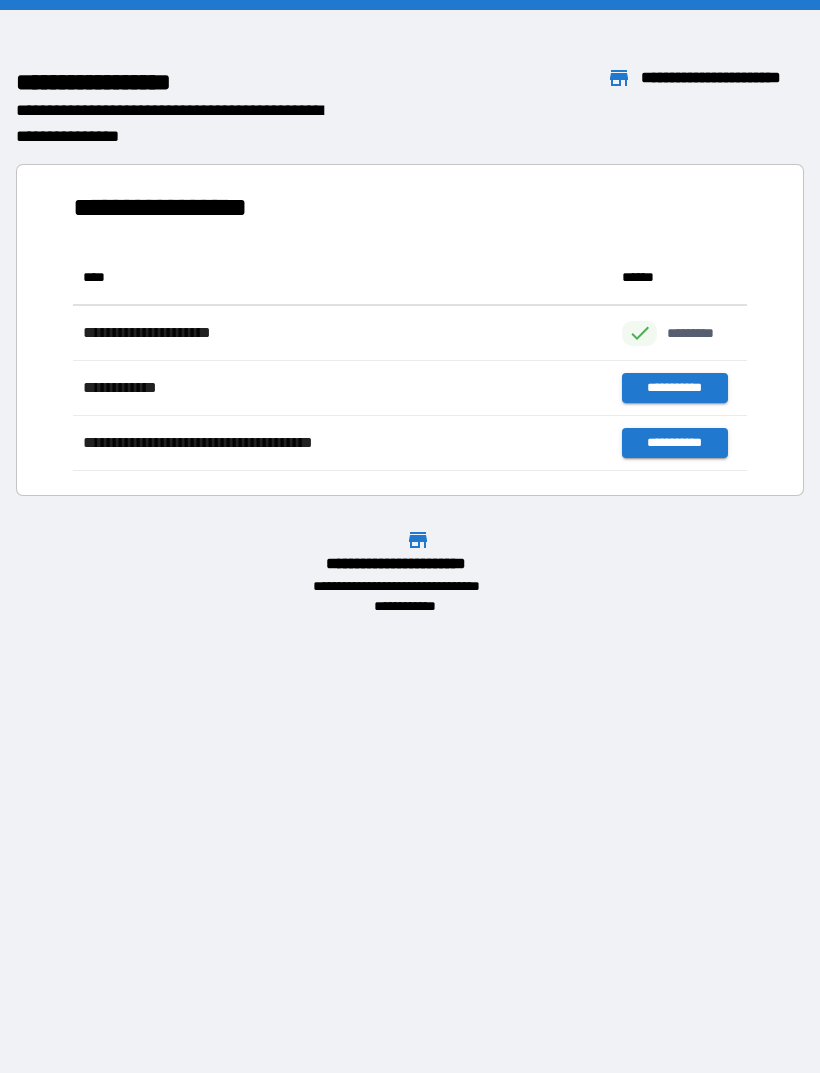 scroll, scrollTop: 1, scrollLeft: 1, axis: both 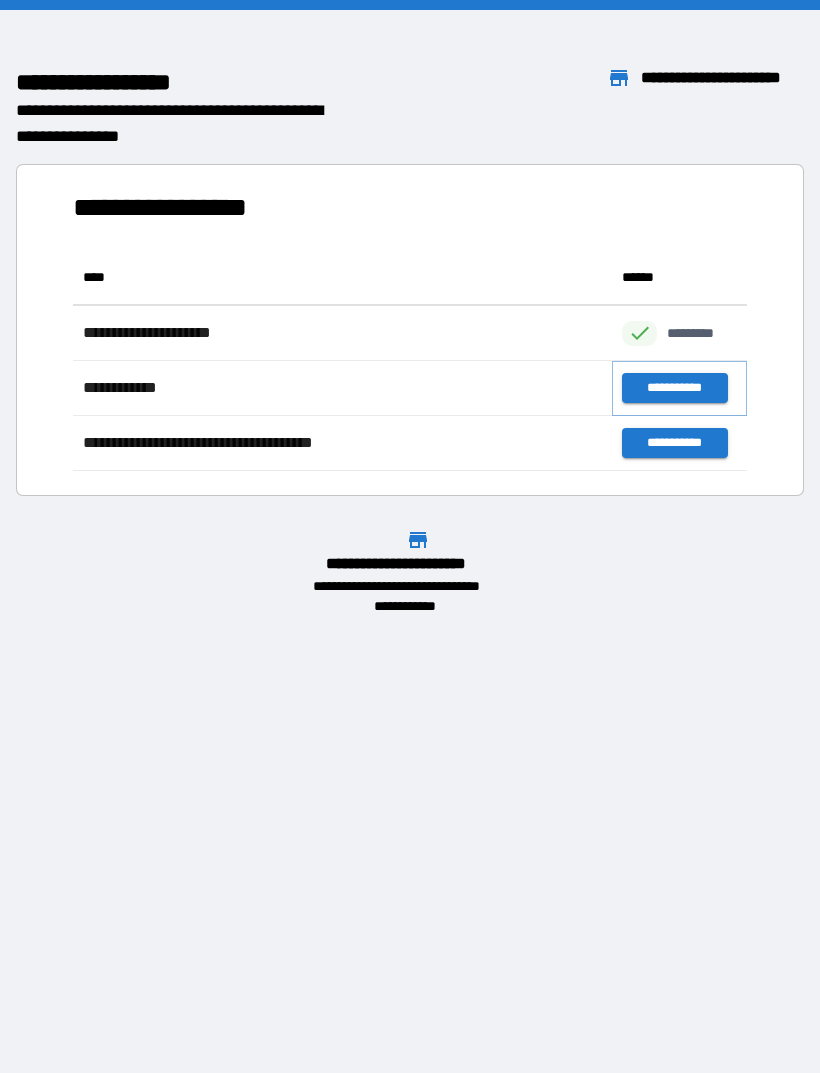 click on "**********" at bounding box center (674, 388) 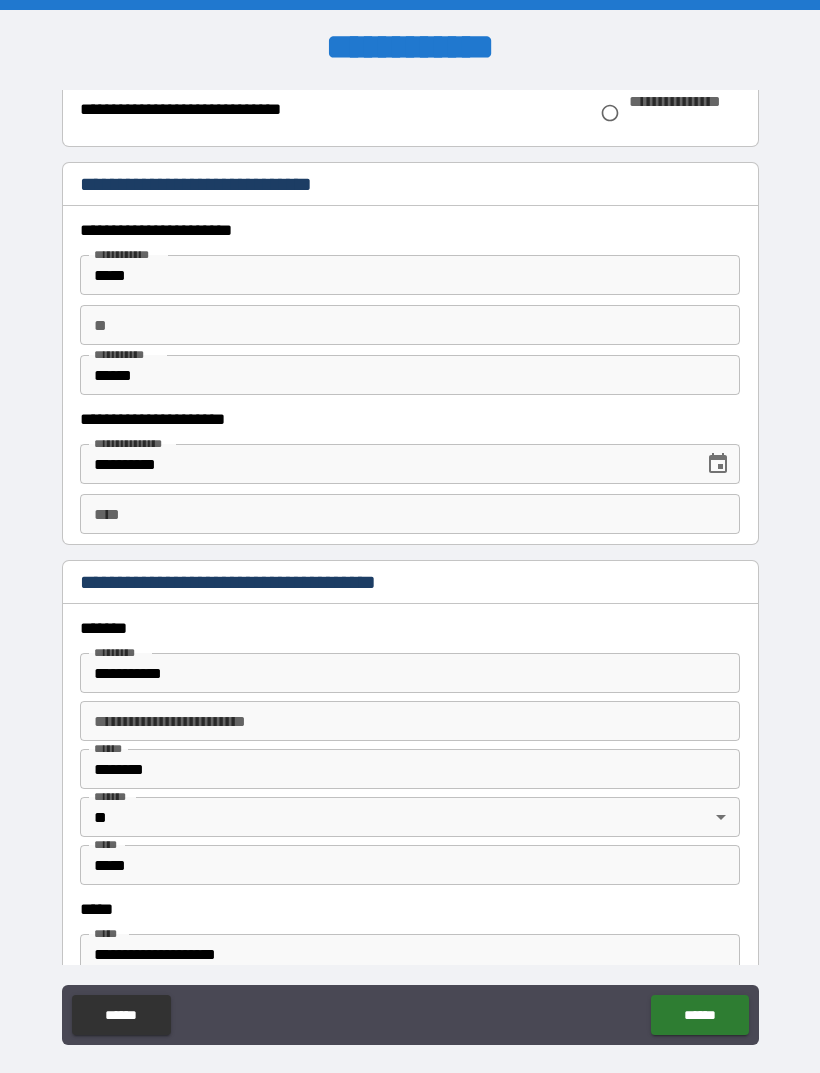 click on "******" at bounding box center (699, 1015) 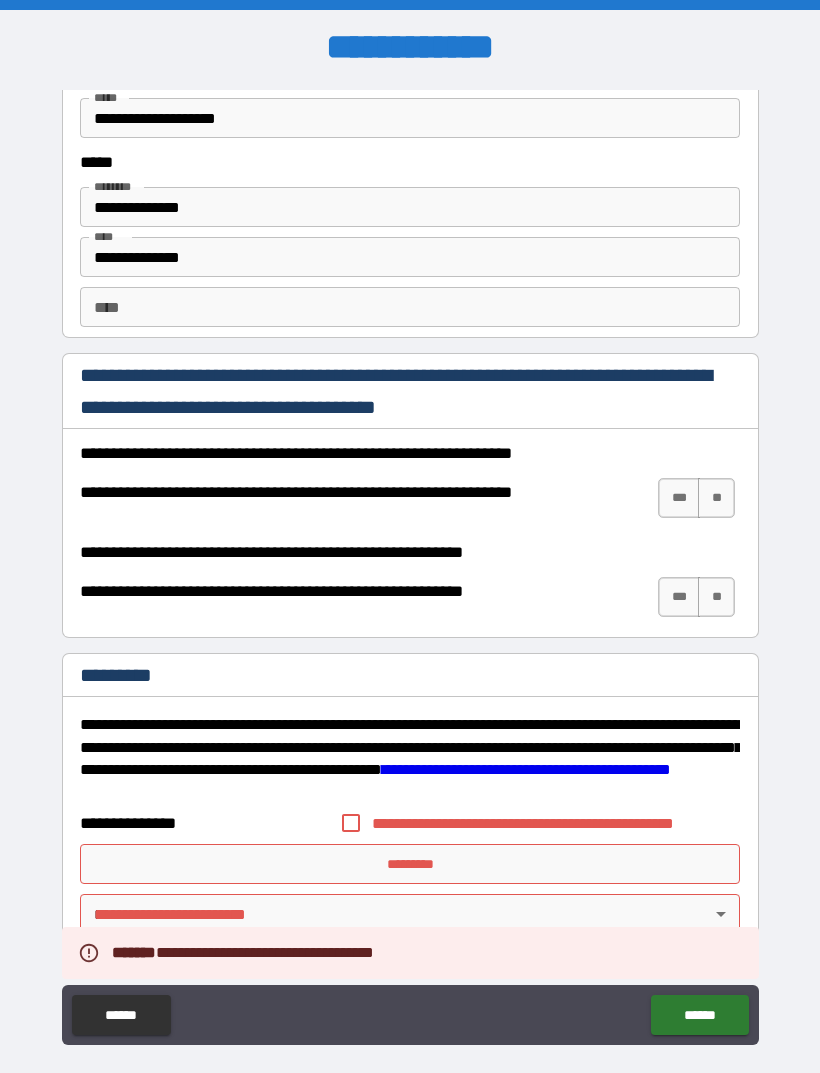 scroll, scrollTop: 2638, scrollLeft: 0, axis: vertical 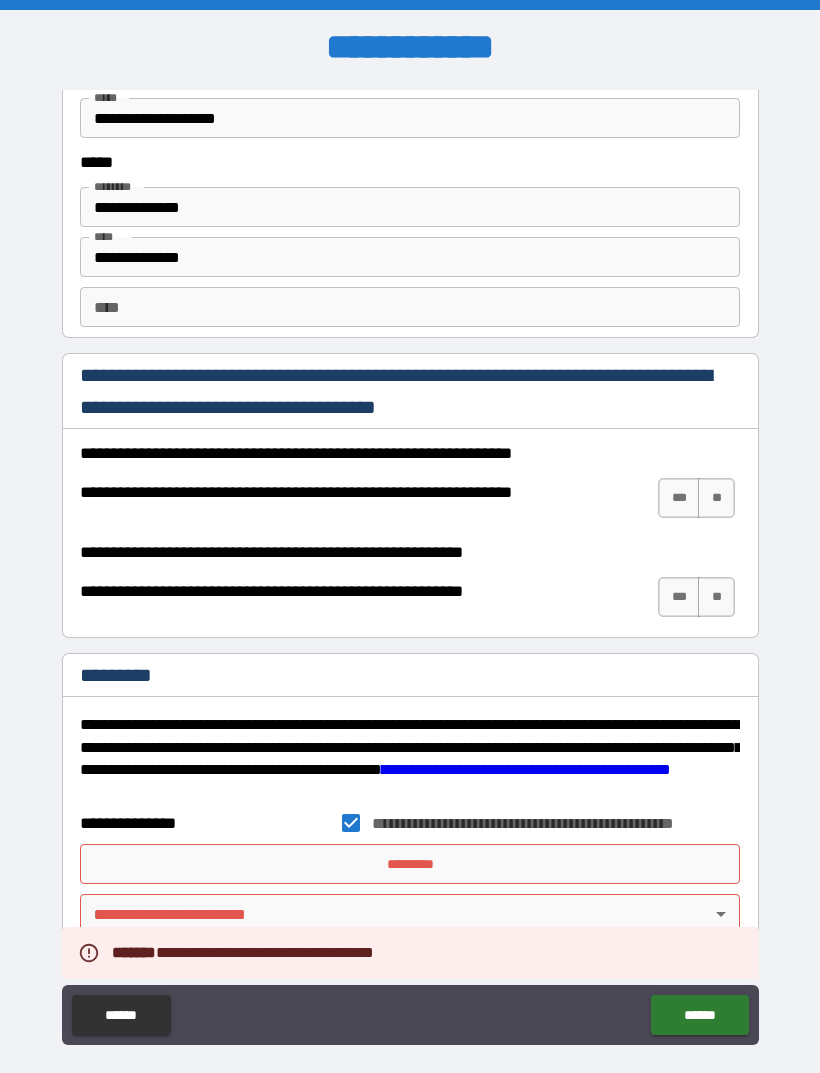 click on "*********" at bounding box center (410, 864) 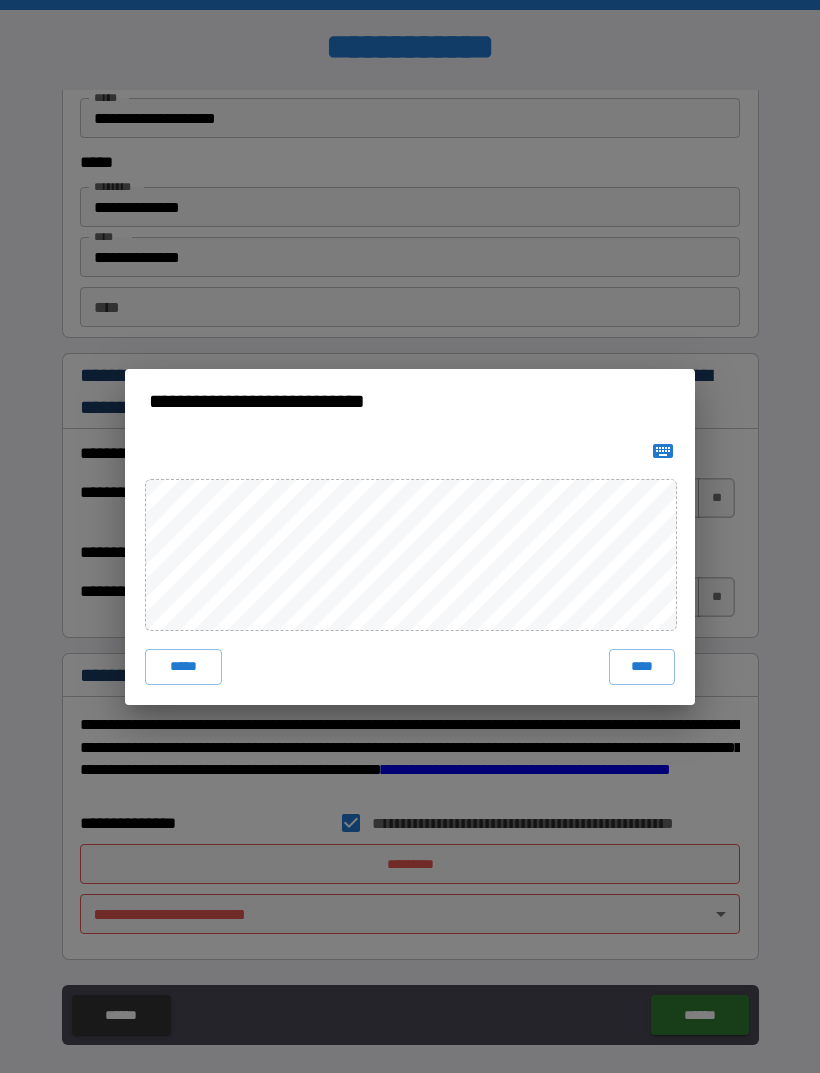 click on "****" at bounding box center [642, 667] 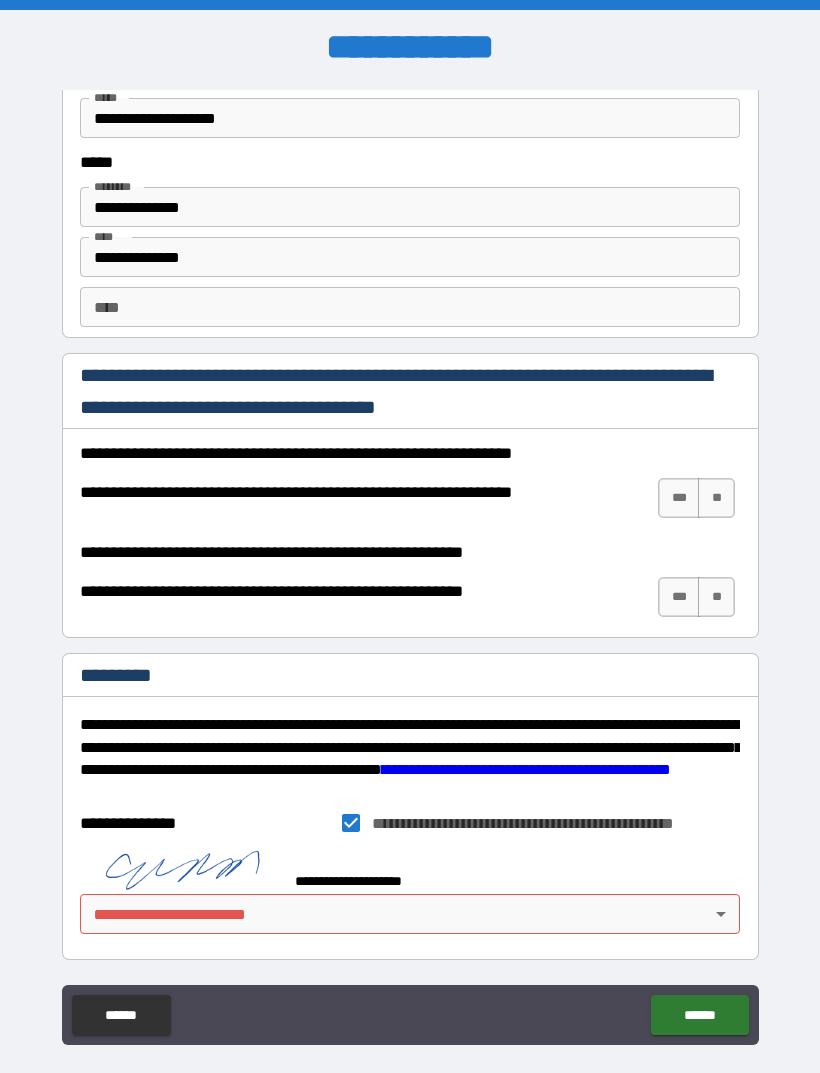 scroll, scrollTop: 2628, scrollLeft: 0, axis: vertical 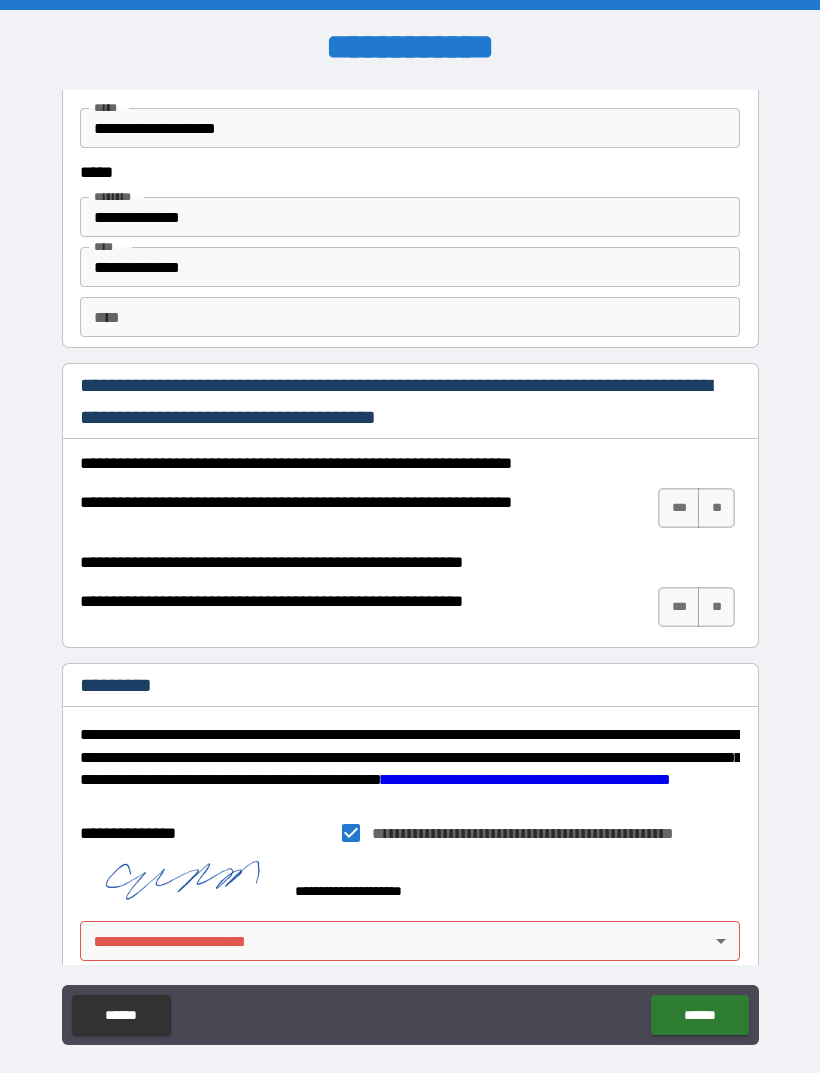 click on "**********" at bounding box center (410, 568) 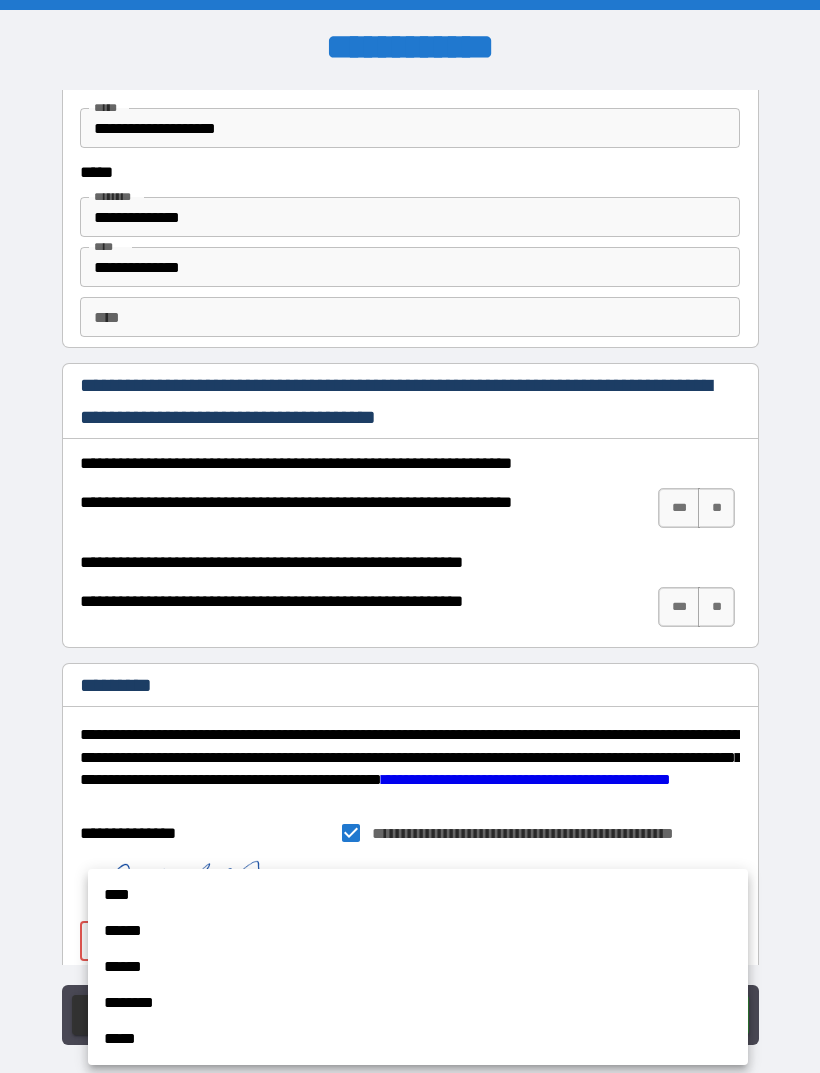 click on "****" at bounding box center [418, 895] 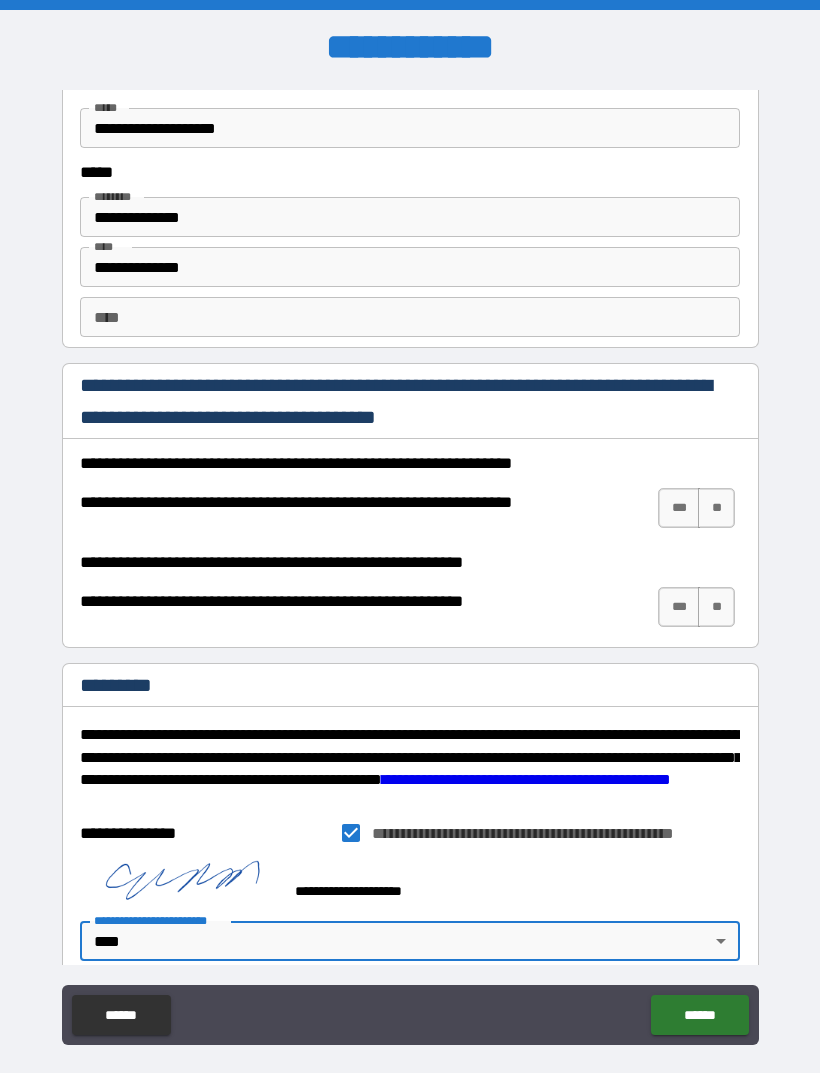 click on "******" at bounding box center [699, 1015] 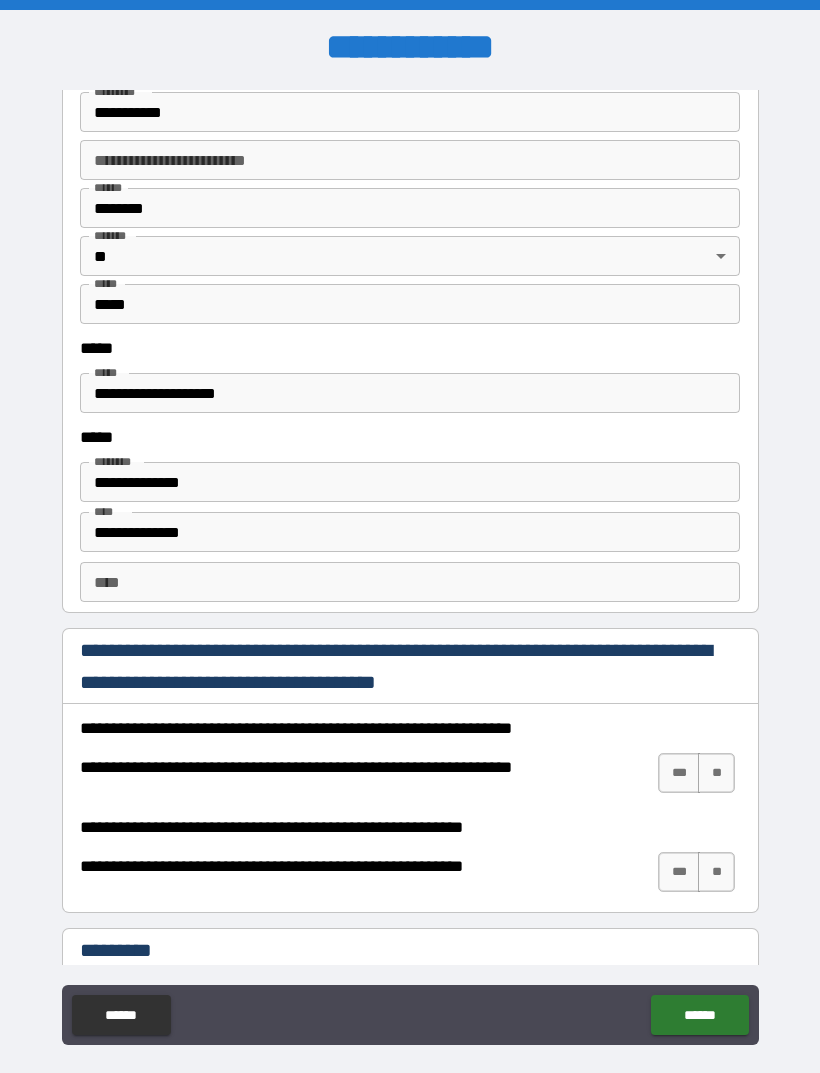 scroll, scrollTop: 2364, scrollLeft: 0, axis: vertical 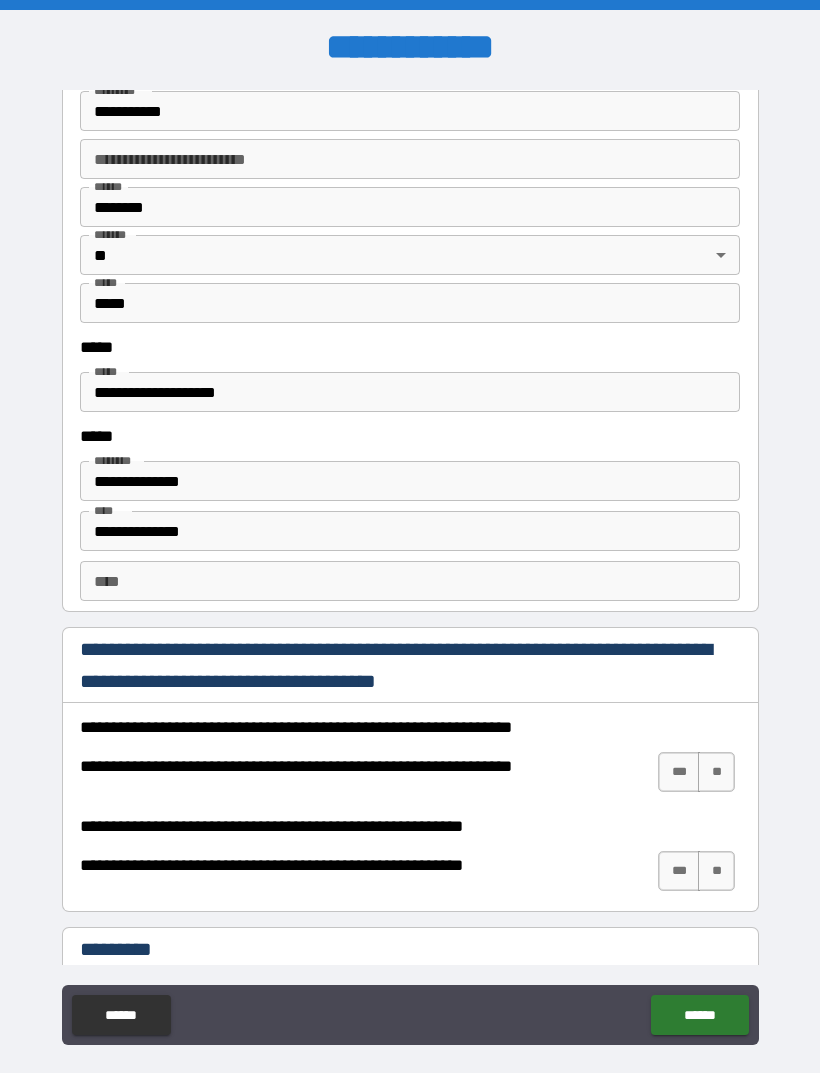 click on "***" at bounding box center (679, 772) 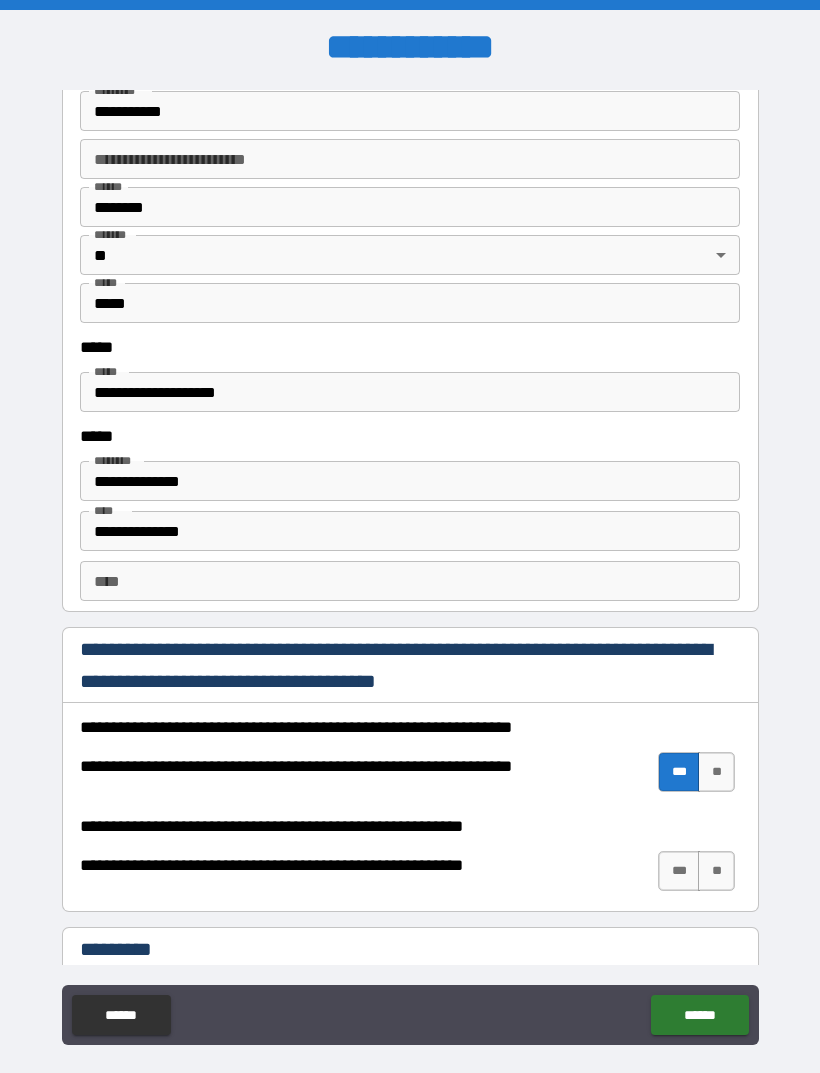 click on "***" at bounding box center (679, 871) 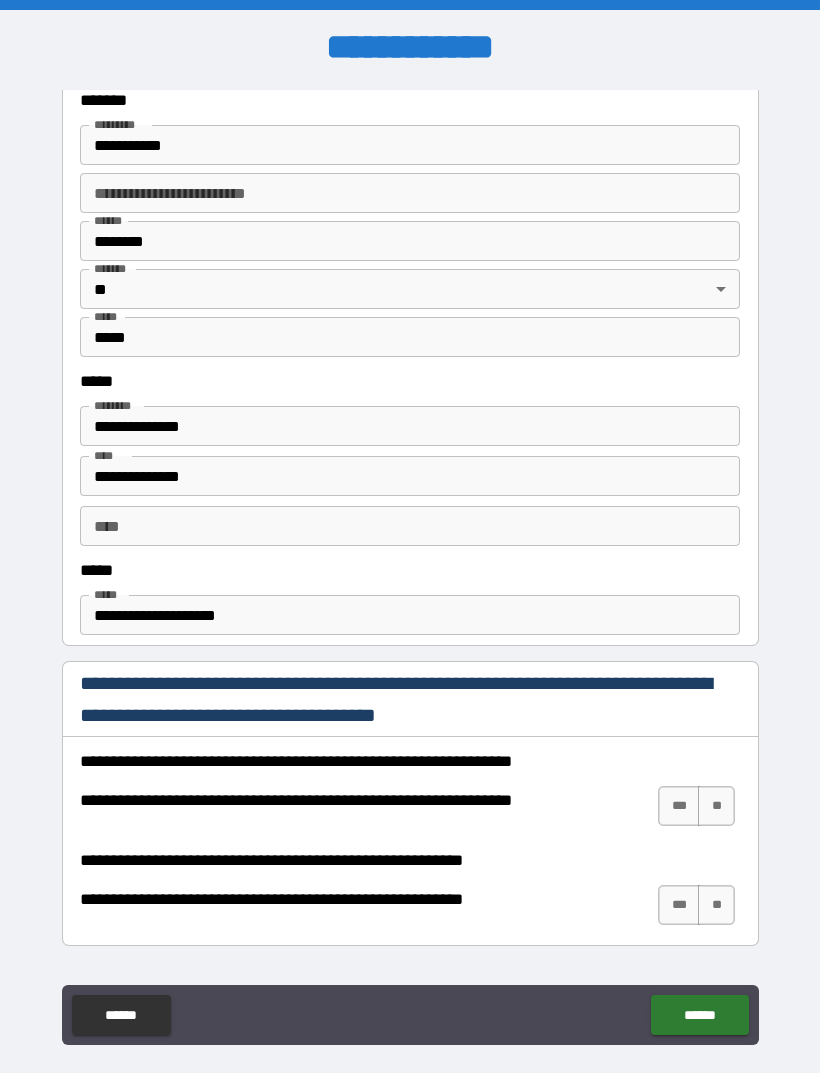 scroll, scrollTop: 684, scrollLeft: 0, axis: vertical 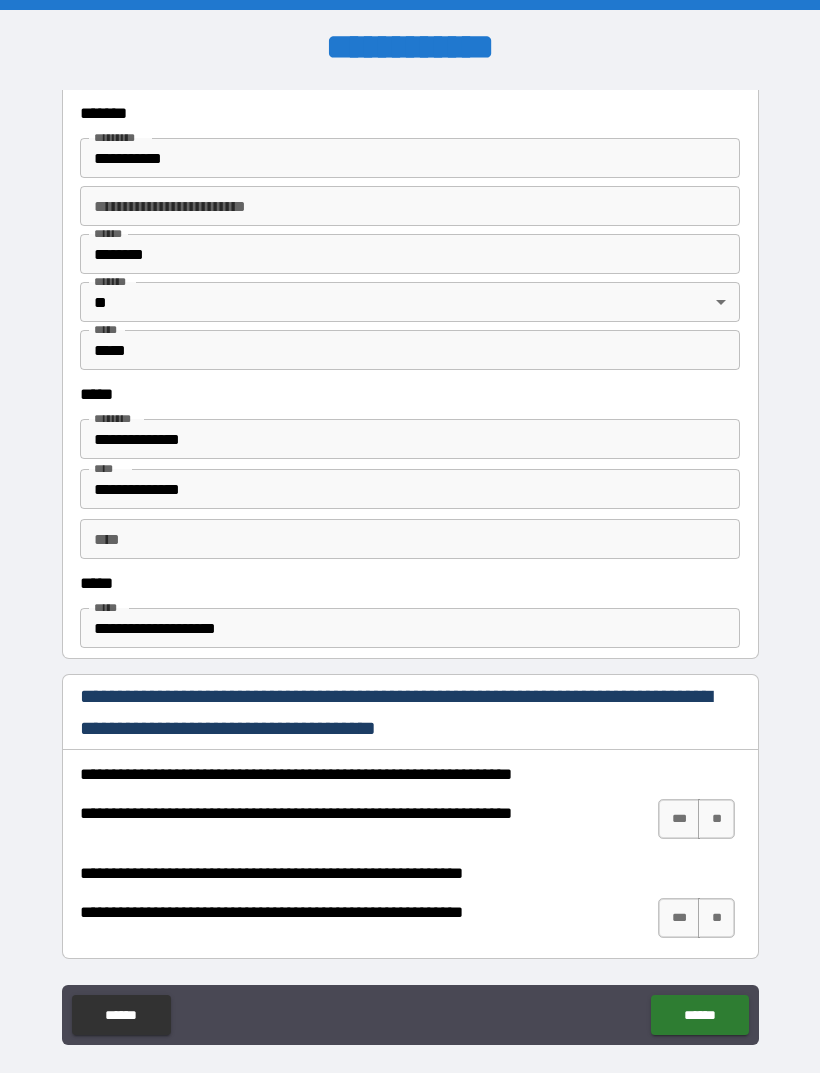 click on "***" at bounding box center [679, 819] 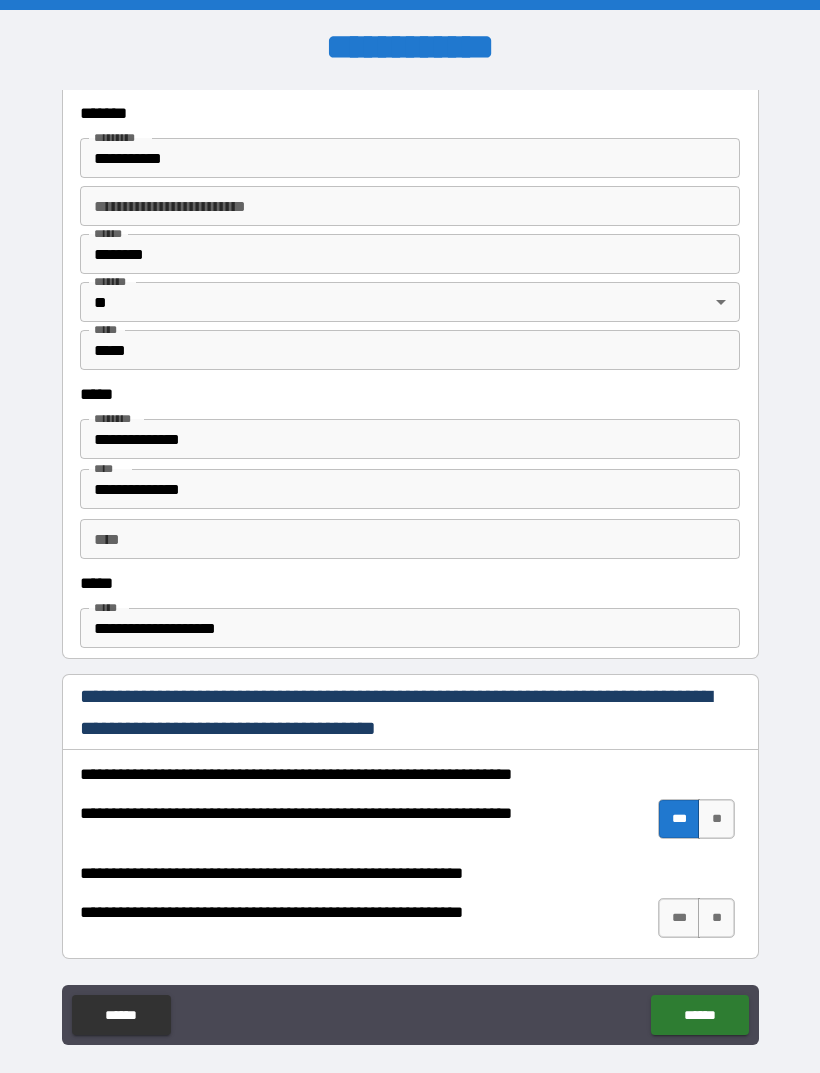 click on "***" at bounding box center (679, 918) 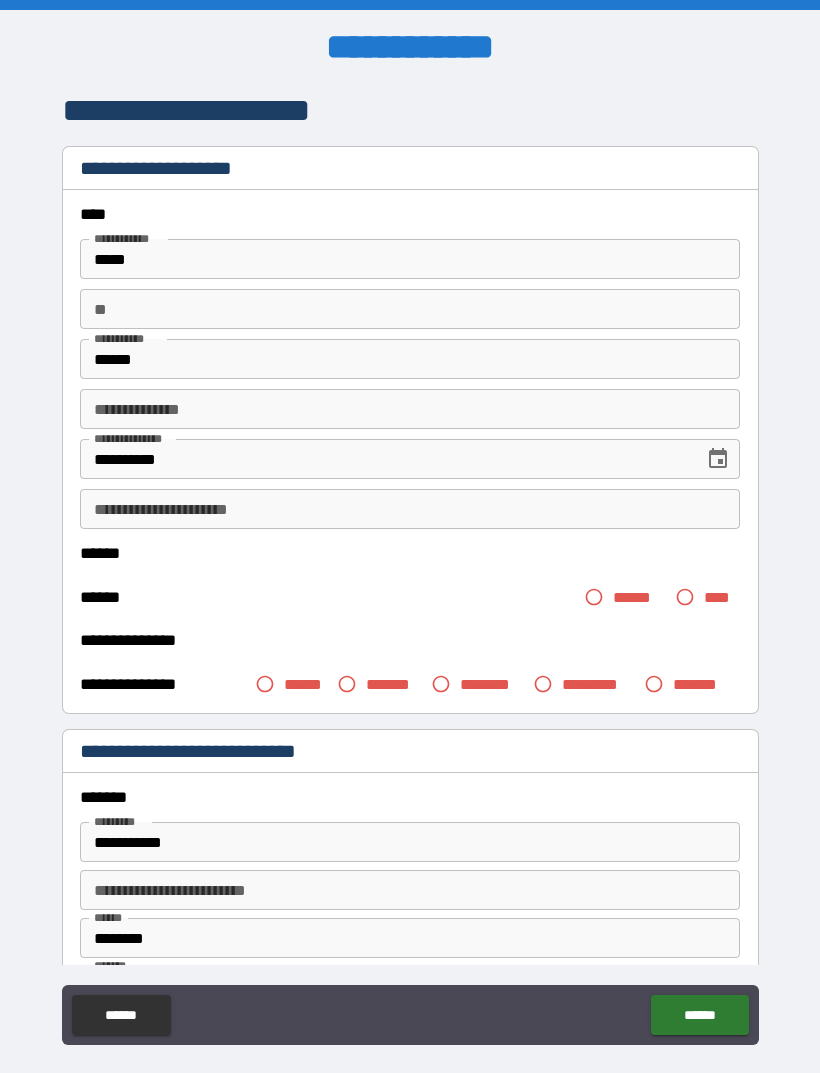 scroll, scrollTop: 0, scrollLeft: 0, axis: both 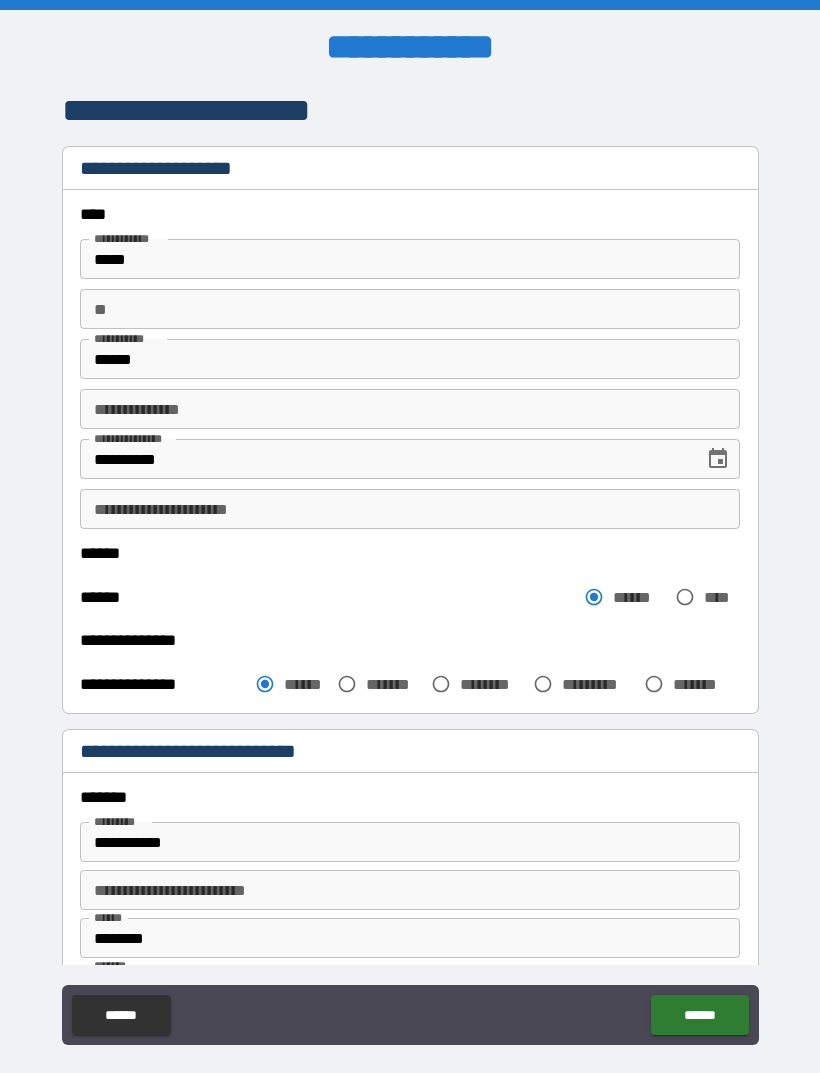 click on "******" at bounding box center [699, 1015] 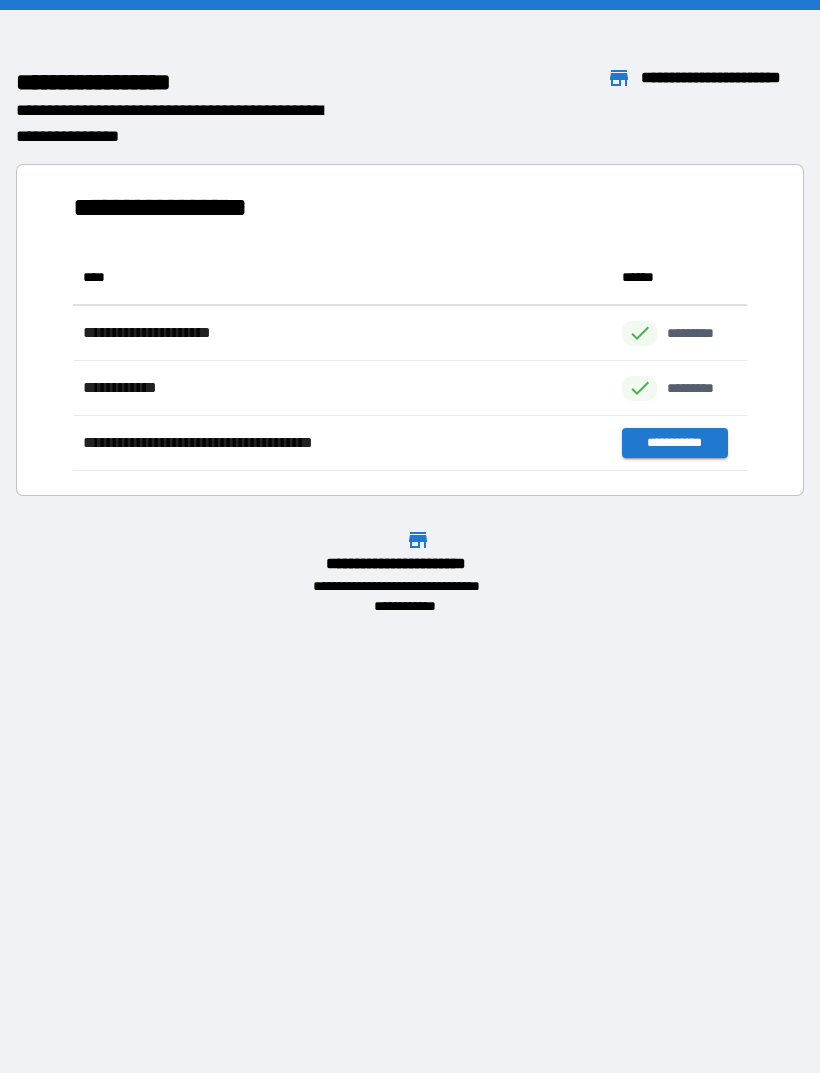scroll, scrollTop: 1, scrollLeft: 1, axis: both 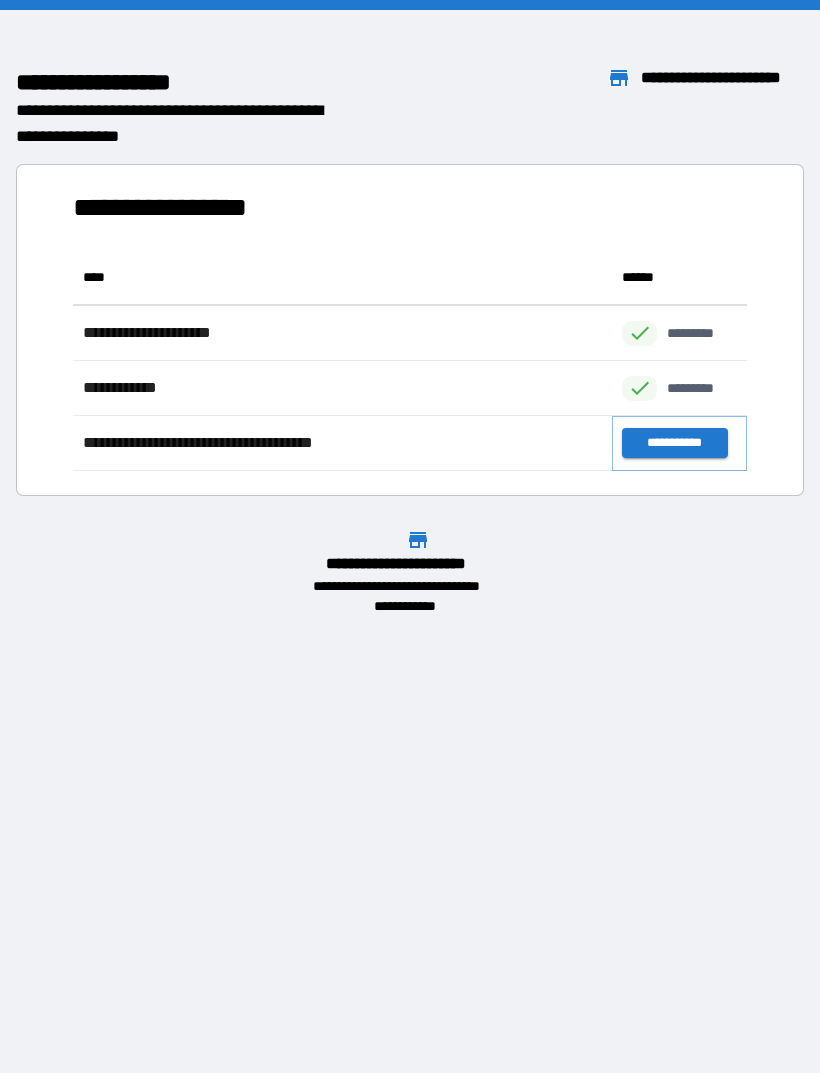 click on "**********" at bounding box center (674, 443) 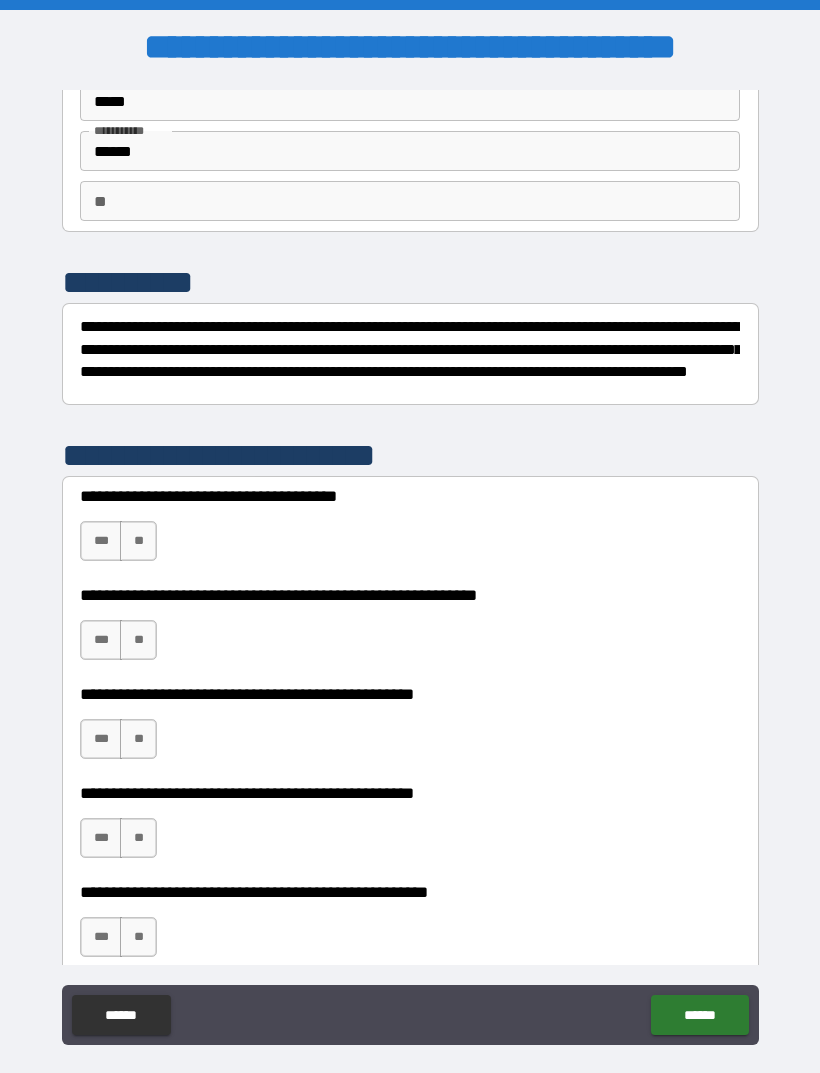 scroll, scrollTop: 110, scrollLeft: 0, axis: vertical 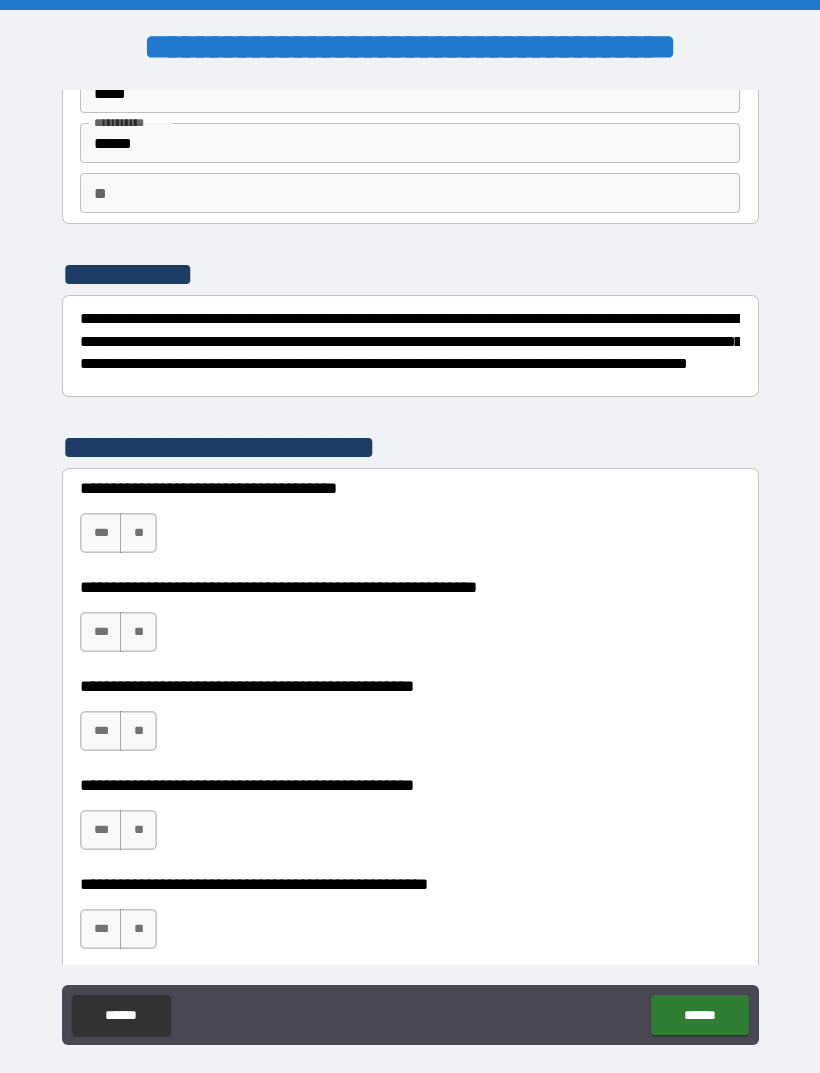 click on "**" at bounding box center [138, 533] 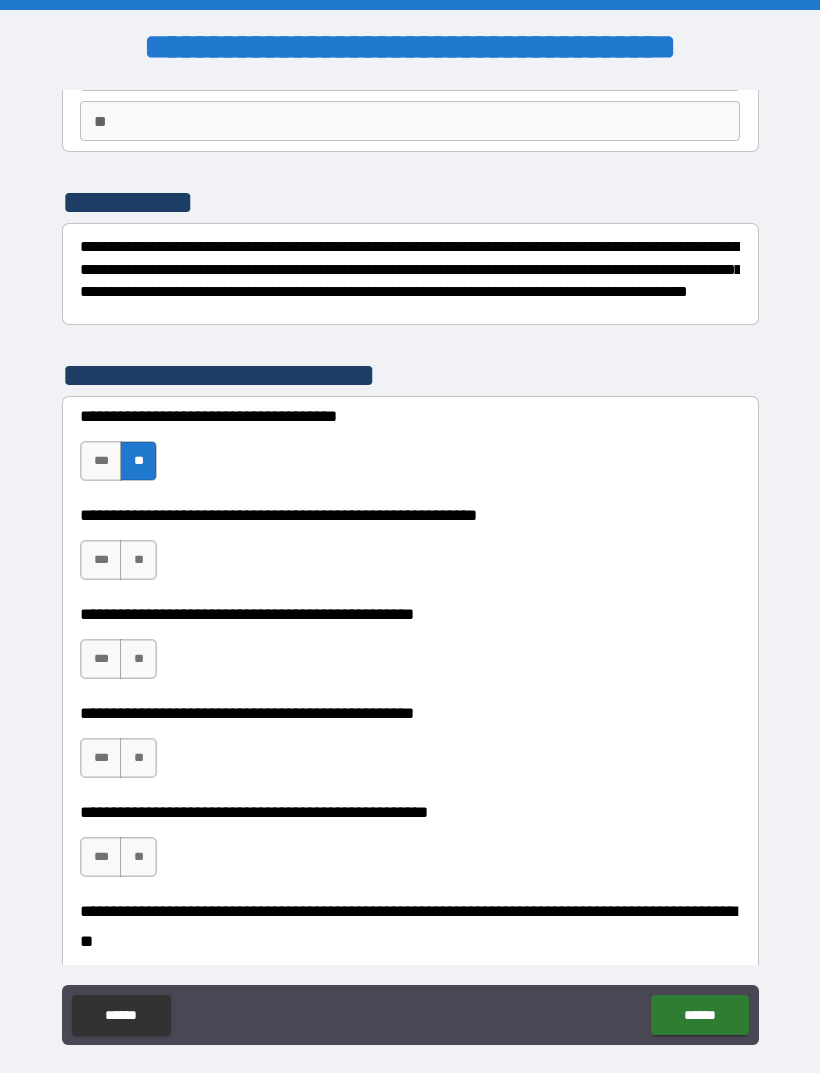 scroll, scrollTop: 207, scrollLeft: 0, axis: vertical 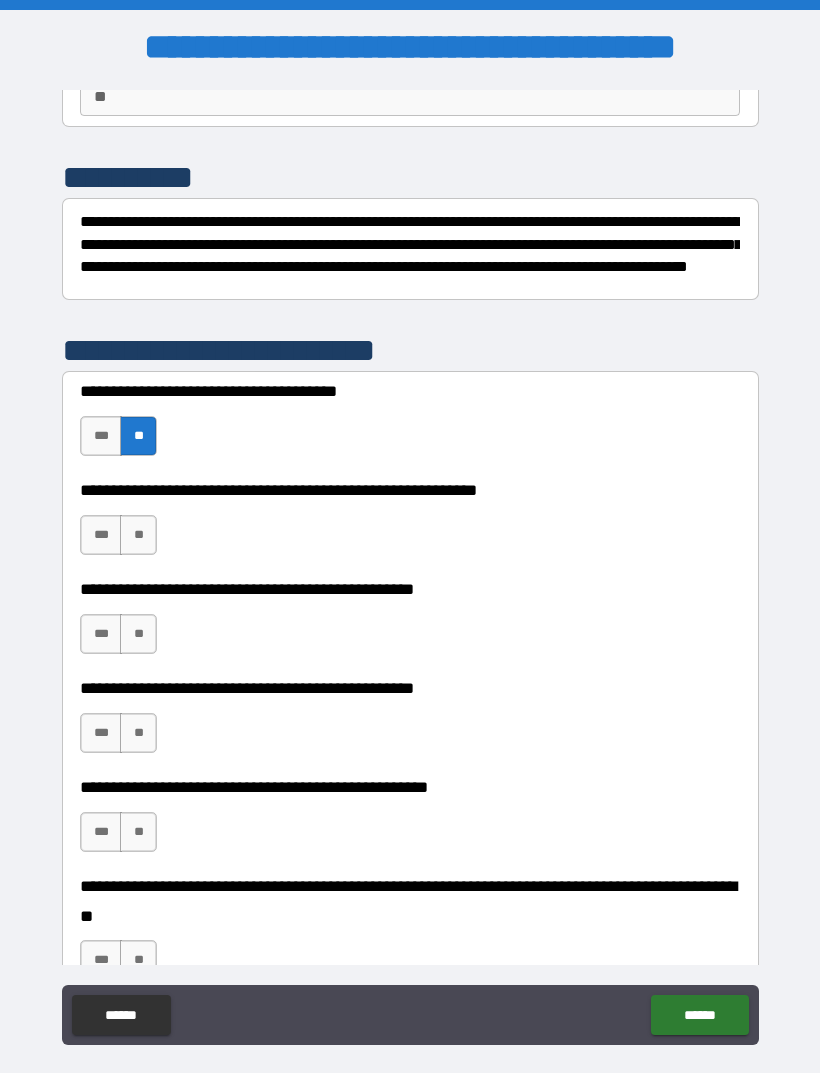 click on "**" at bounding box center (138, 535) 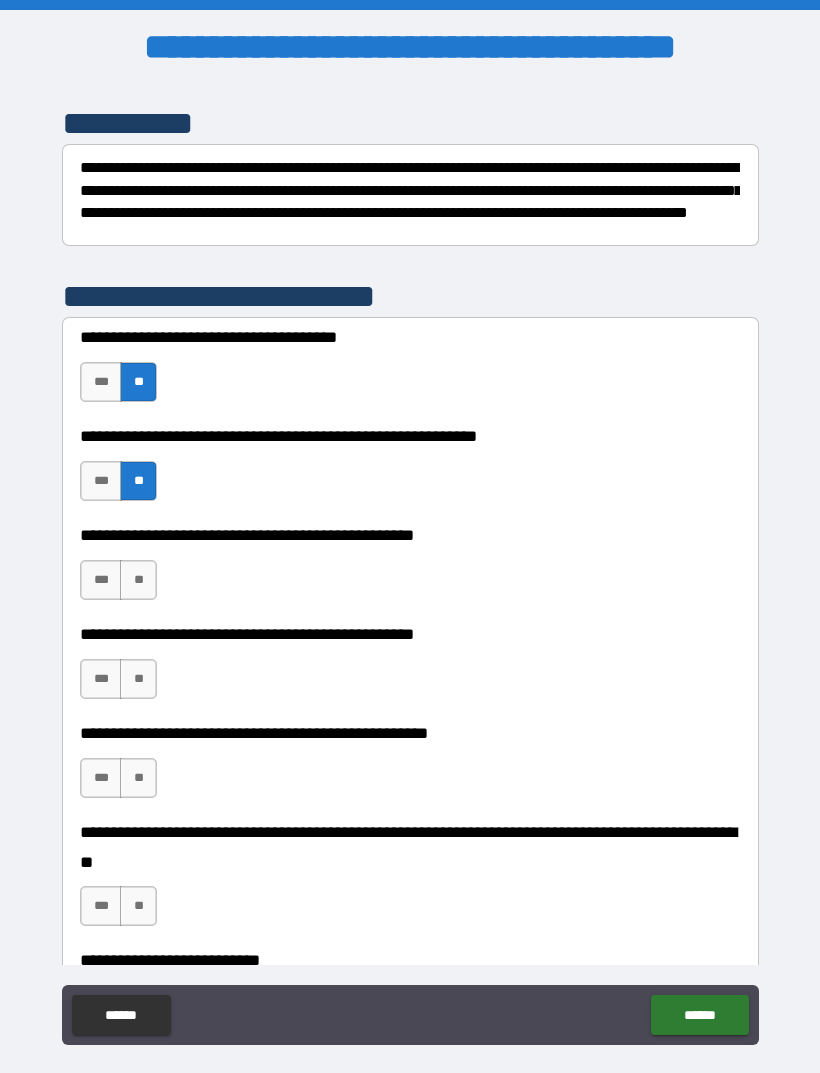 scroll, scrollTop: 292, scrollLeft: 0, axis: vertical 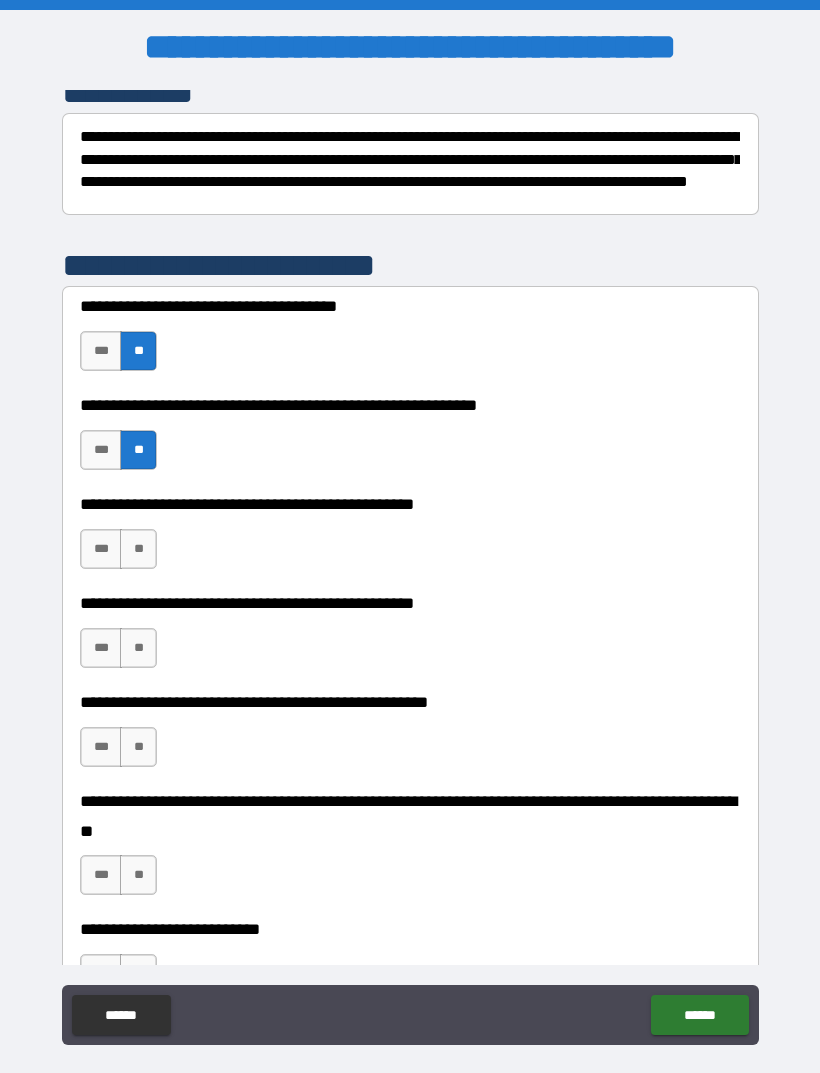 click on "**" at bounding box center [138, 549] 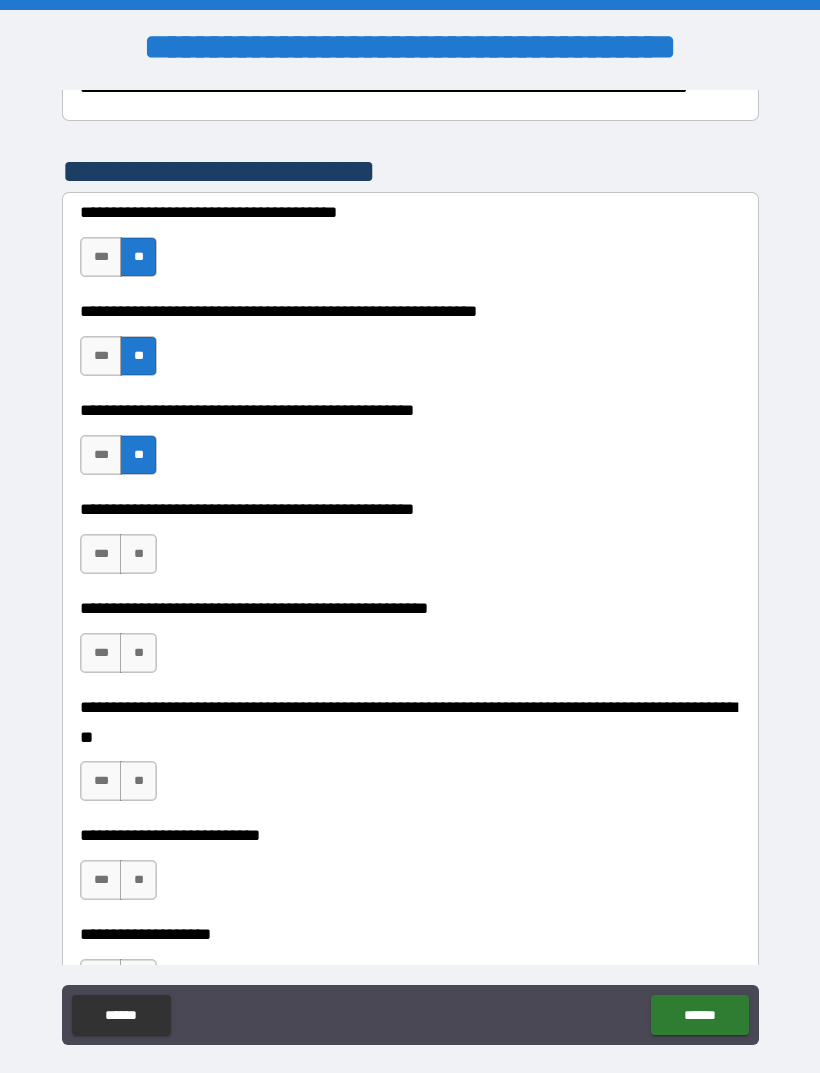scroll, scrollTop: 398, scrollLeft: 0, axis: vertical 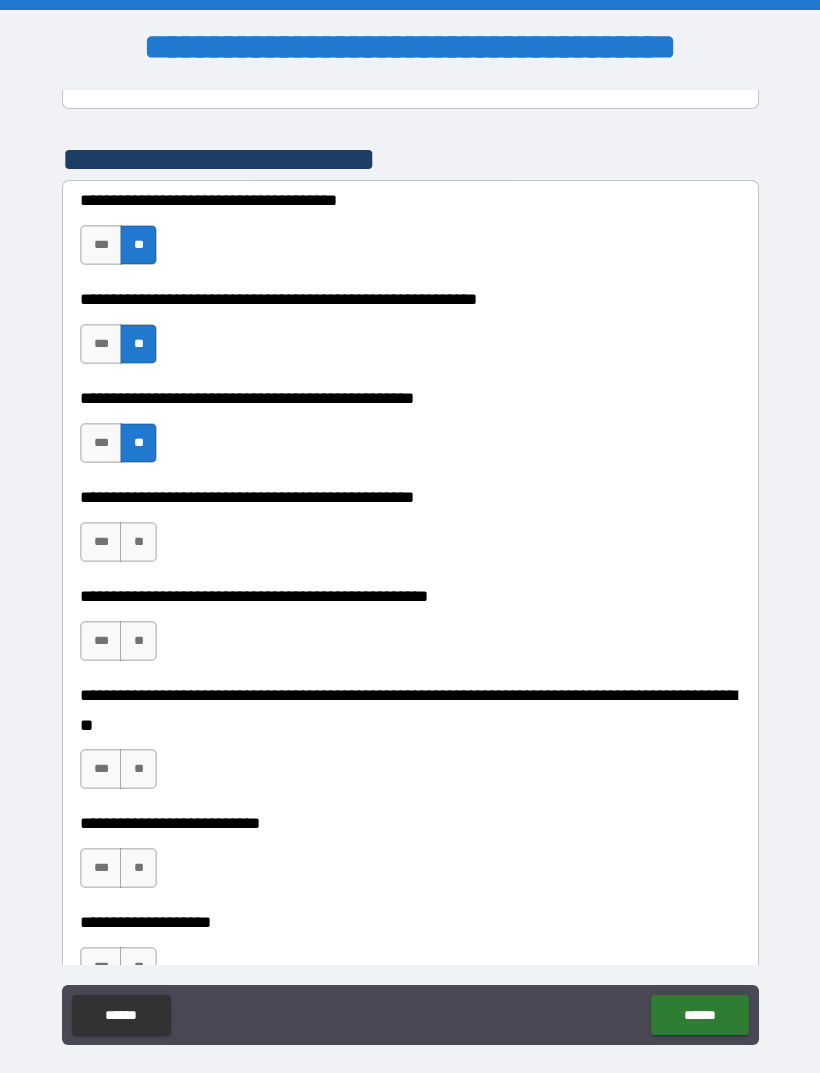 click on "**" at bounding box center (138, 542) 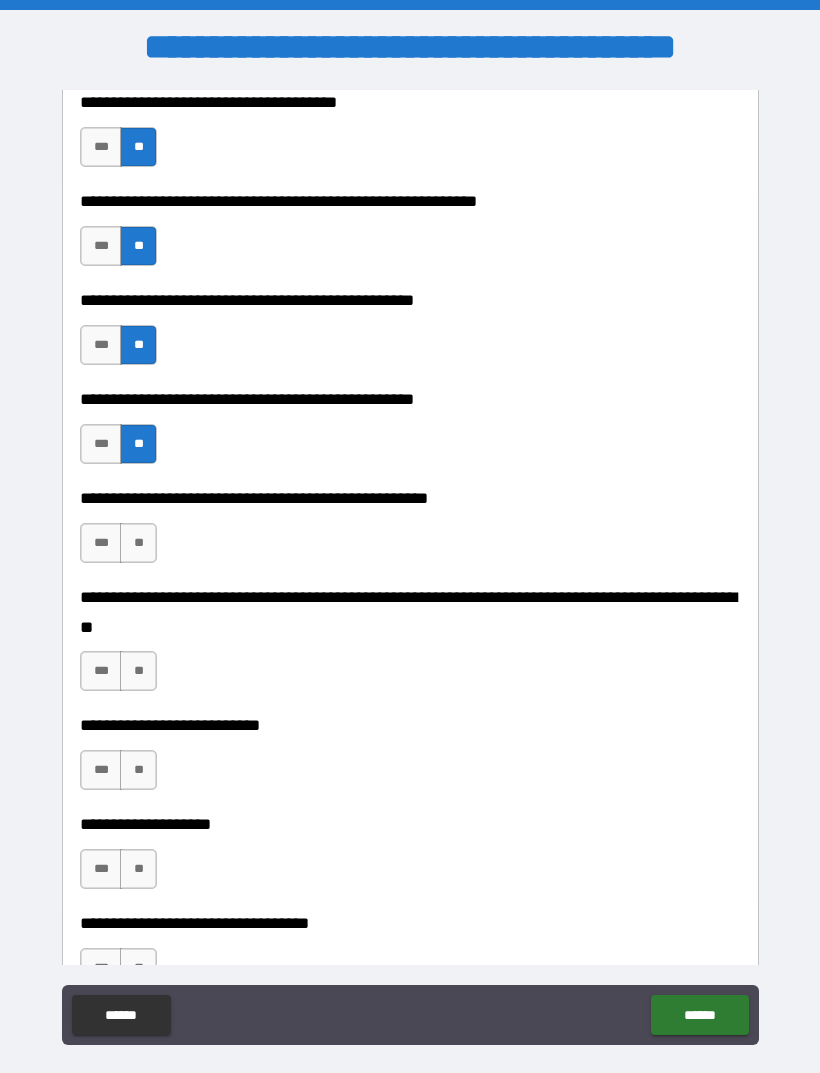 scroll, scrollTop: 499, scrollLeft: 0, axis: vertical 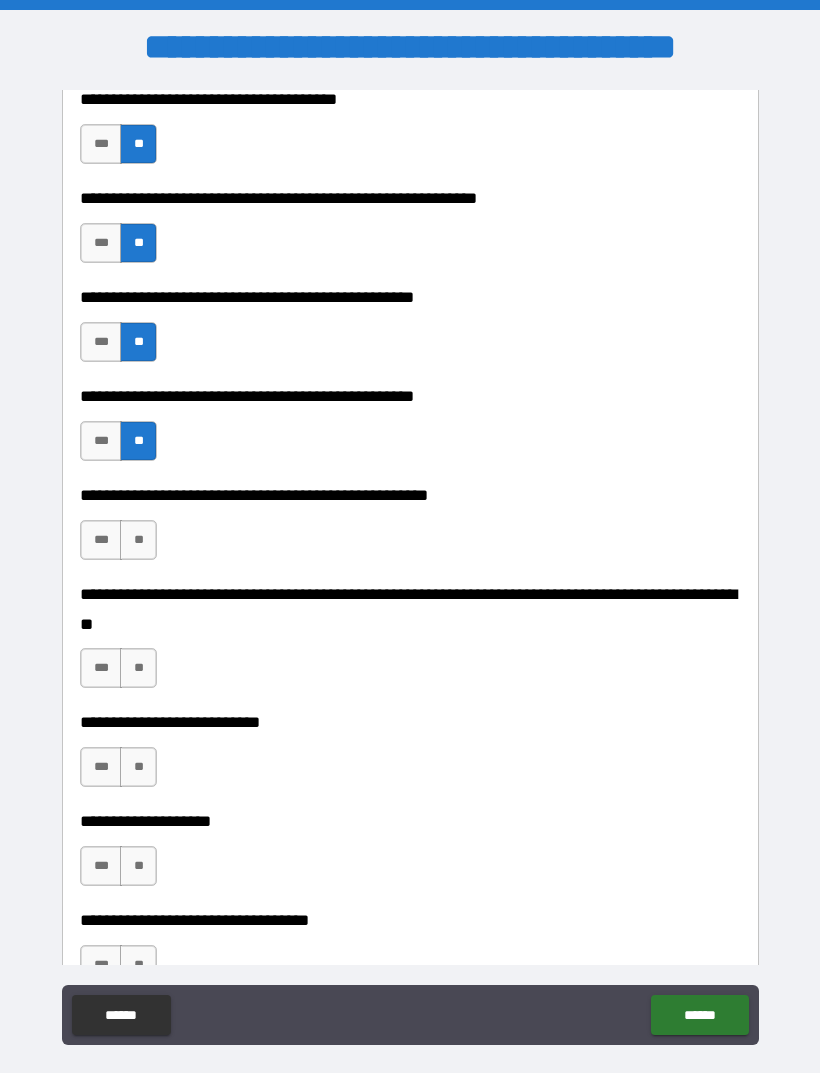 click on "**" at bounding box center (138, 540) 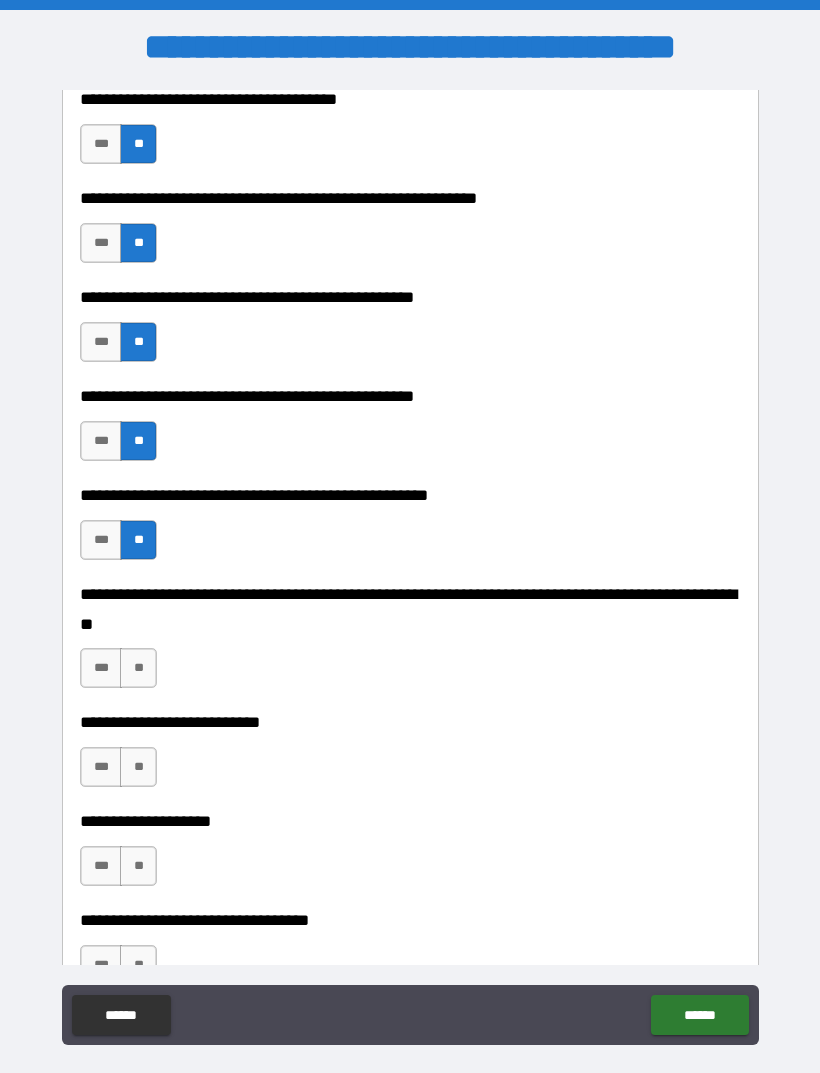 click on "**" at bounding box center (138, 668) 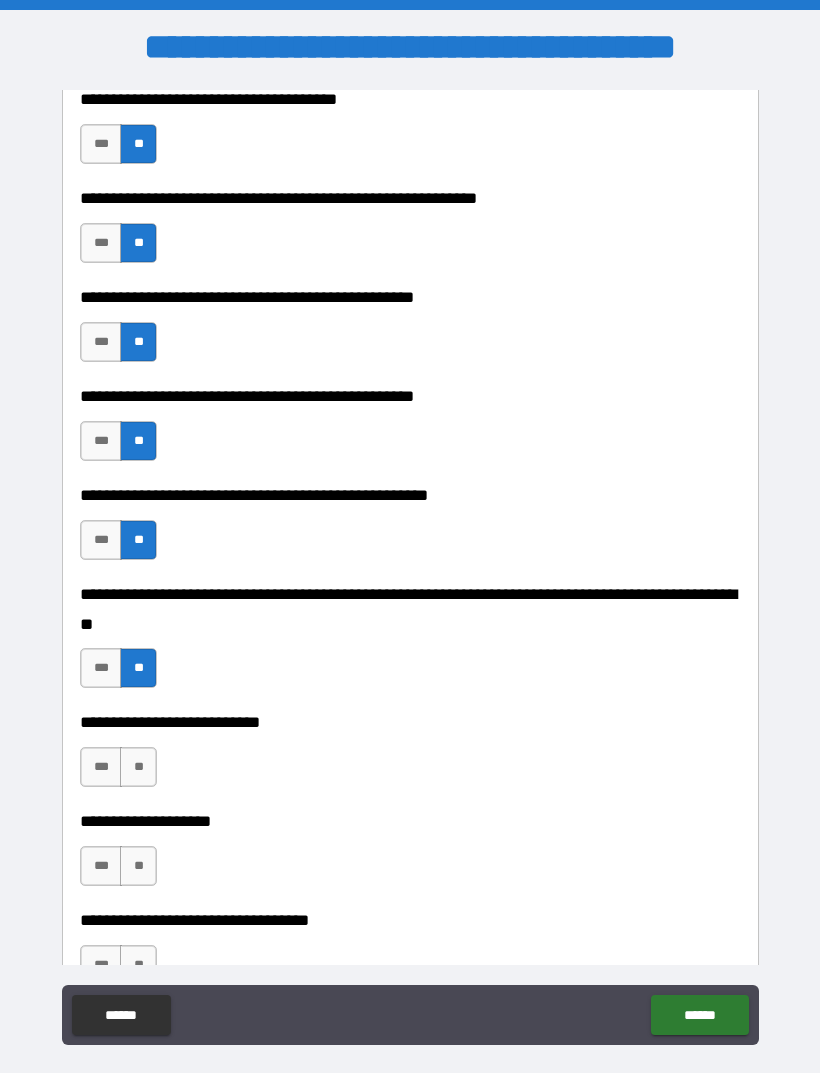 click on "**" at bounding box center (138, 767) 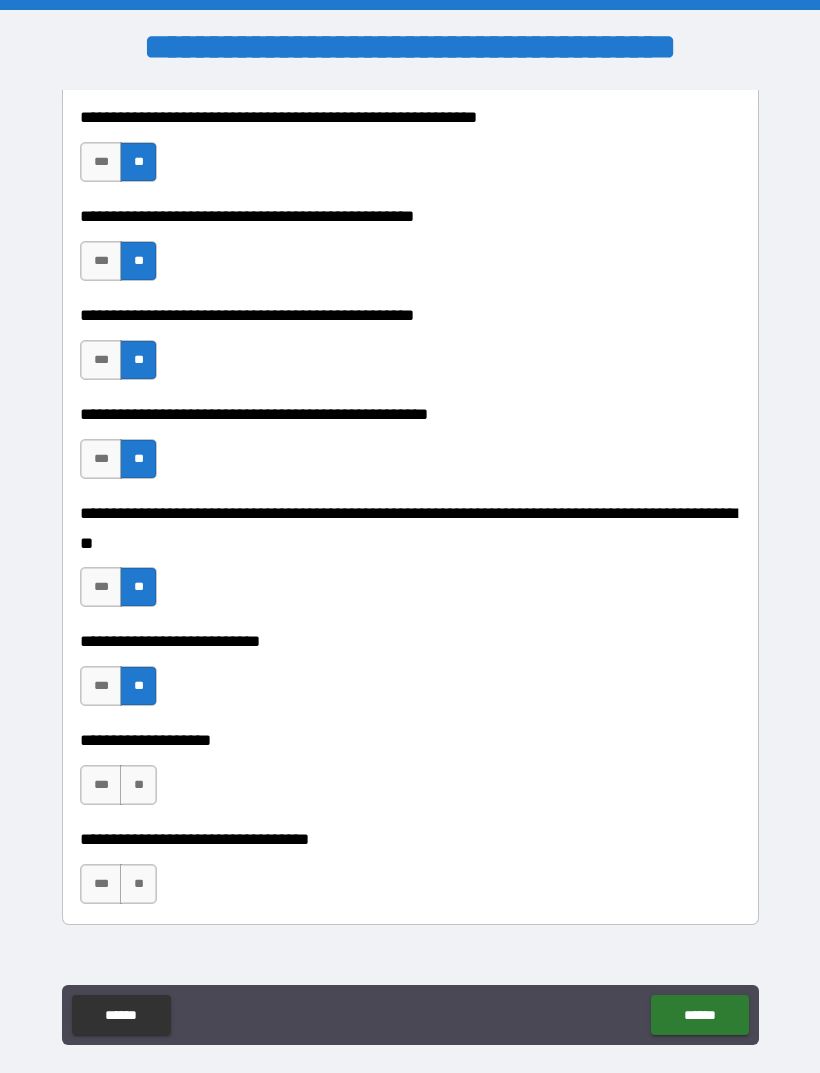 scroll, scrollTop: 606, scrollLeft: 0, axis: vertical 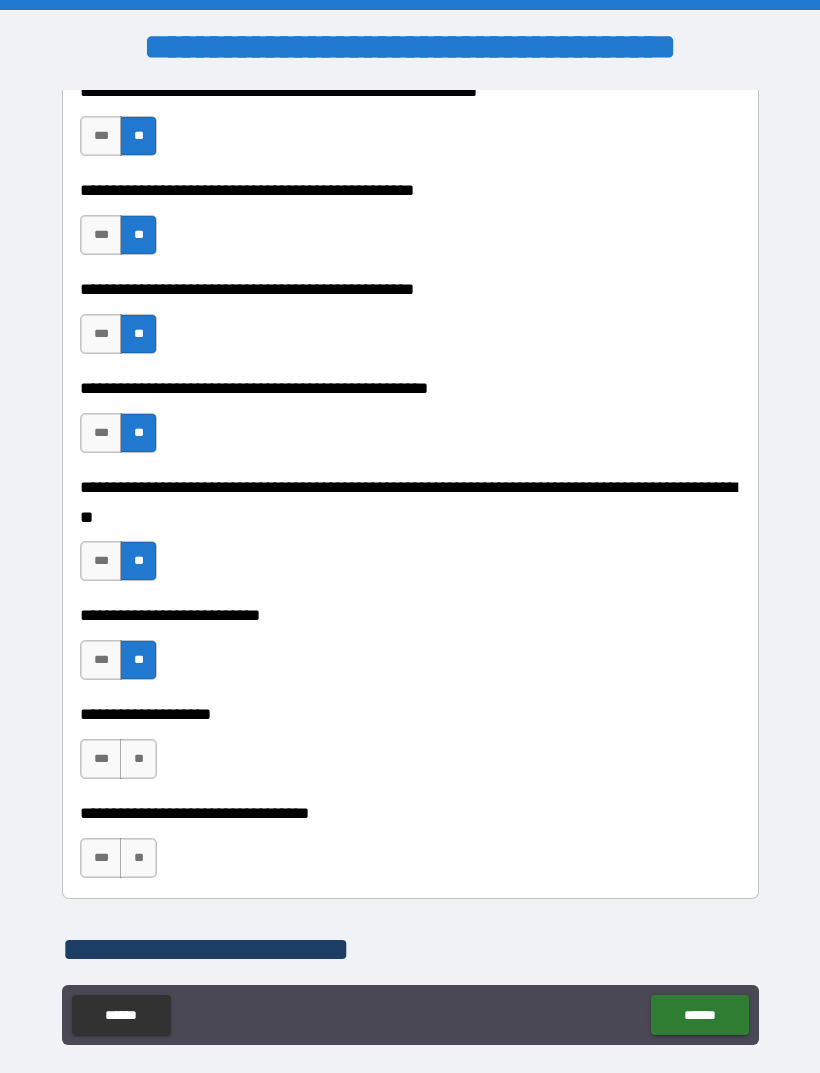 click on "**" at bounding box center [138, 759] 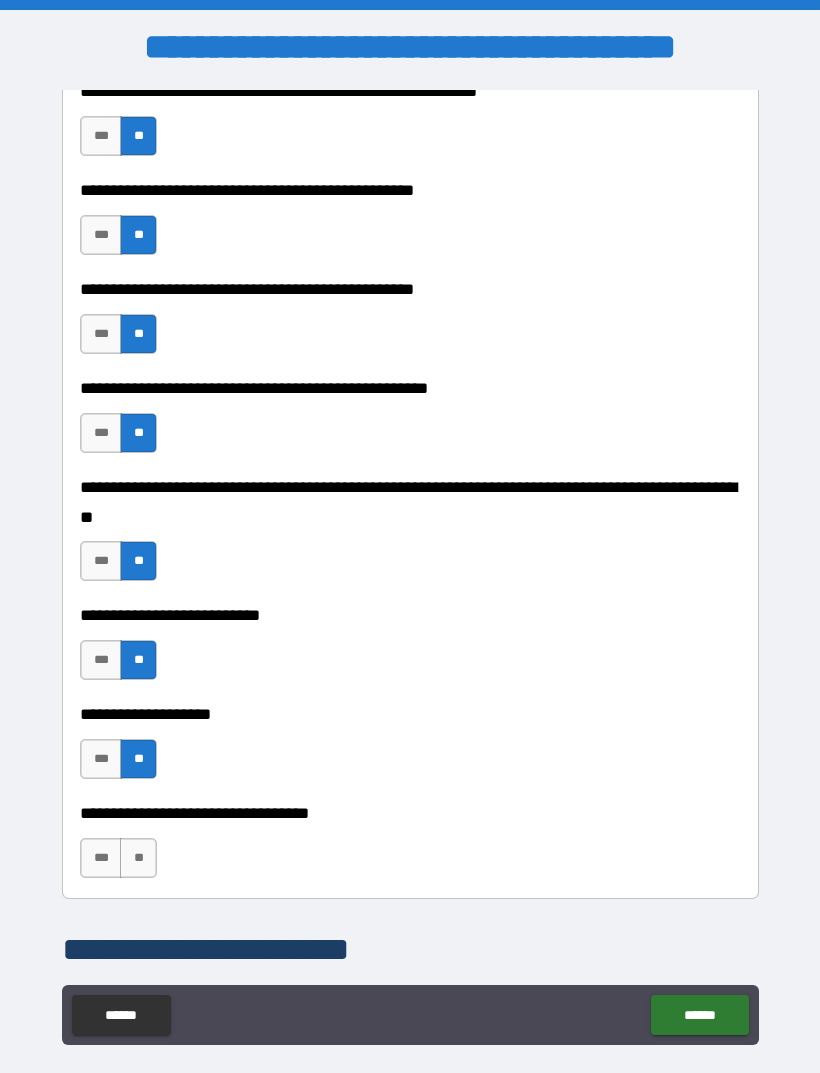 click on "**" at bounding box center (138, 858) 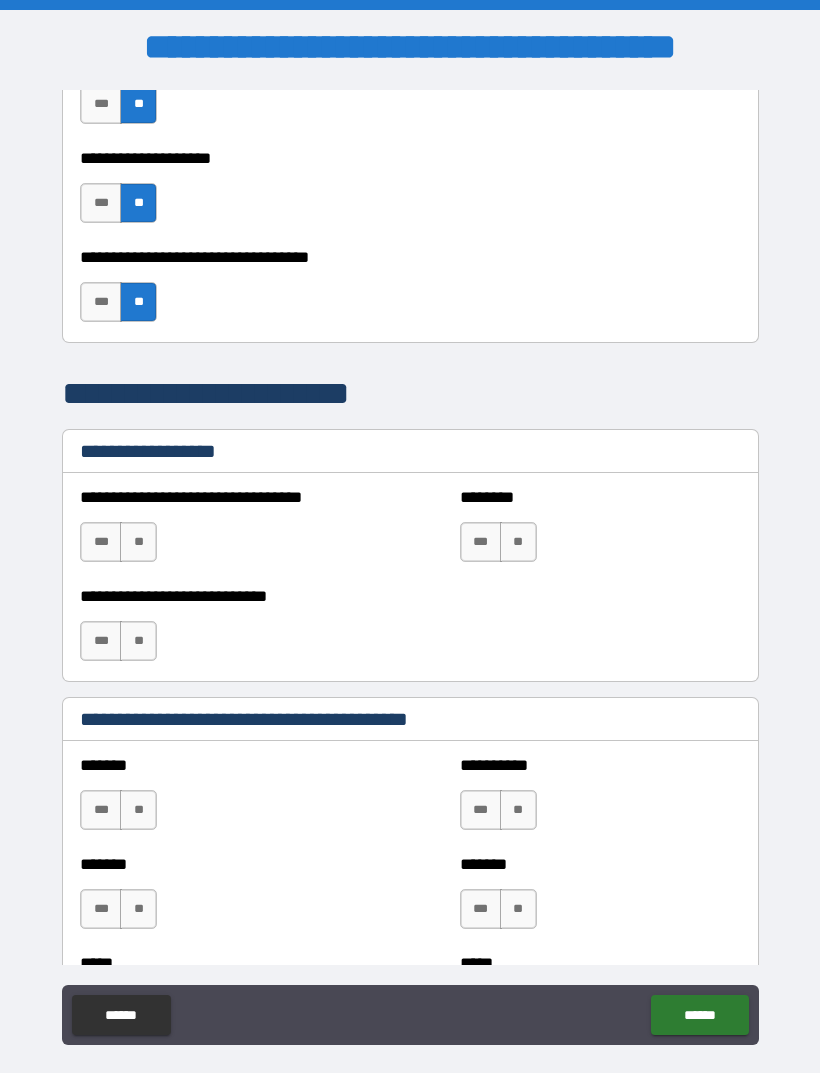 scroll, scrollTop: 1167, scrollLeft: 0, axis: vertical 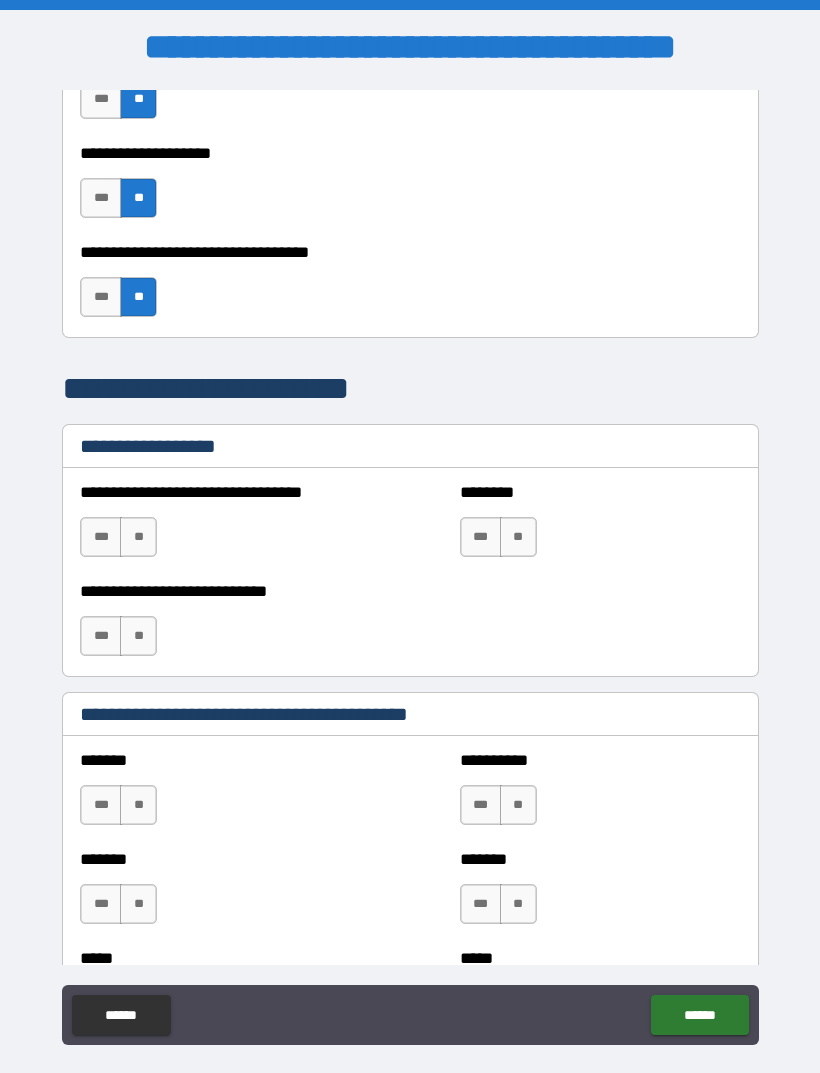 click on "**" at bounding box center (138, 537) 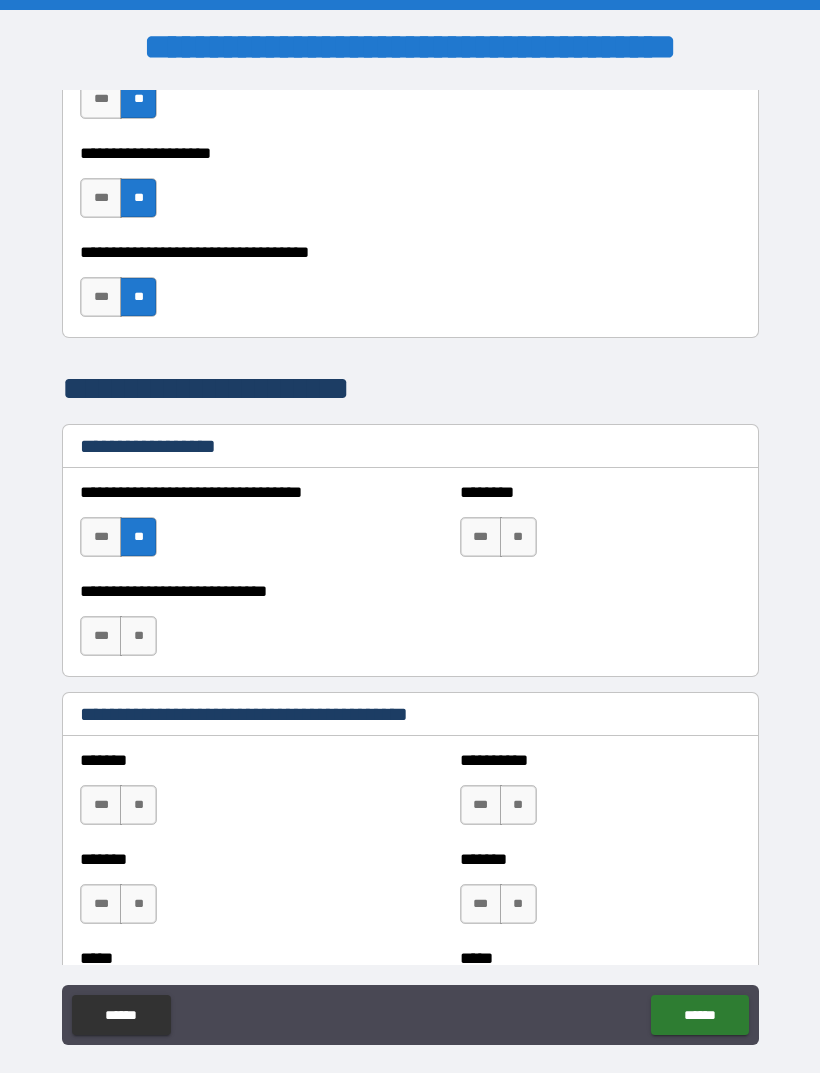 click on "**" at bounding box center (138, 636) 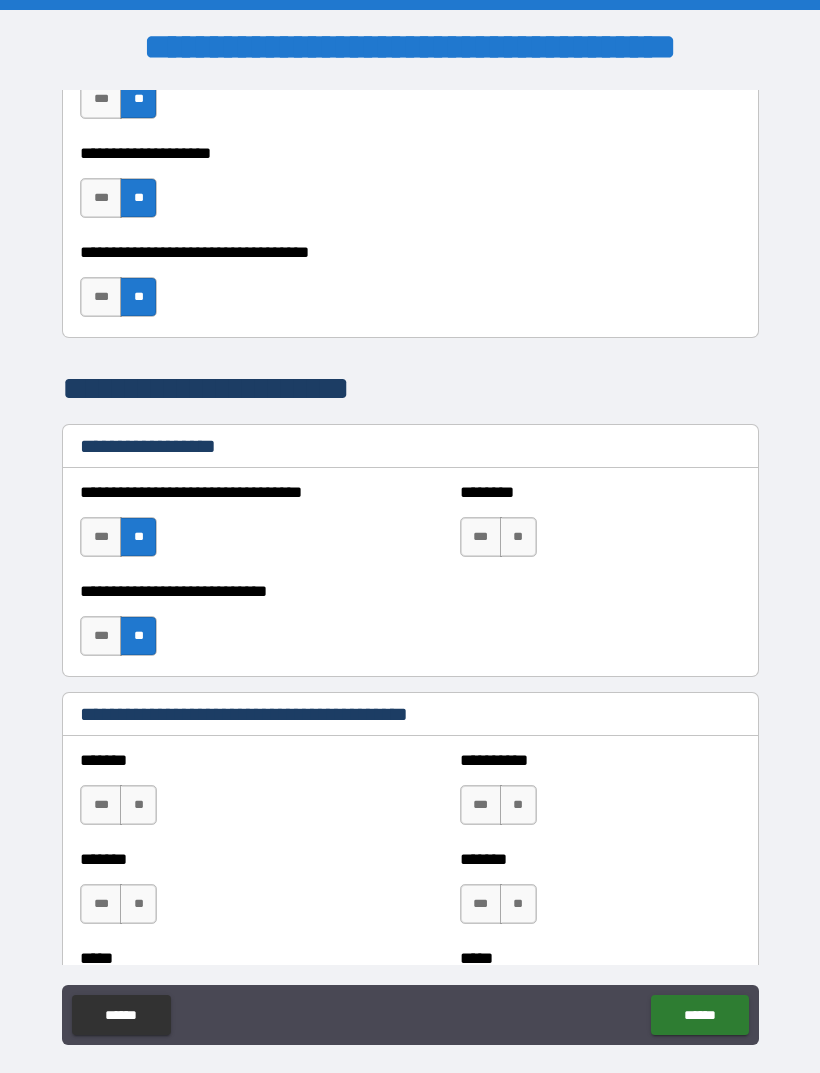 click on "**" at bounding box center [518, 537] 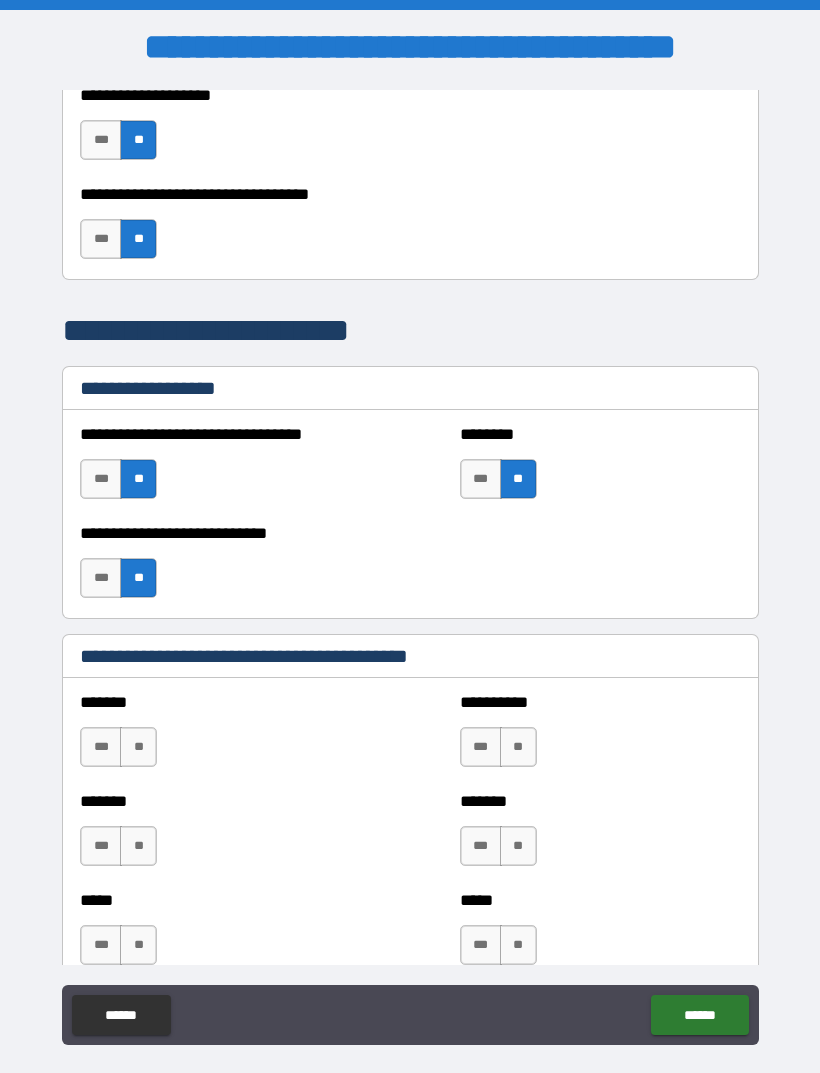 scroll, scrollTop: 1293, scrollLeft: 0, axis: vertical 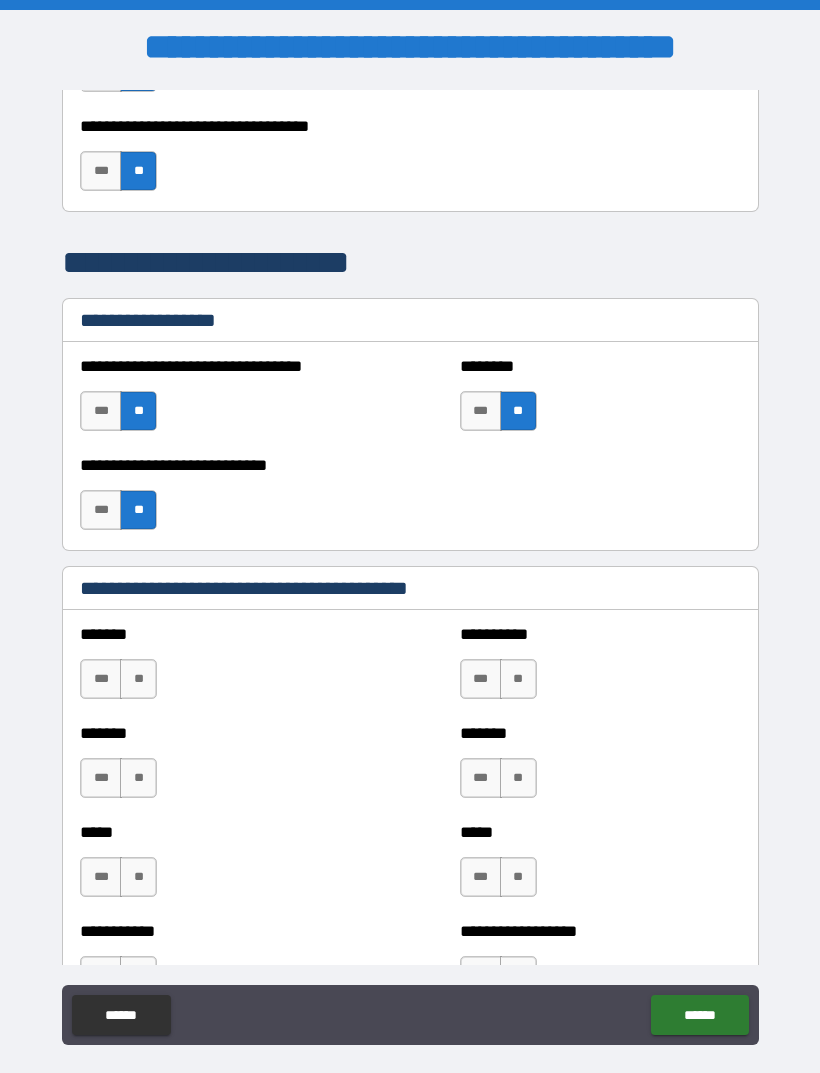 click on "**" at bounding box center [138, 679] 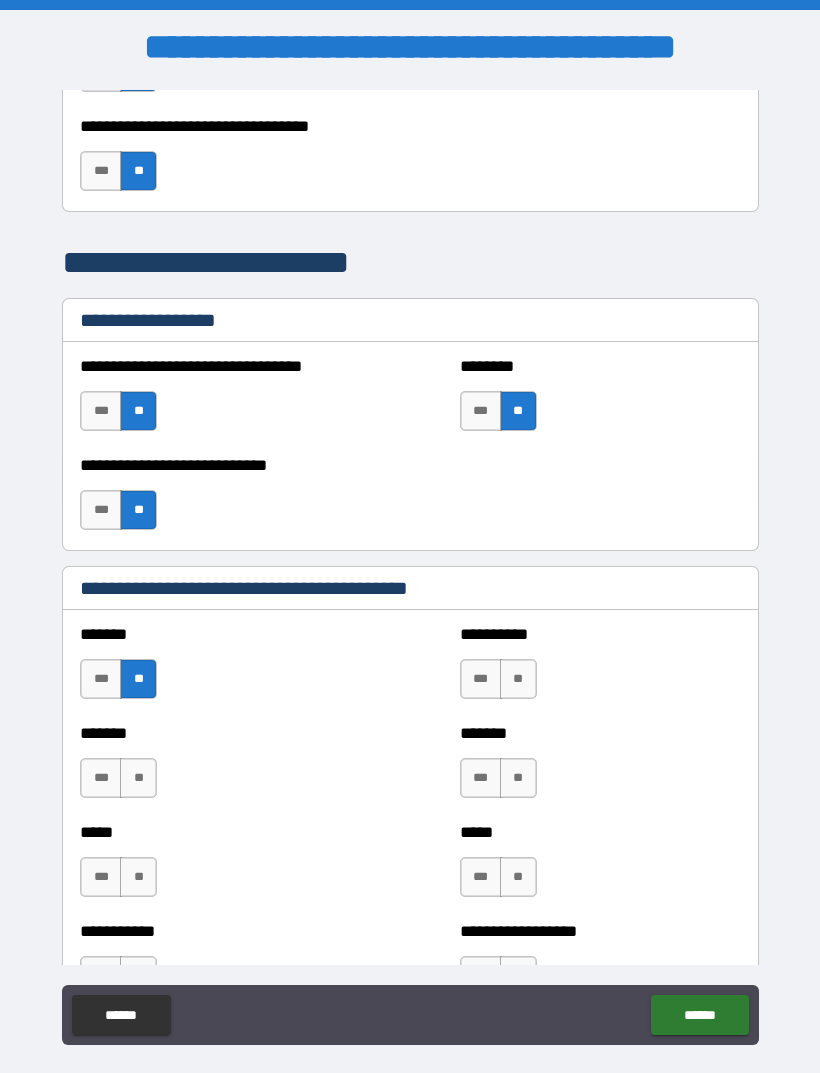click on "**" at bounding box center (138, 778) 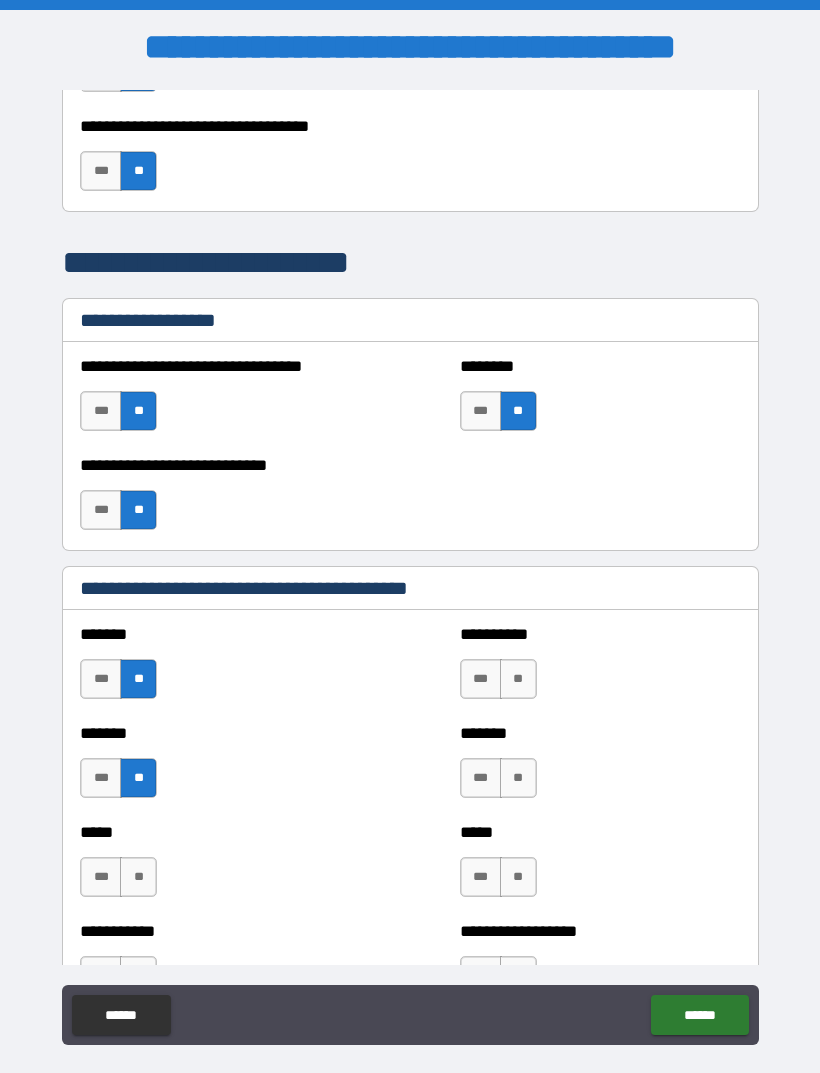 click on "**" at bounding box center (138, 877) 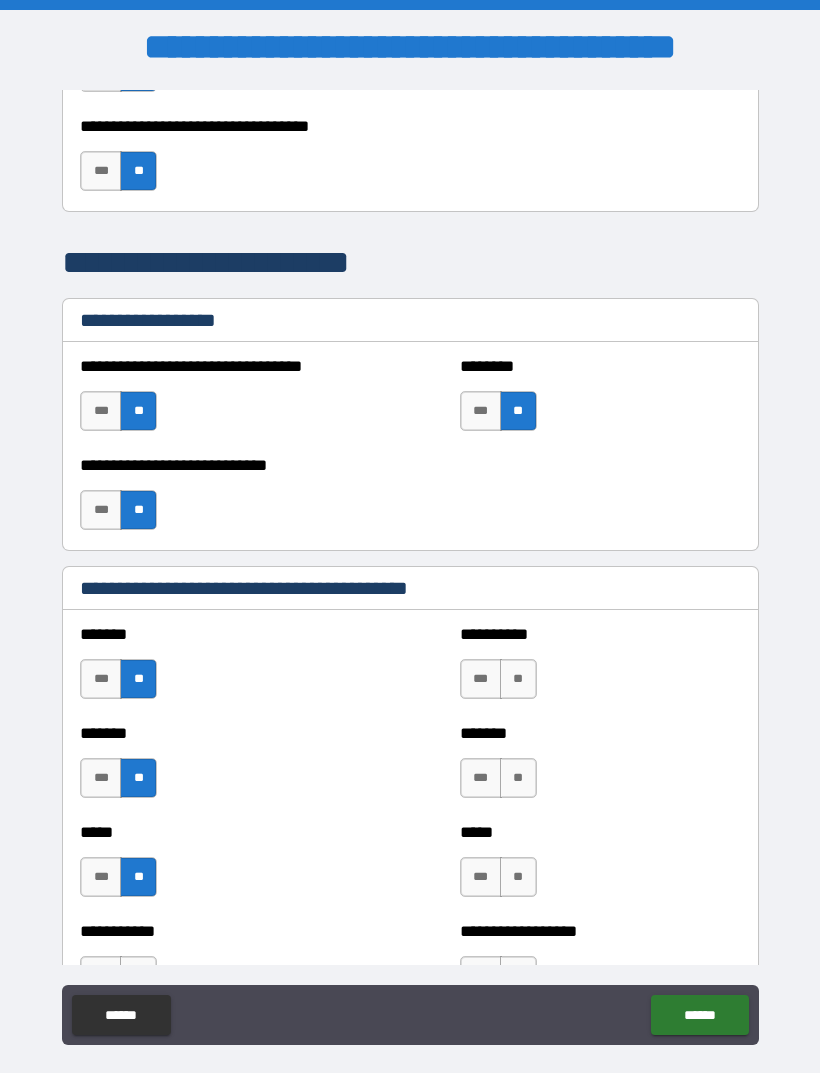 click on "**" at bounding box center (518, 679) 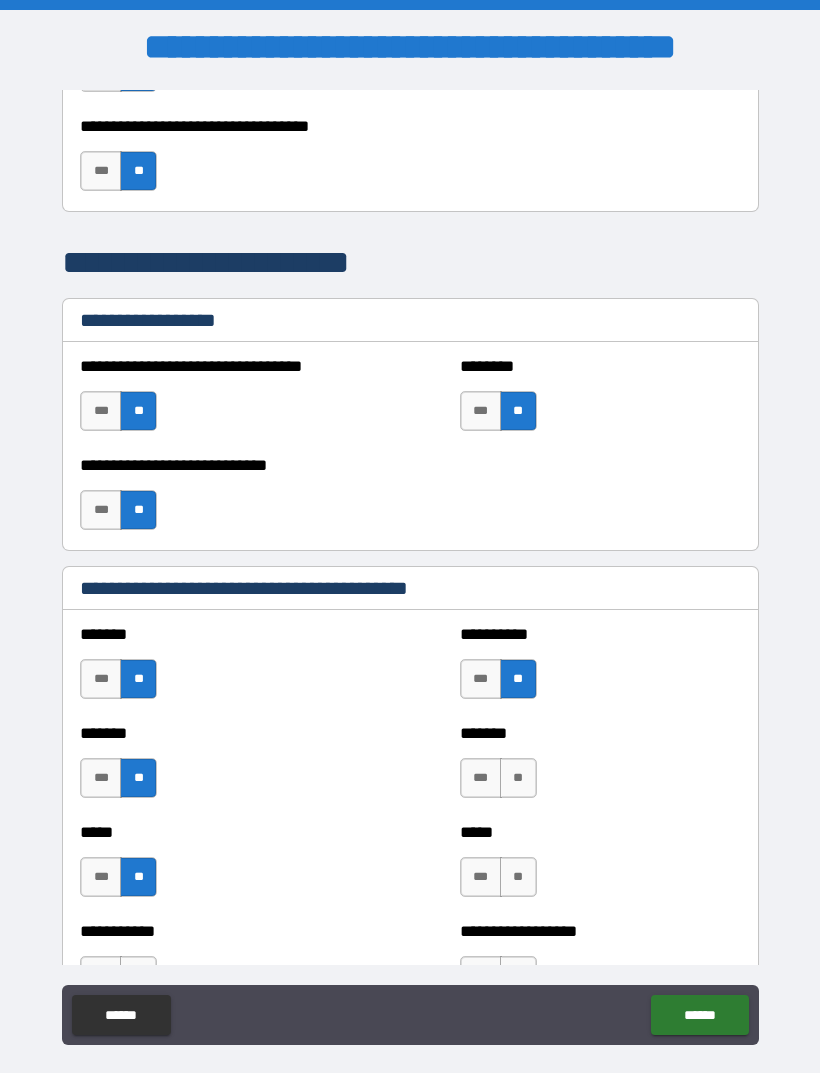 click on "**" at bounding box center [518, 778] 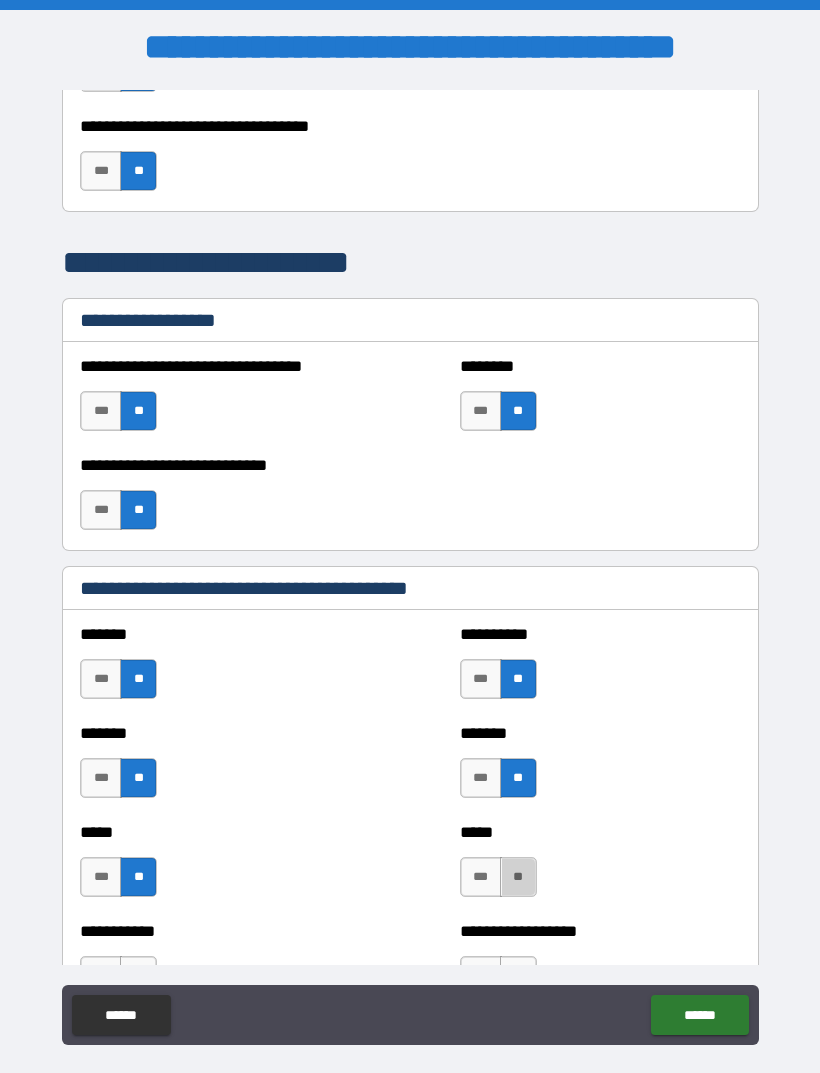 click on "**" at bounding box center [518, 877] 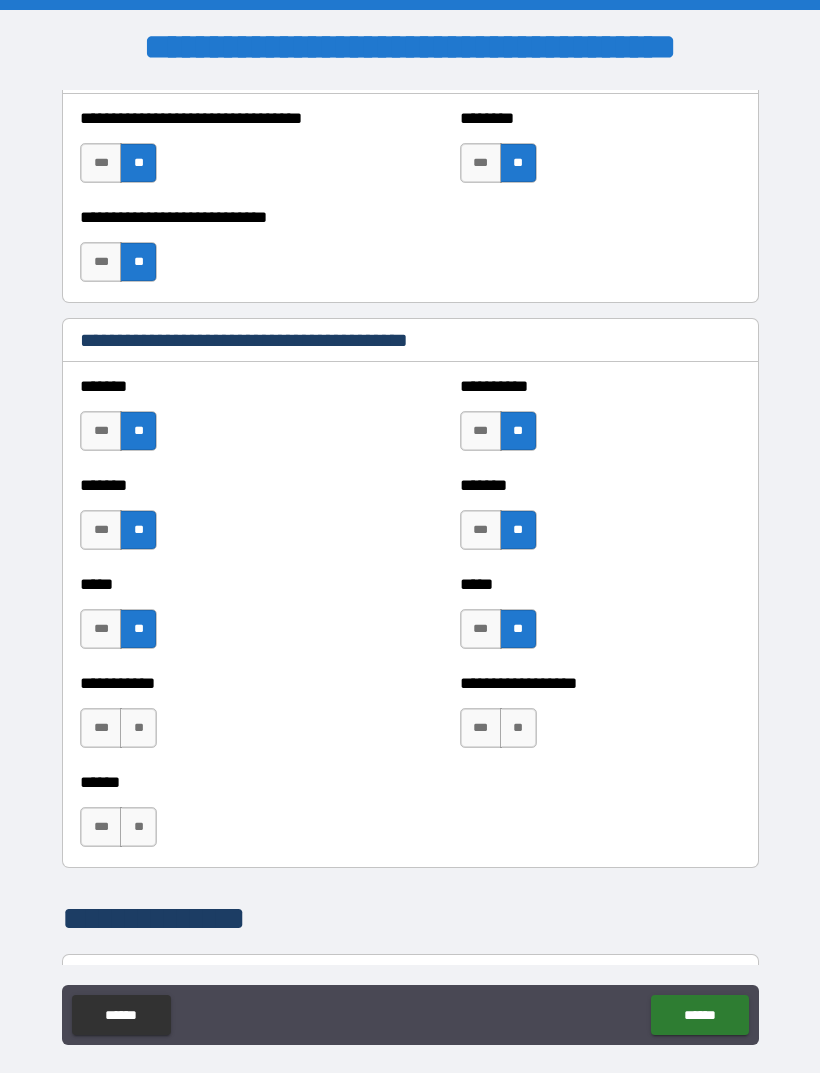 scroll, scrollTop: 1536, scrollLeft: 0, axis: vertical 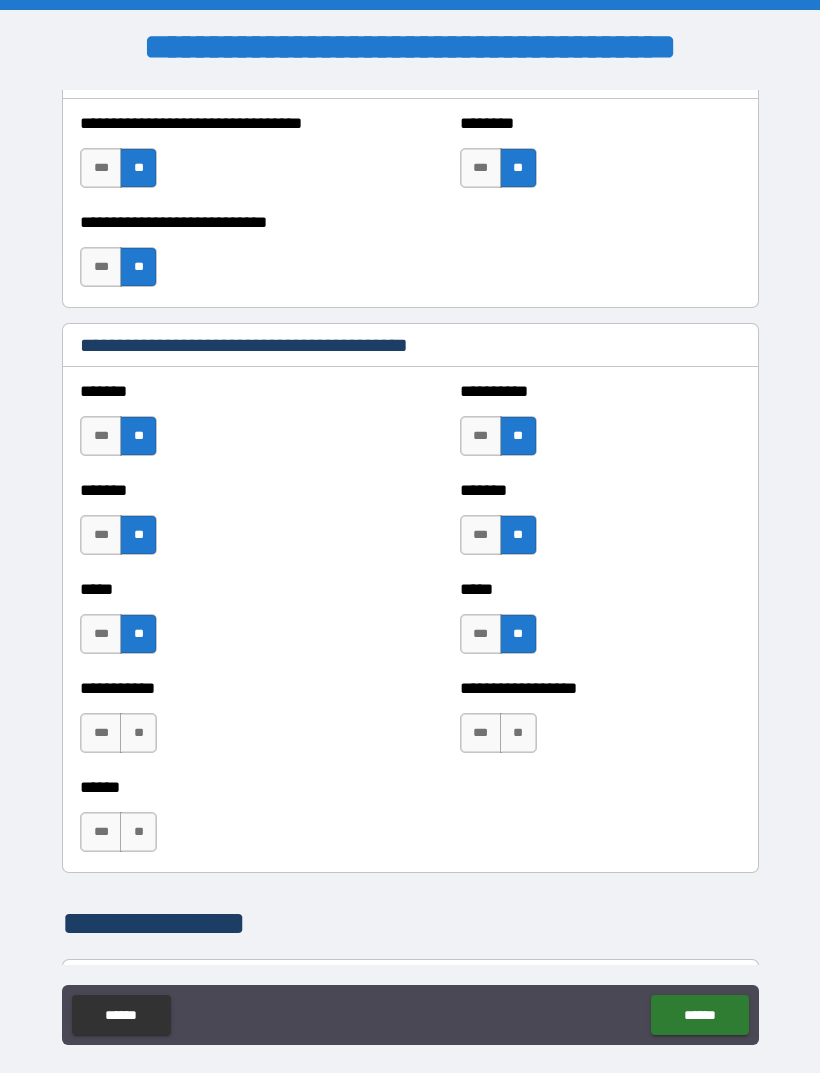 click on "**" at bounding box center [518, 733] 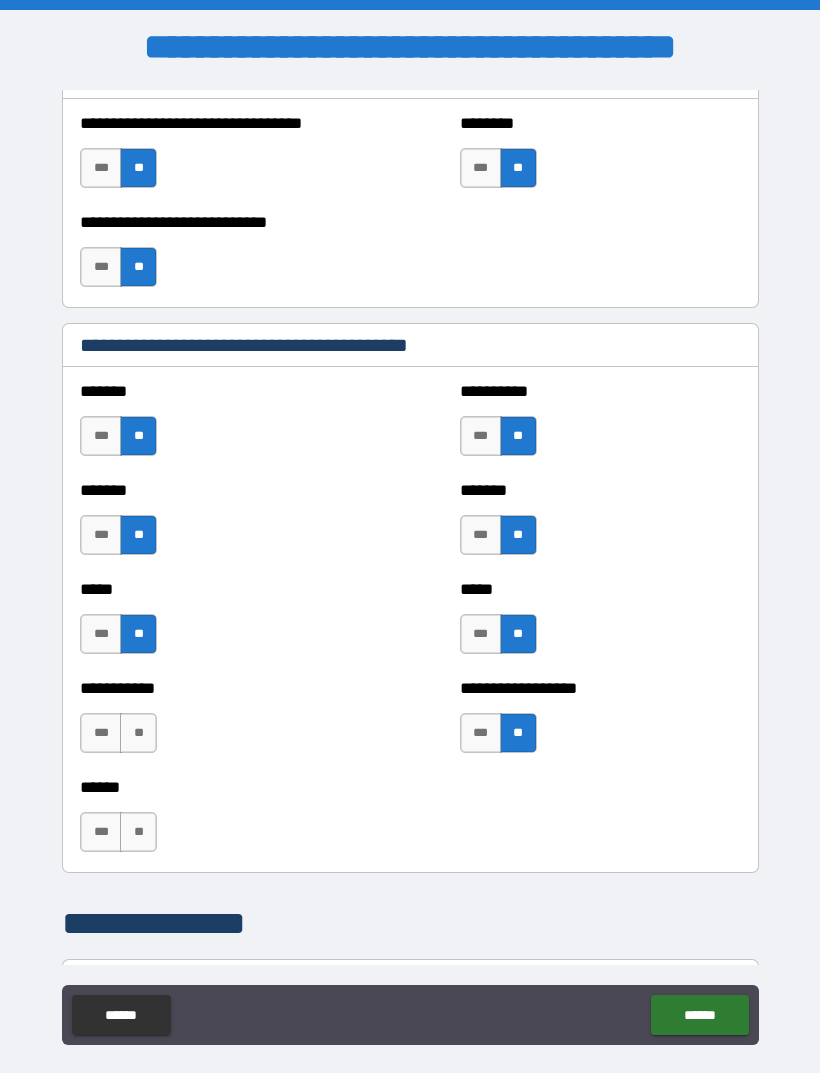 click on "**" at bounding box center [138, 733] 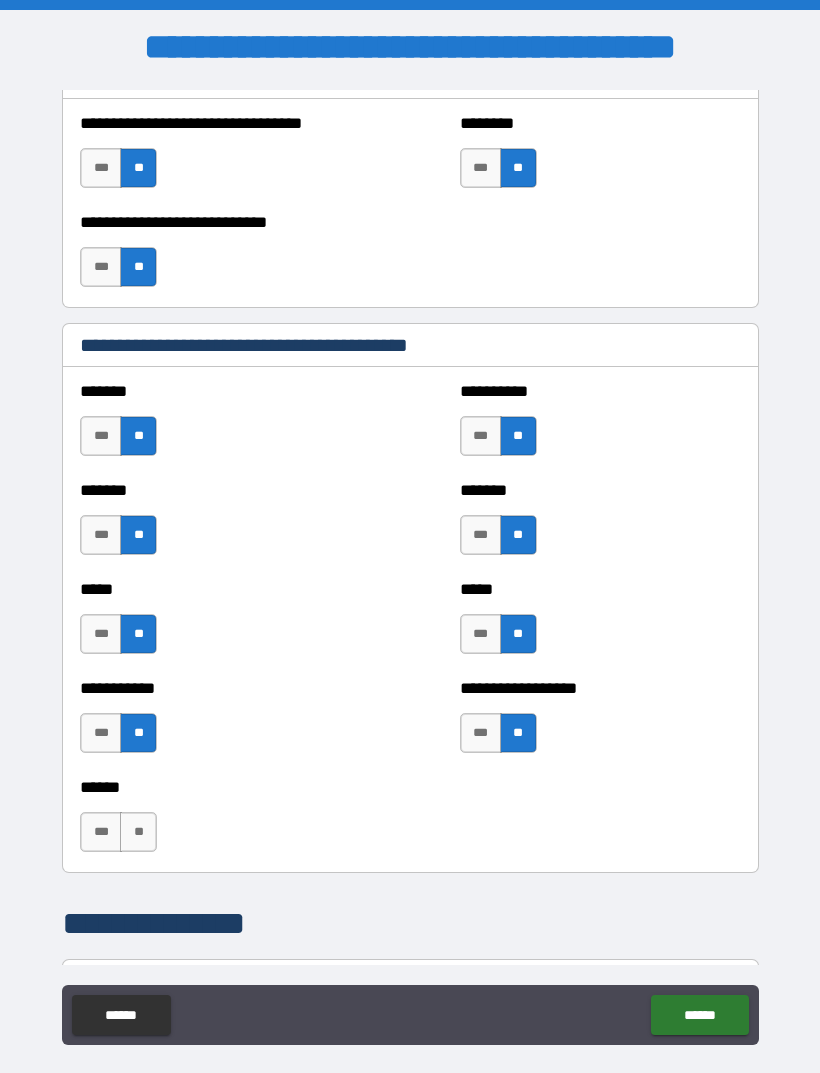 click on "**" at bounding box center (138, 832) 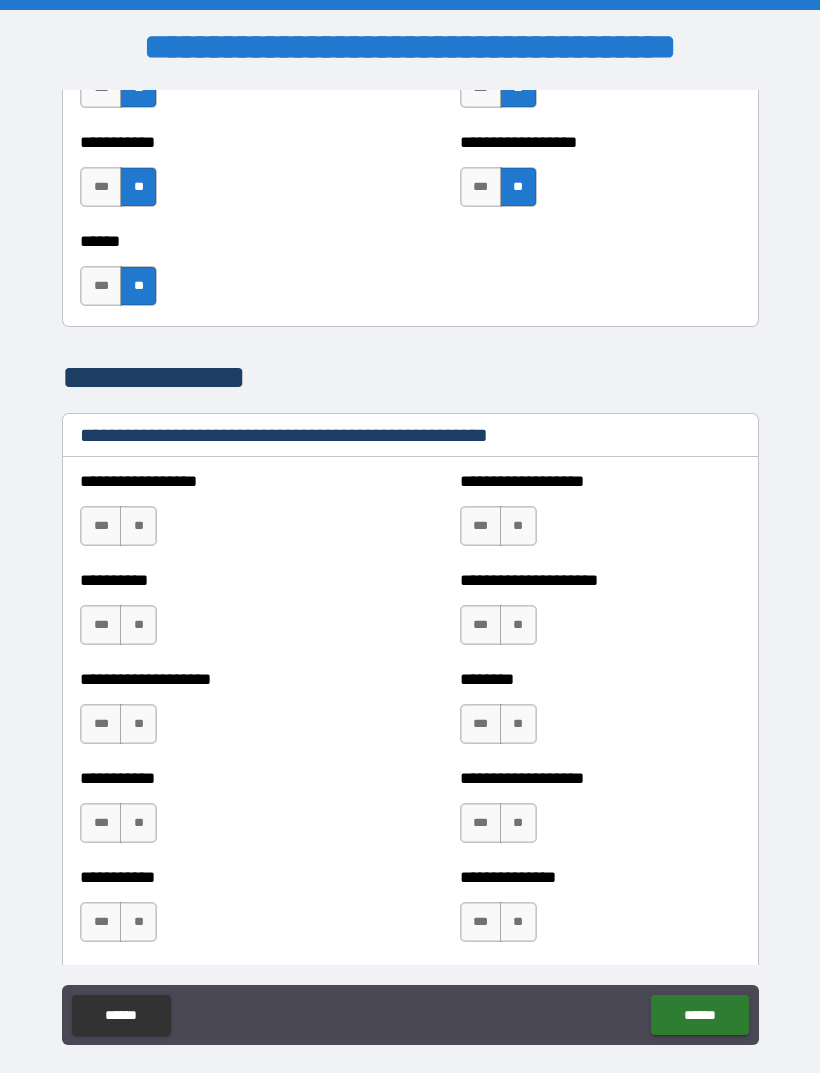 scroll, scrollTop: 2146, scrollLeft: 0, axis: vertical 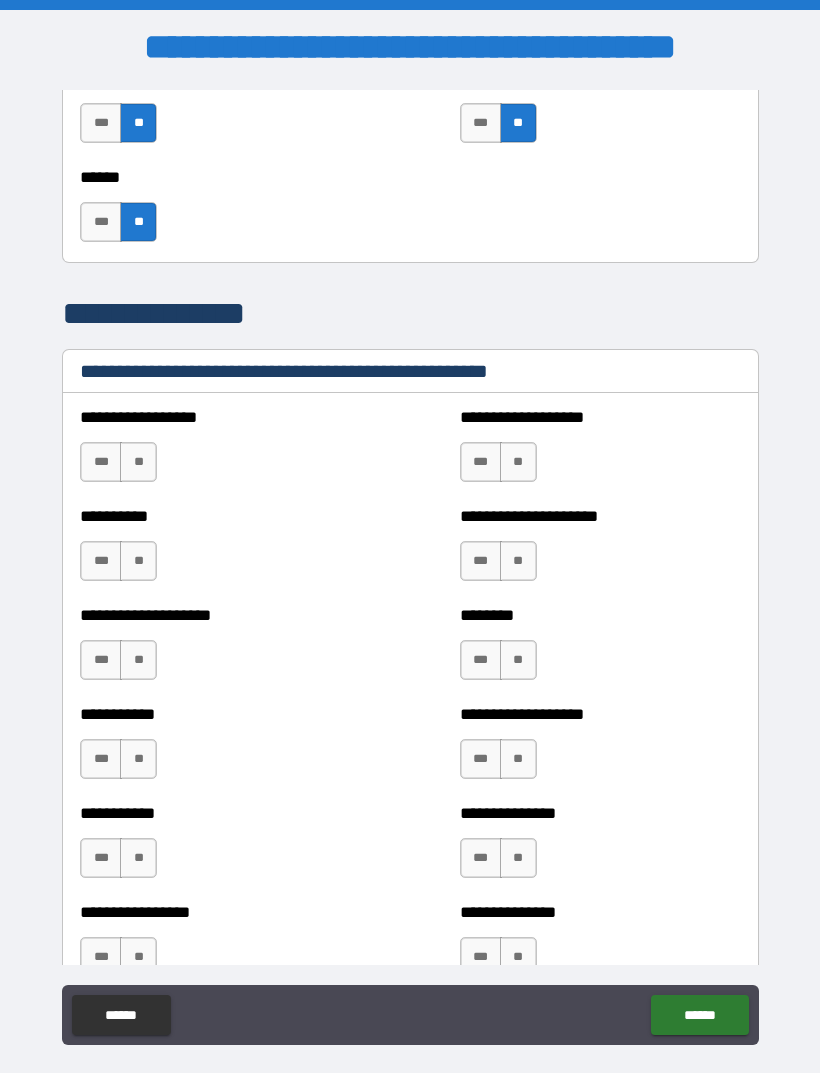 click on "**" at bounding box center [138, 462] 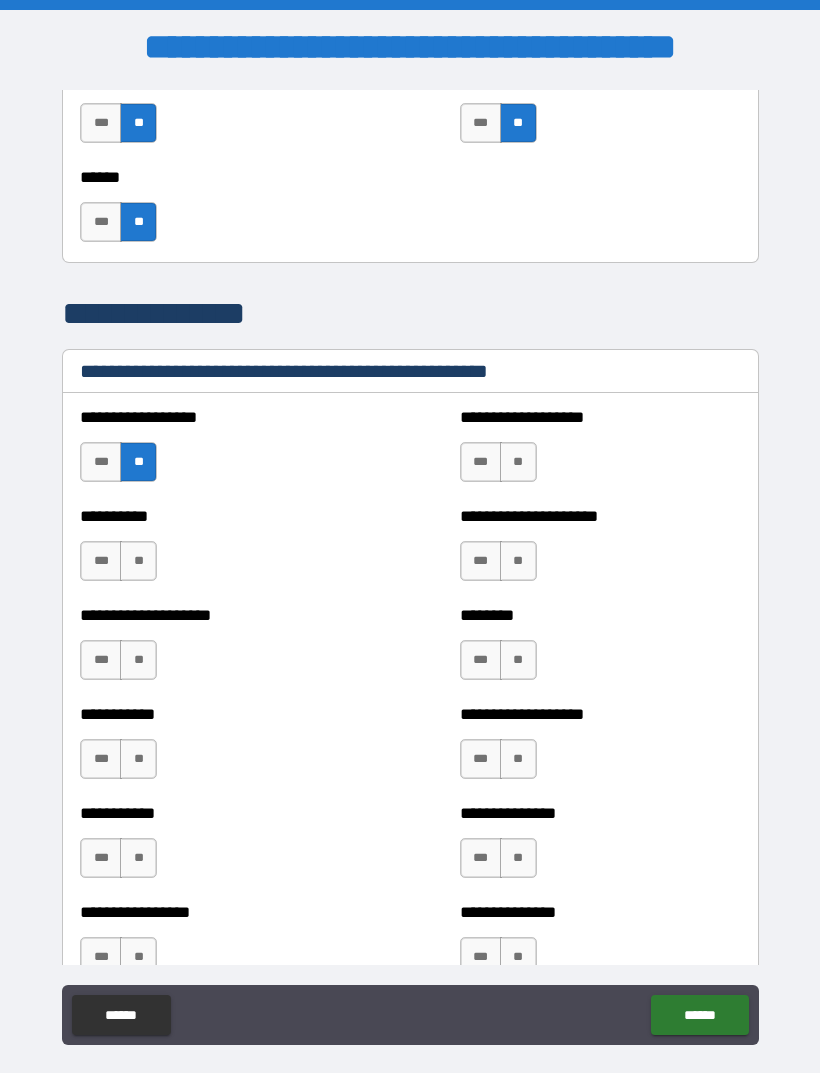 click on "**" at bounding box center (138, 561) 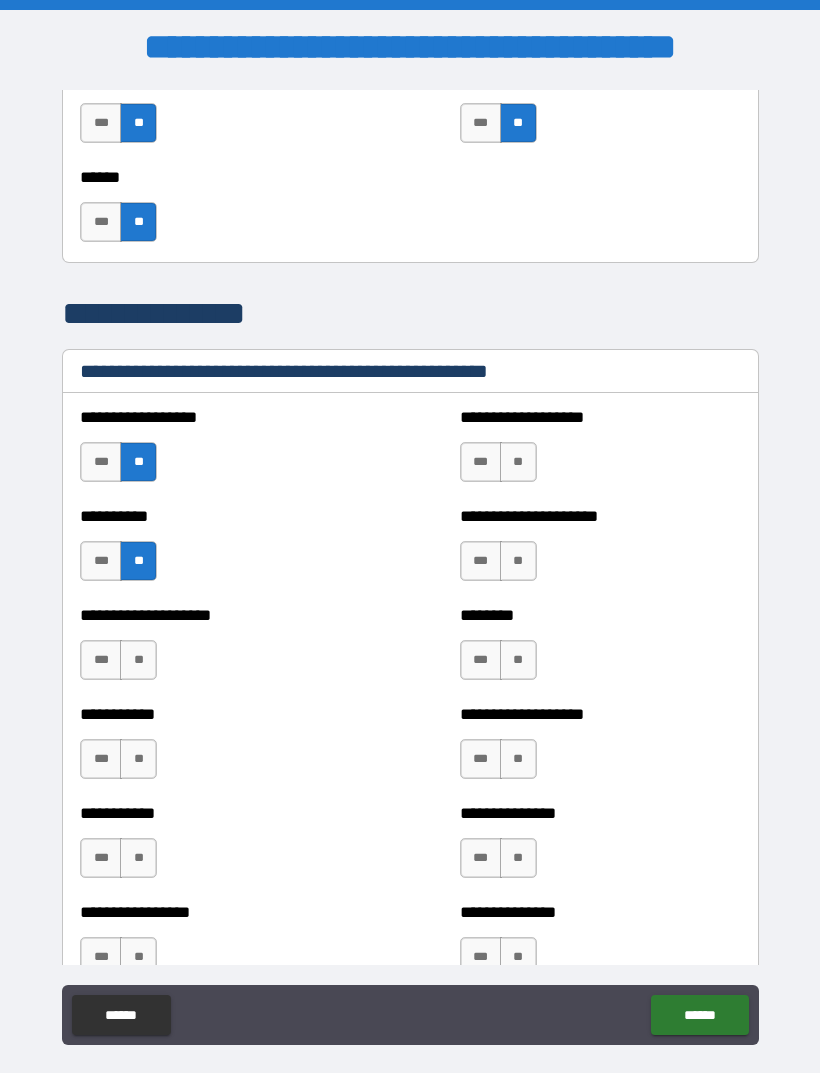 click on "**" at bounding box center (138, 660) 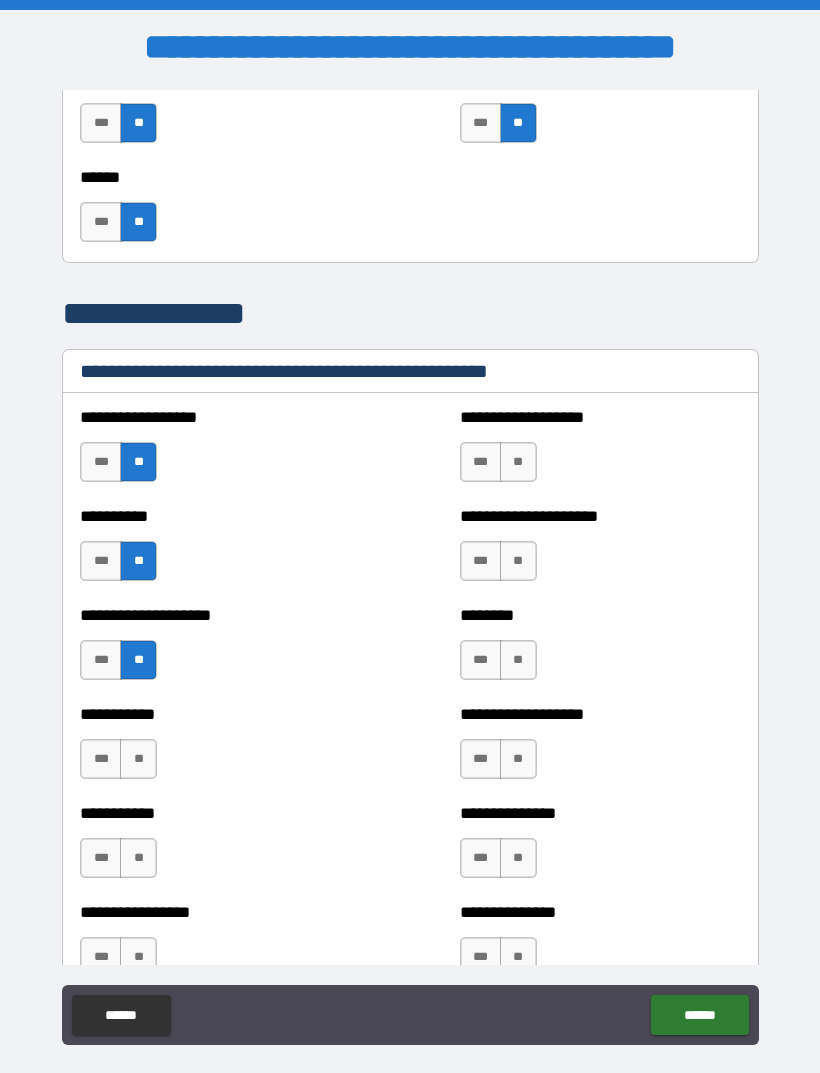 click on "**" at bounding box center (138, 660) 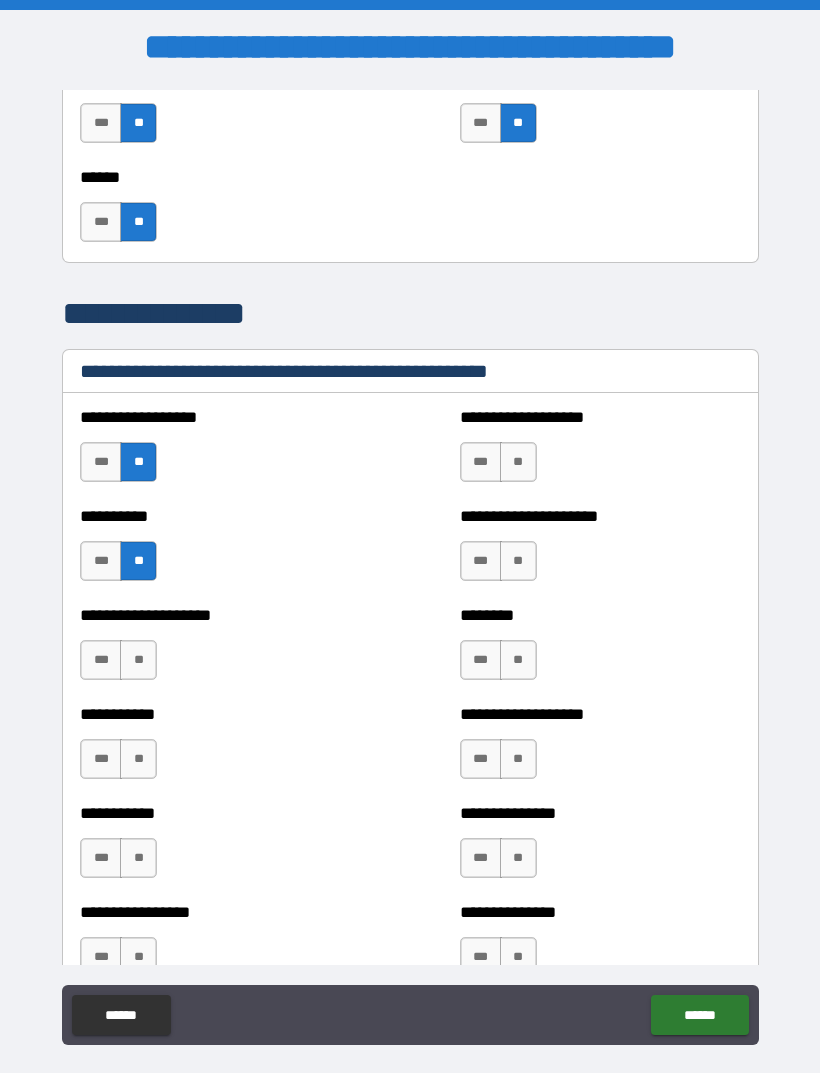 click on "**" at bounding box center (138, 660) 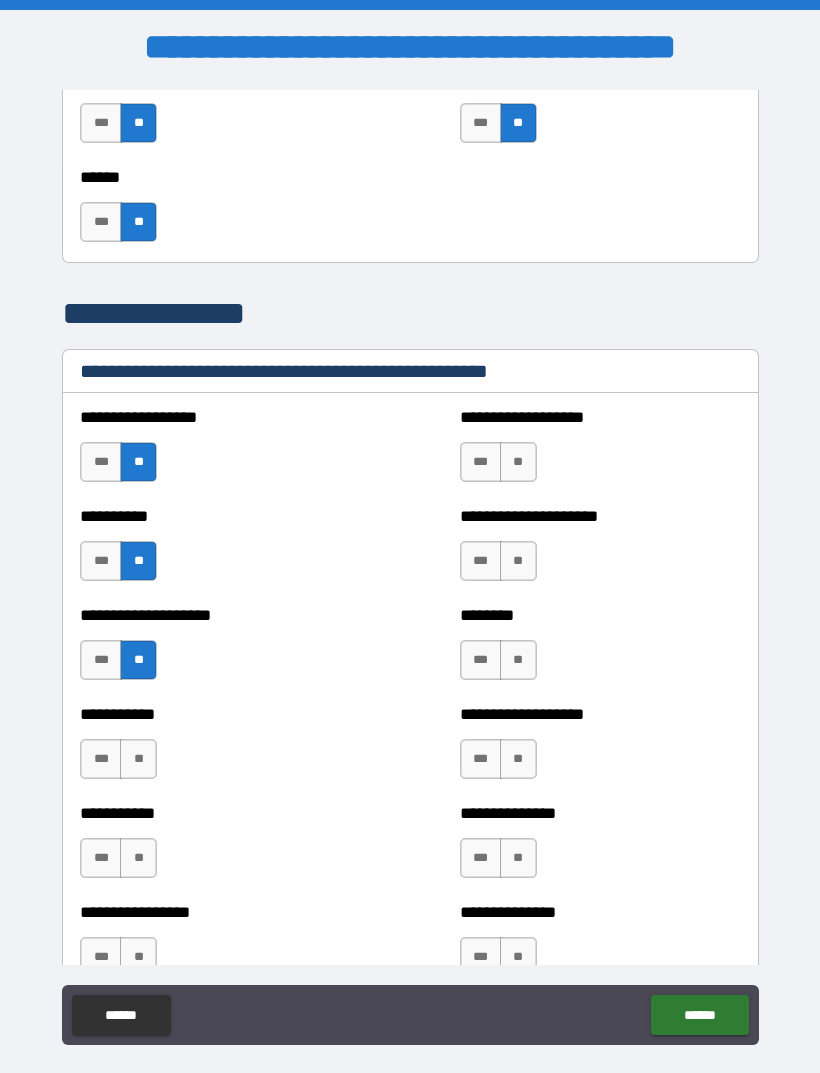click on "**" at bounding box center [138, 759] 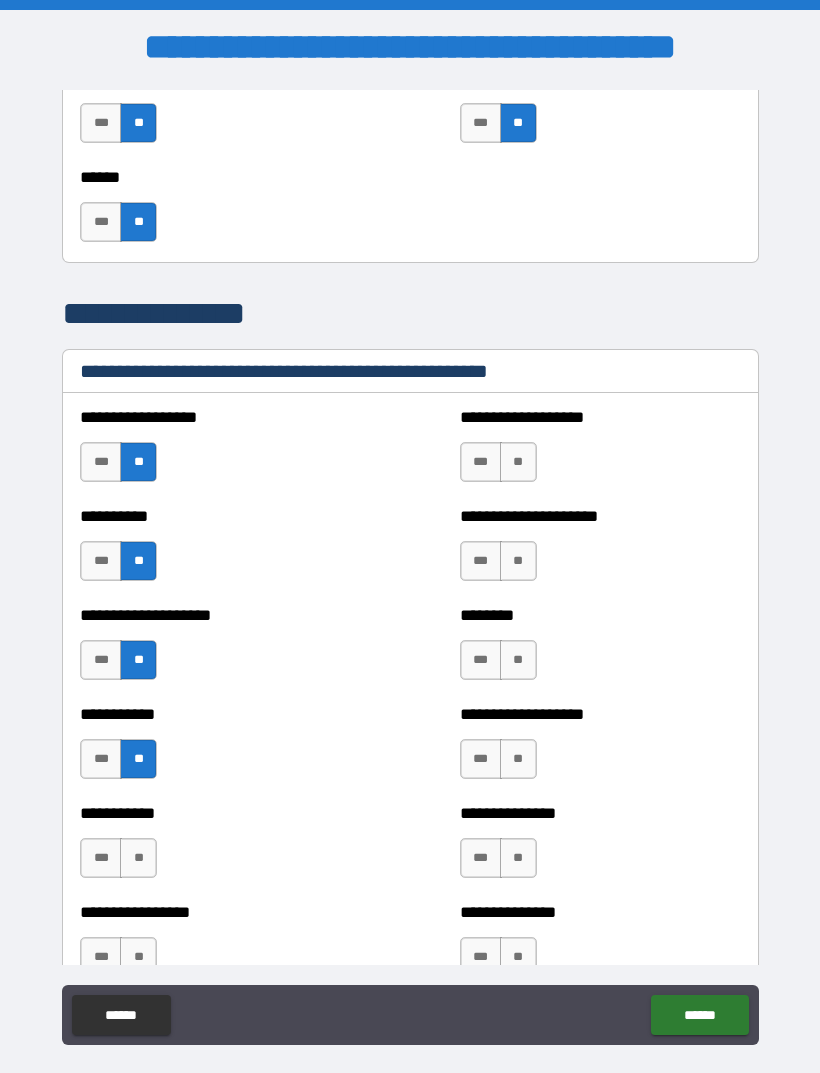 click on "**" at bounding box center (518, 462) 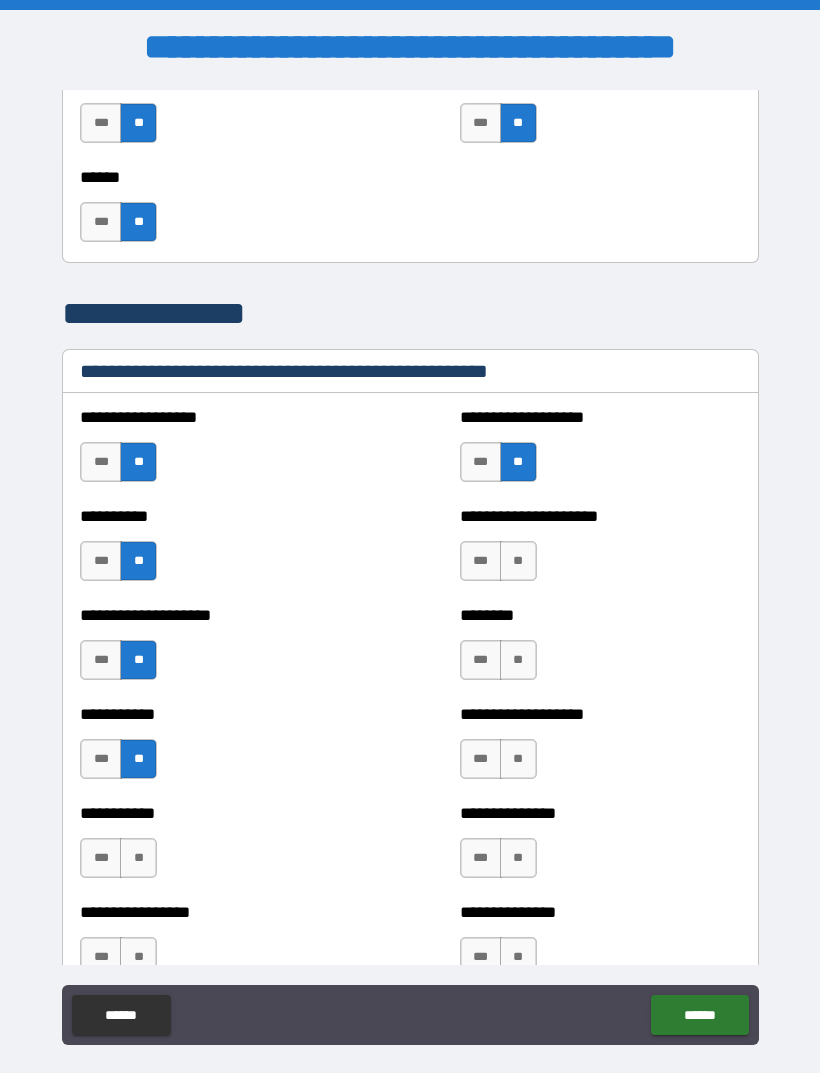 click on "**" at bounding box center (518, 561) 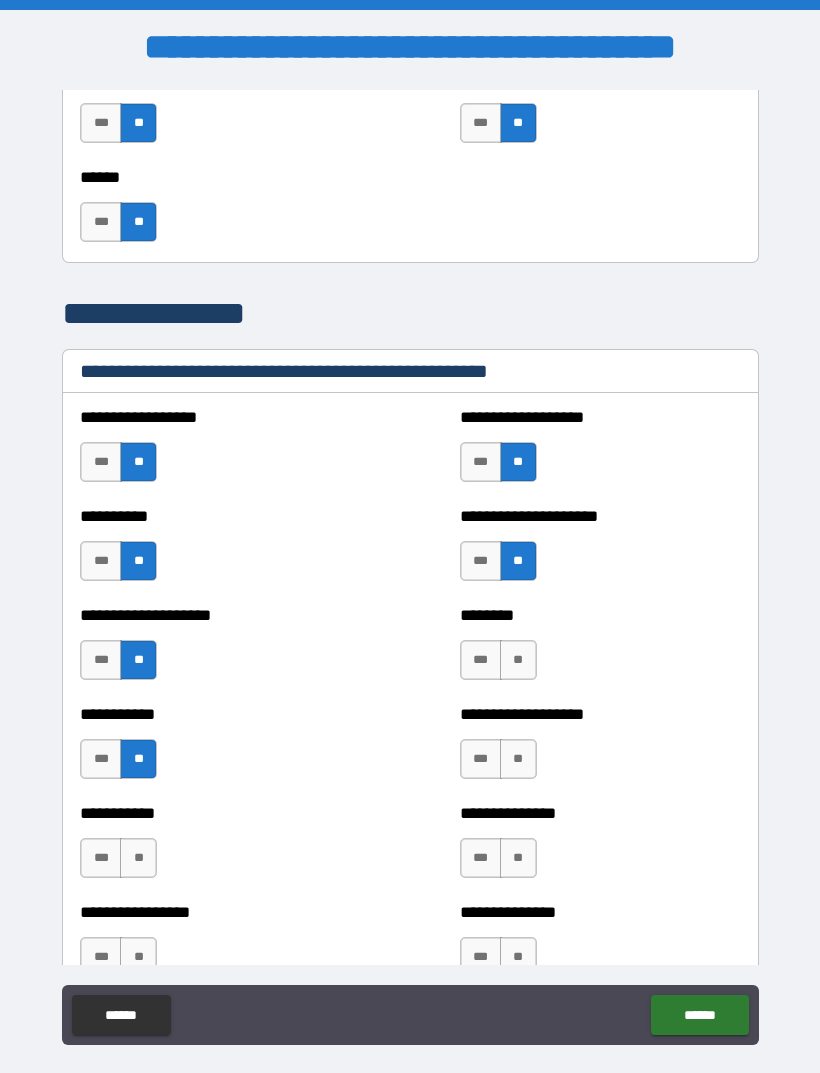 click on "**" at bounding box center [518, 660] 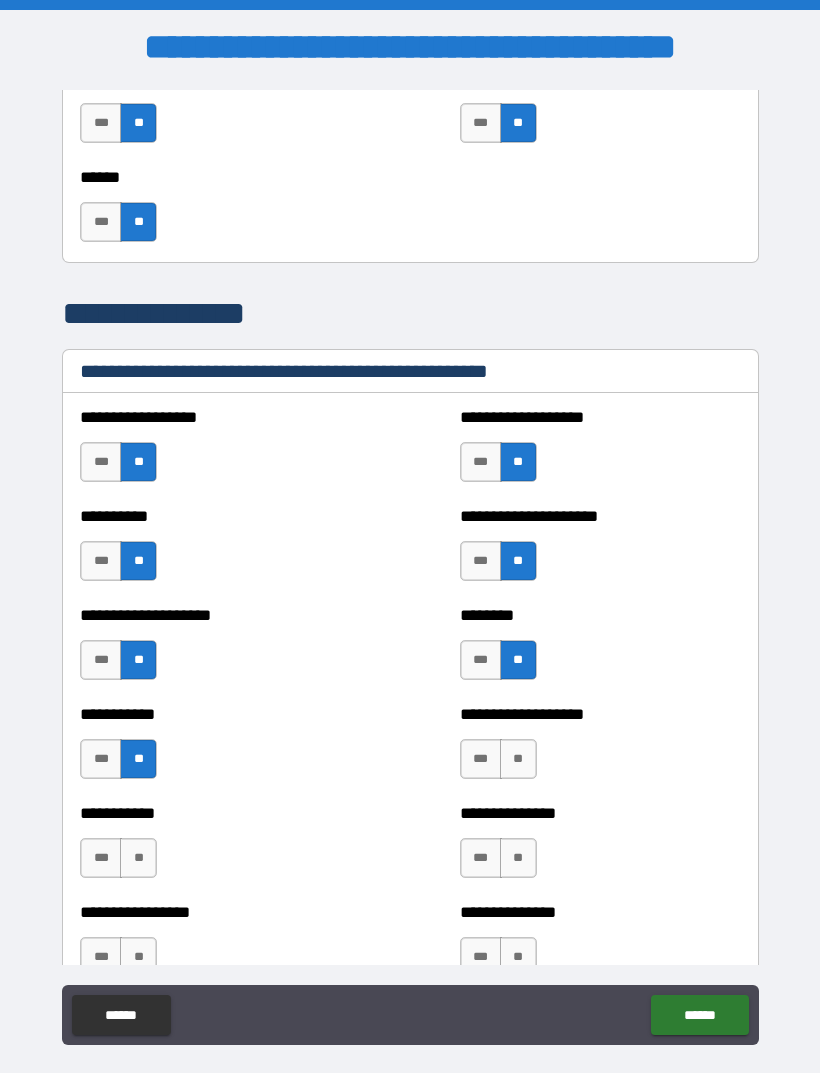 click on "**" at bounding box center [518, 759] 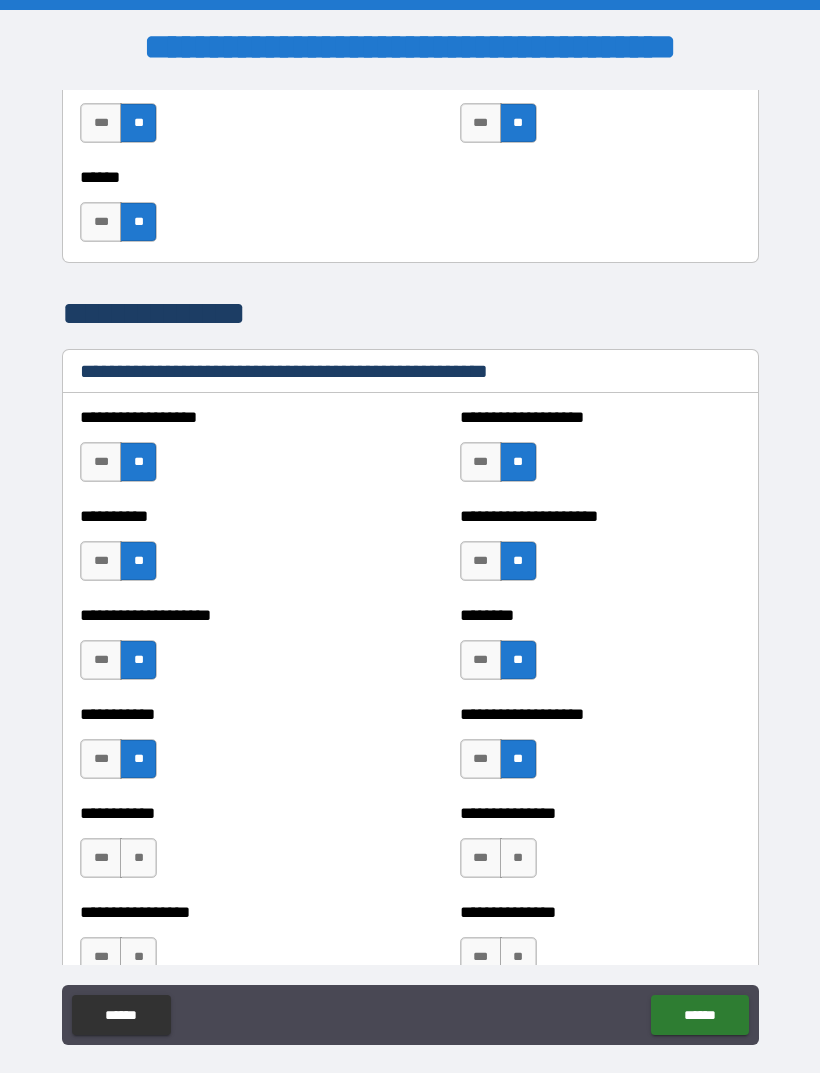 click on "**" at bounding box center [138, 858] 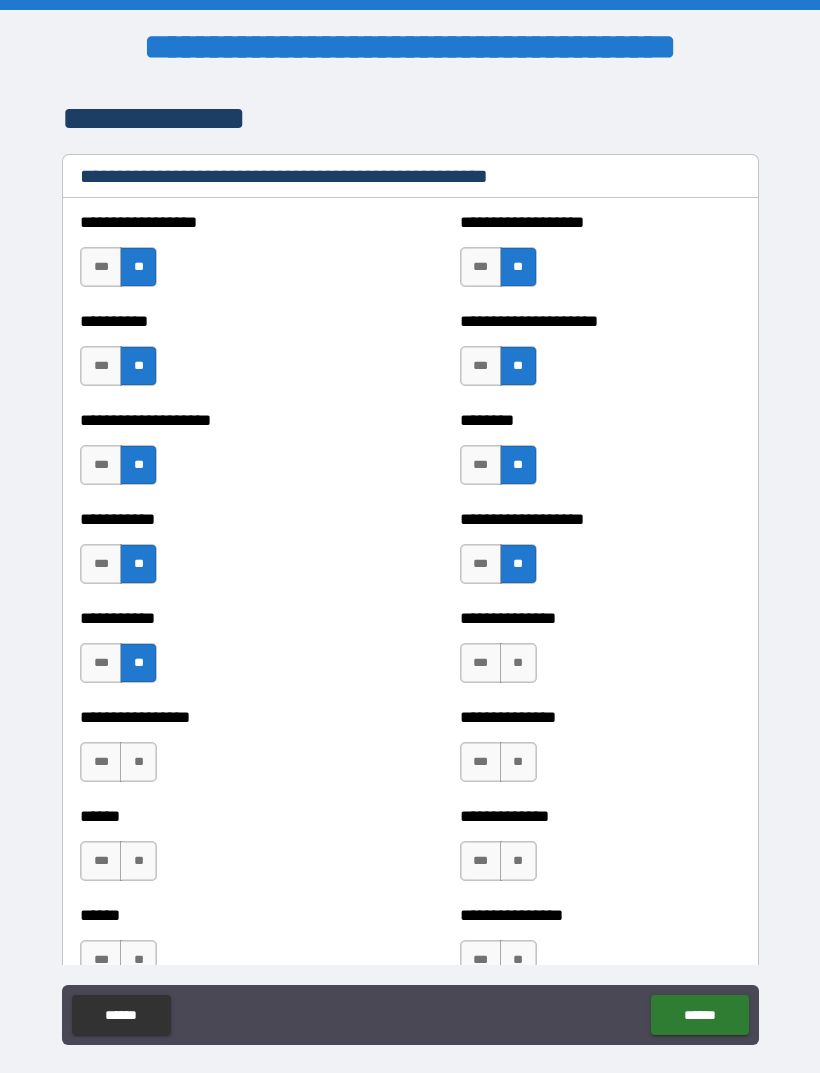scroll, scrollTop: 2346, scrollLeft: 0, axis: vertical 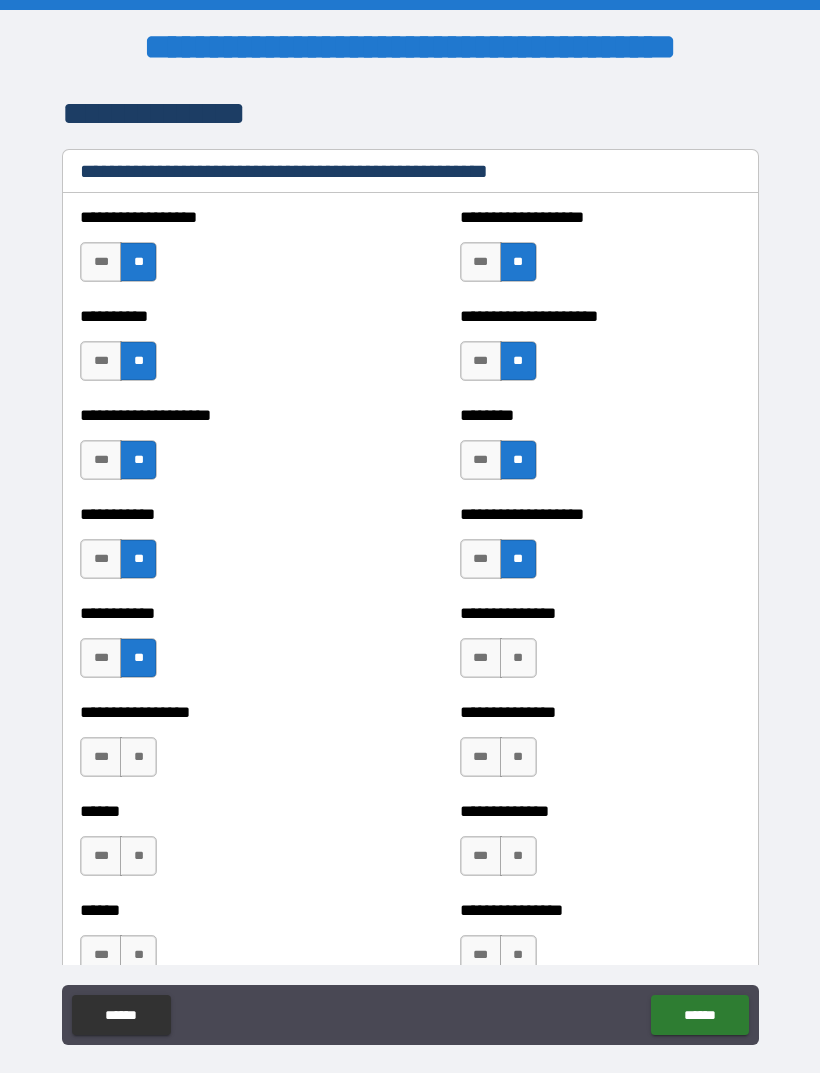 click on "**" at bounding box center [518, 658] 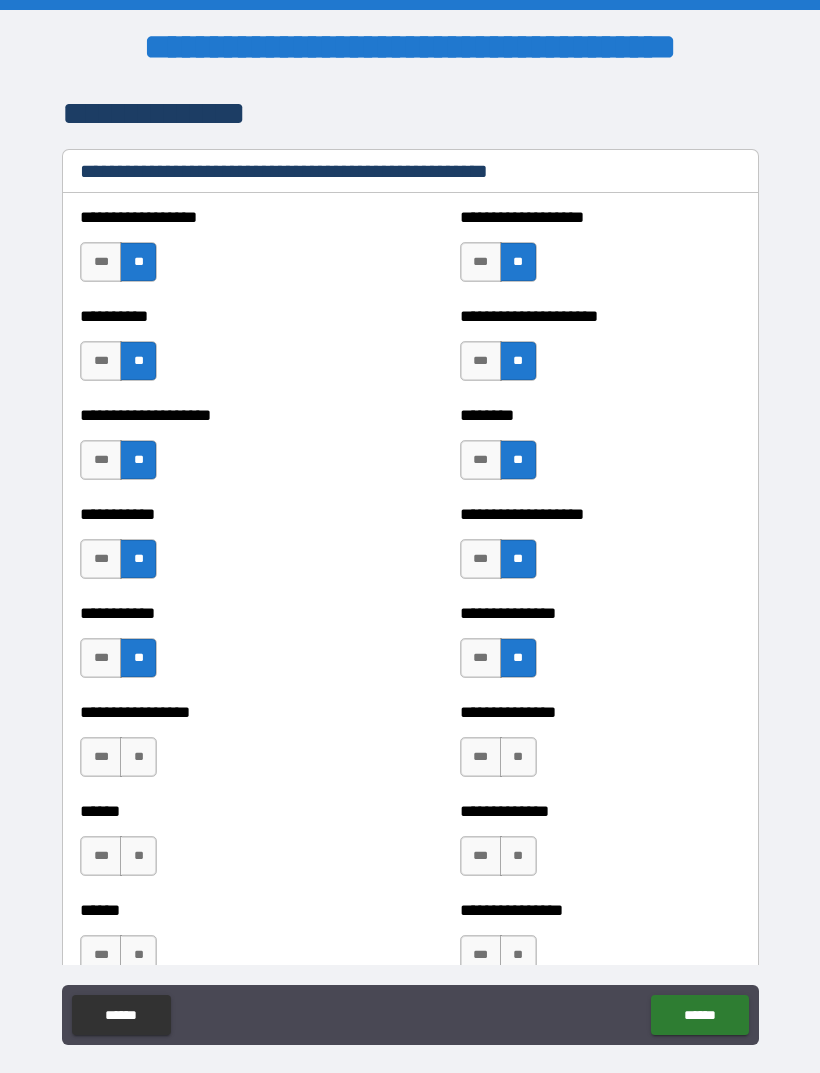 click on "**" at bounding box center [518, 757] 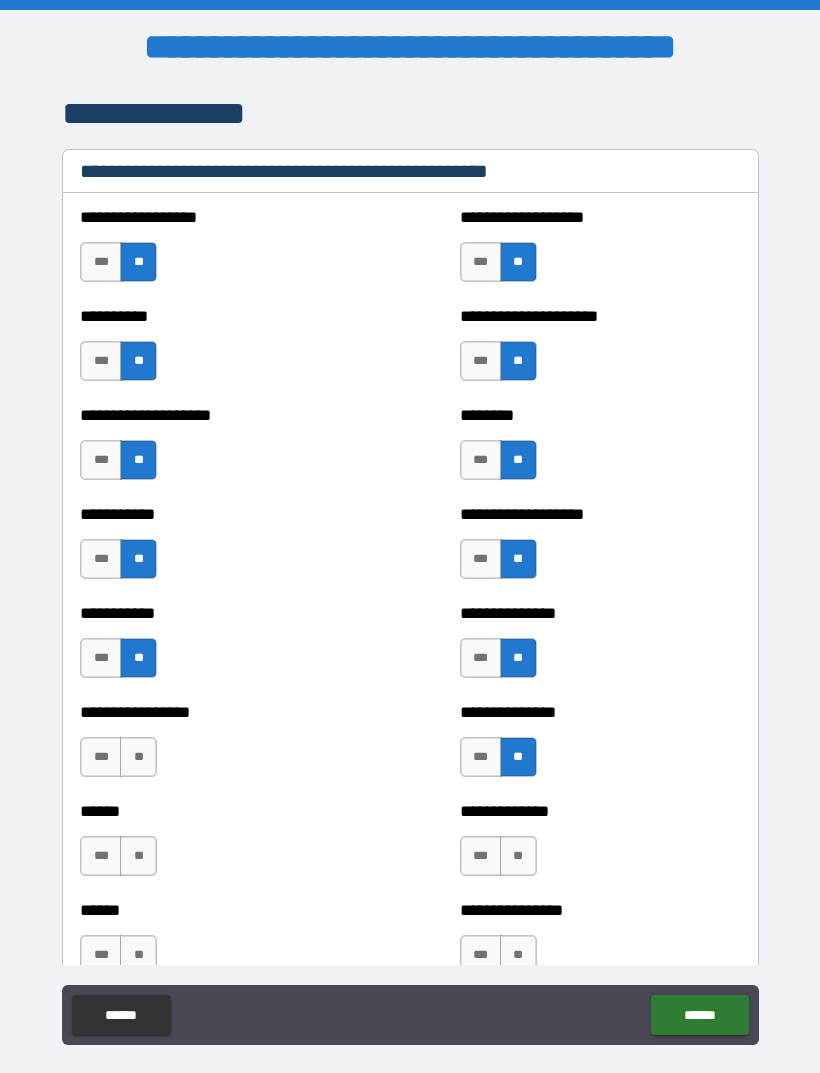 click on "**" at bounding box center (138, 757) 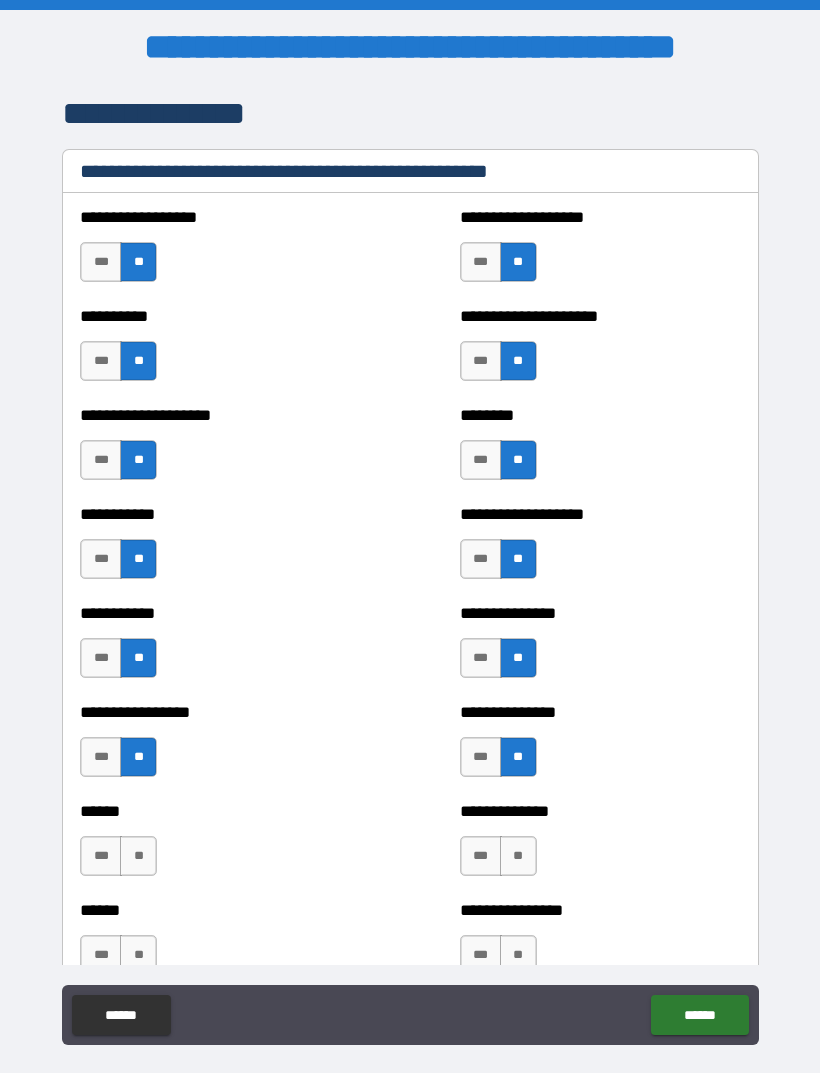 click on "**" at bounding box center [138, 856] 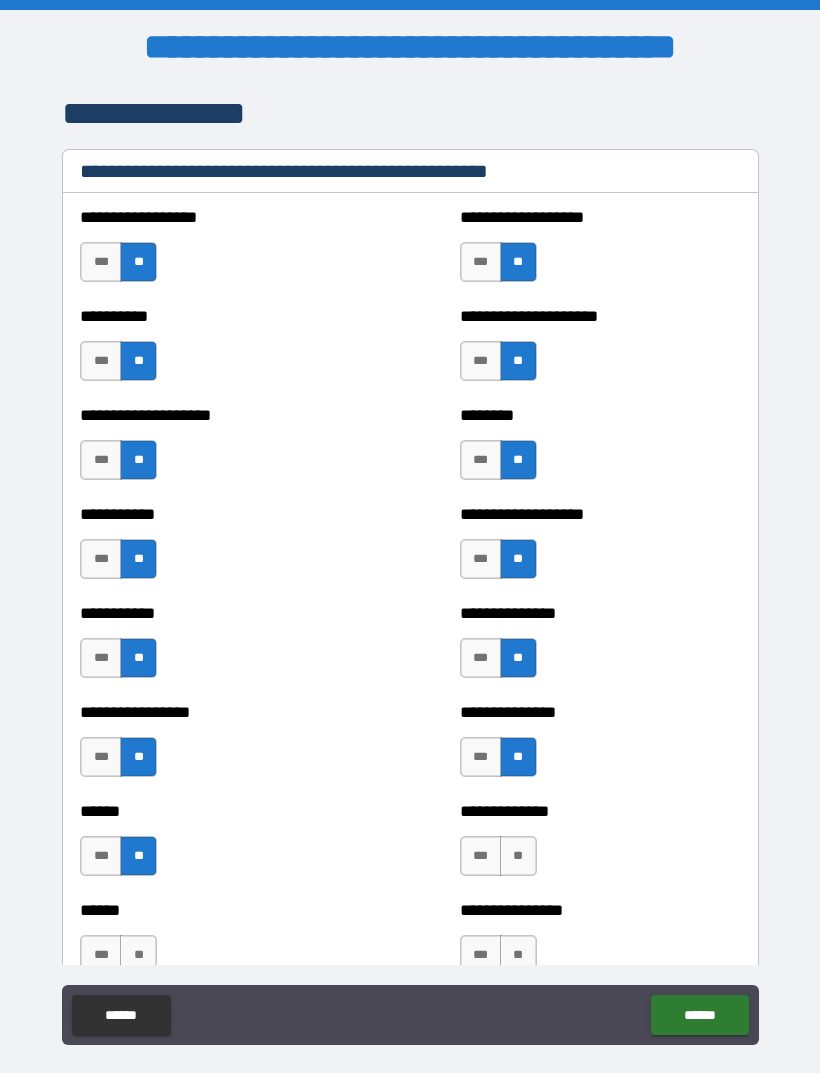 click on "**" at bounding box center [518, 856] 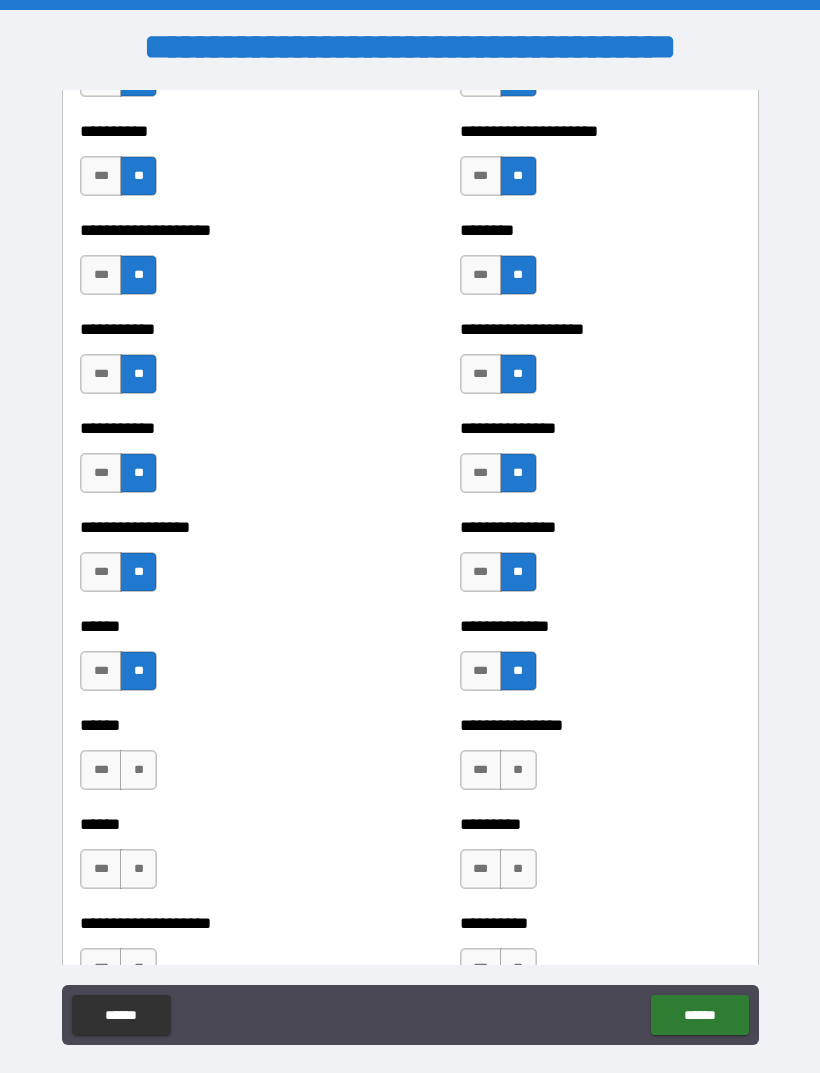 scroll, scrollTop: 2532, scrollLeft: 0, axis: vertical 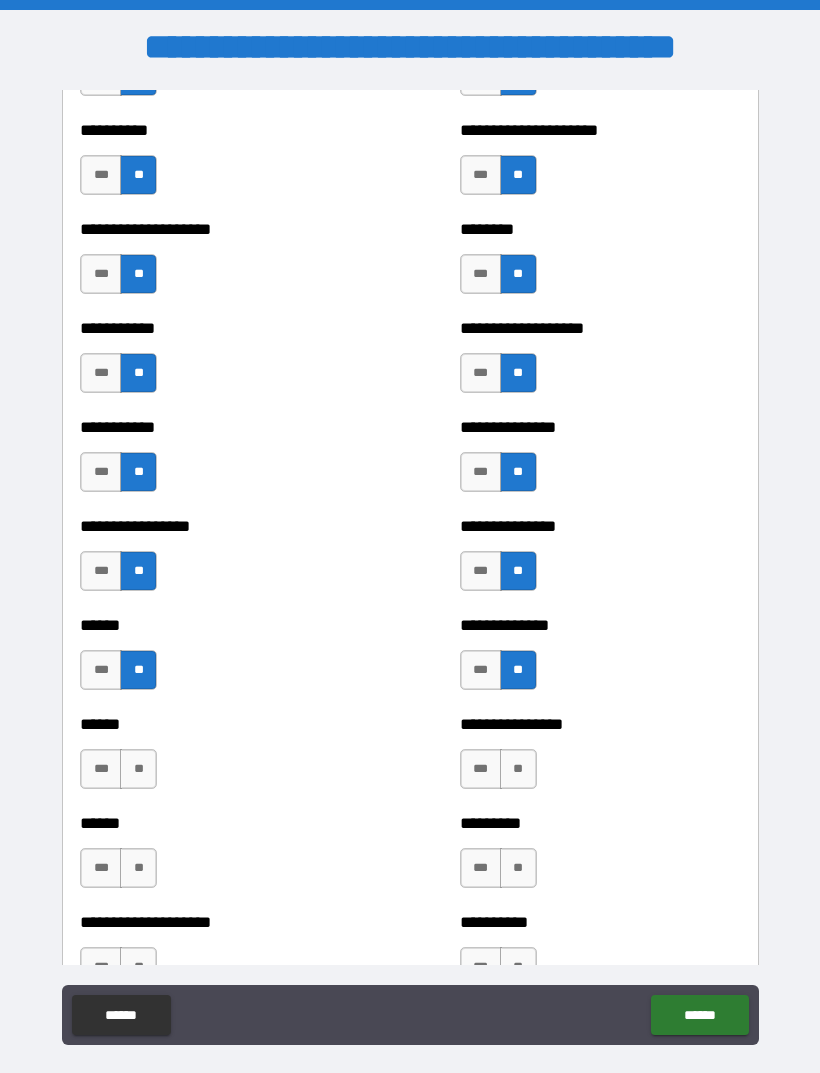 click on "**" at bounding box center [518, 769] 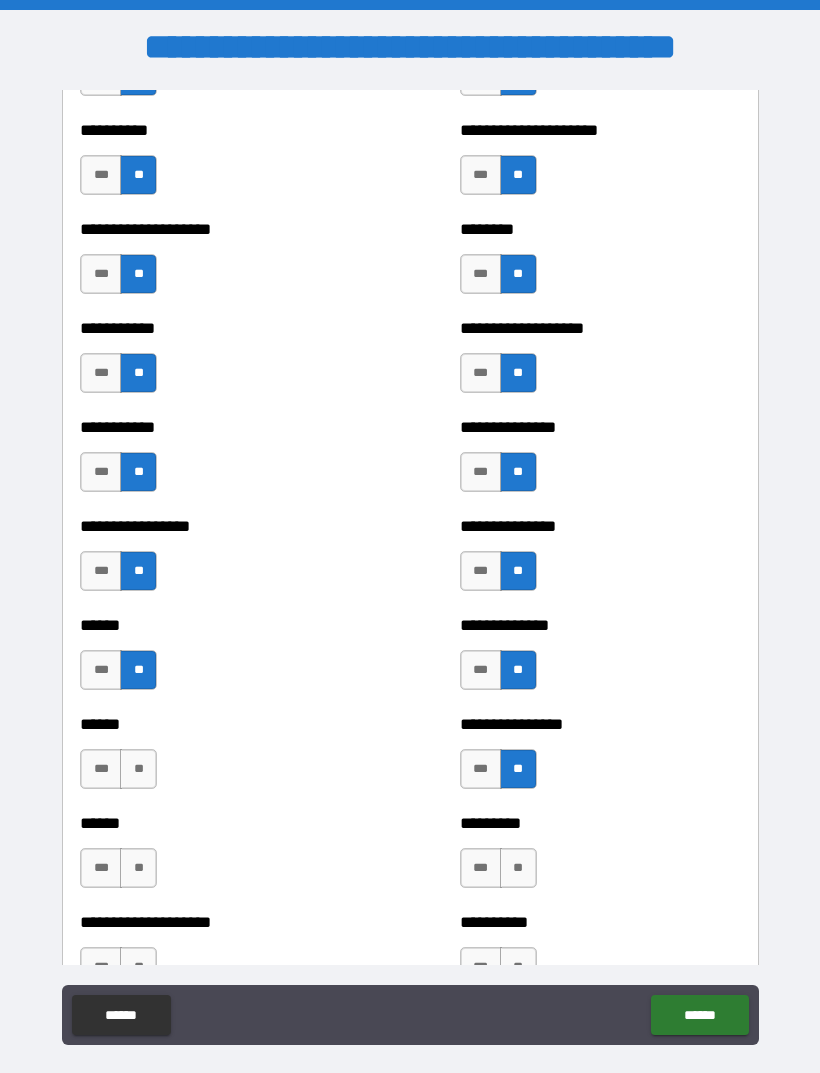 click on "**" at bounding box center [138, 769] 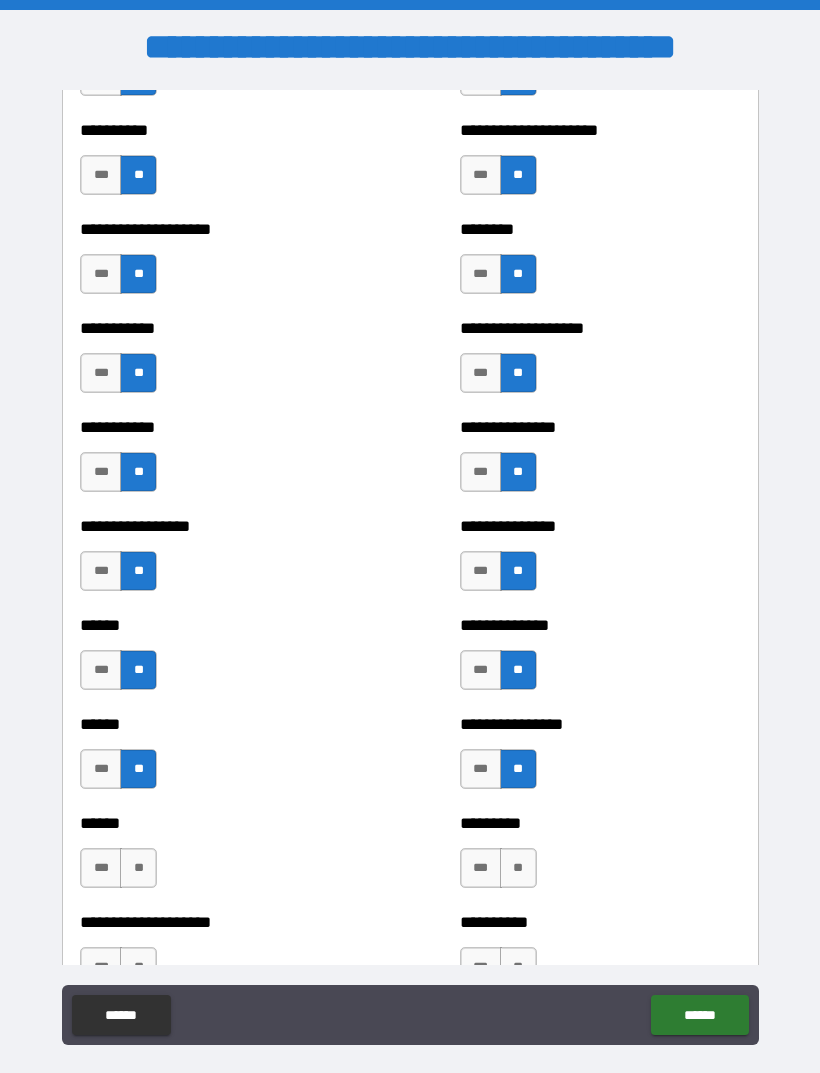 click on "**" at bounding box center [138, 868] 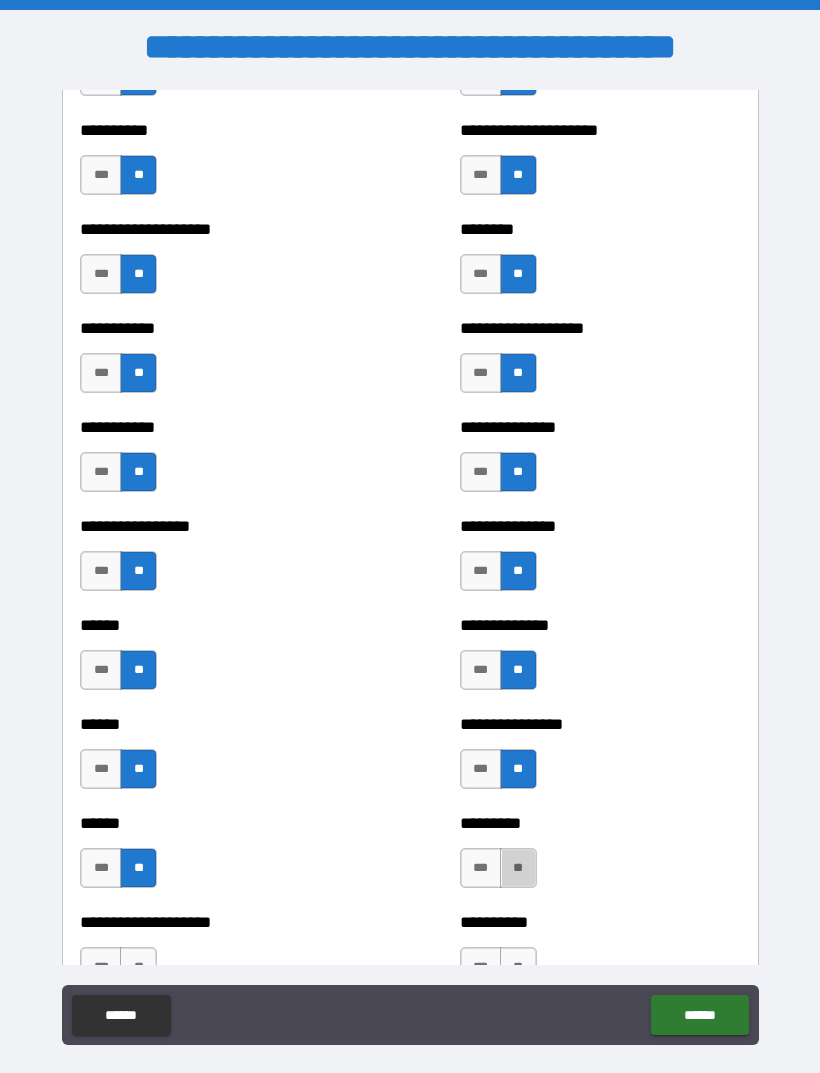 click on "**" at bounding box center [518, 868] 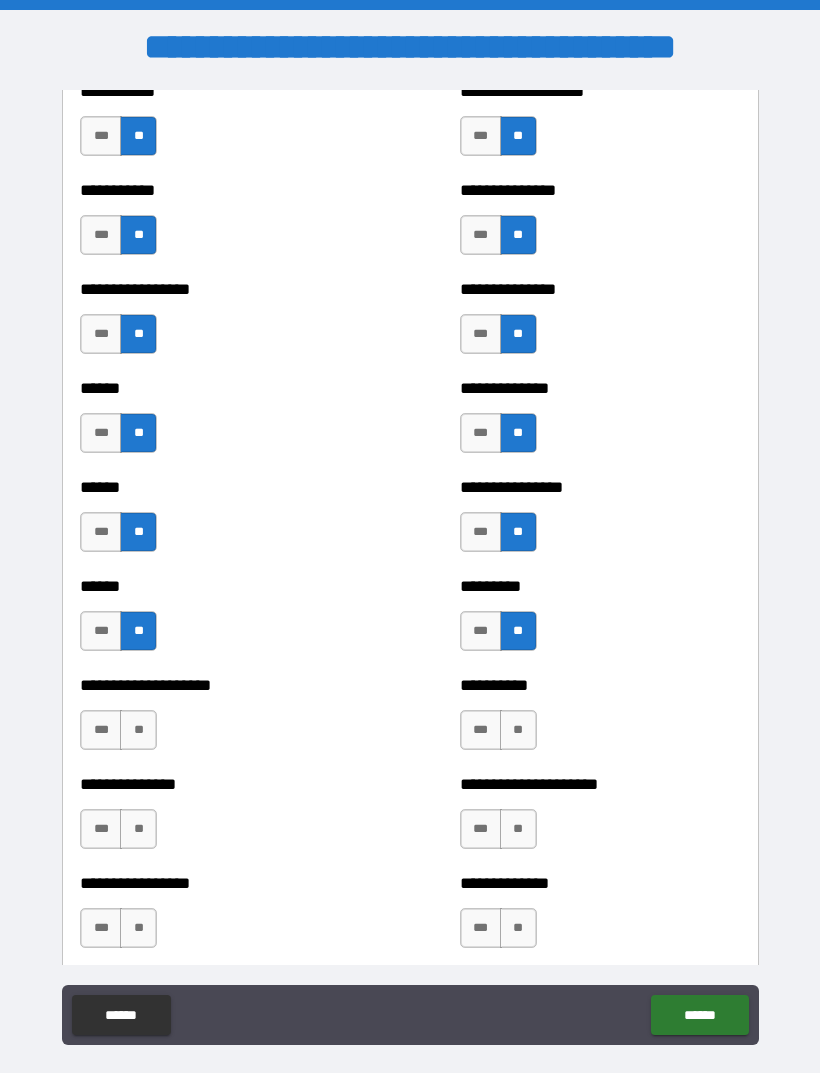scroll, scrollTop: 2785, scrollLeft: 0, axis: vertical 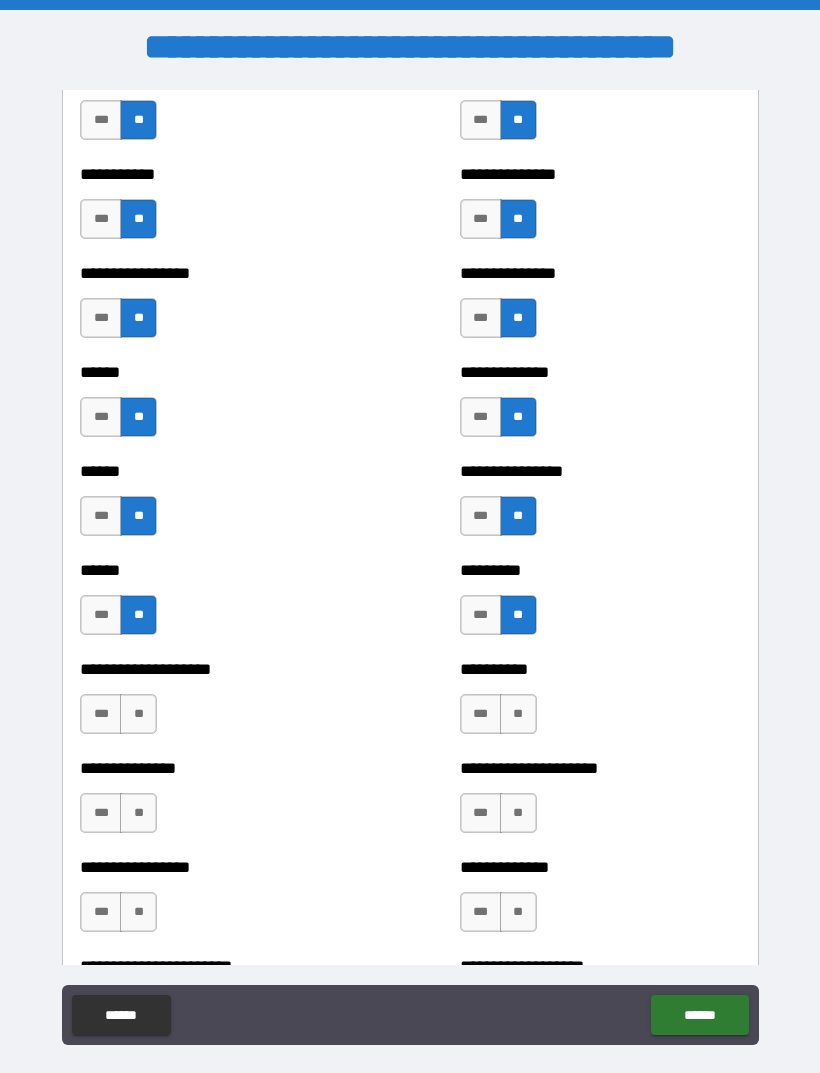 click on "**" at bounding box center (518, 714) 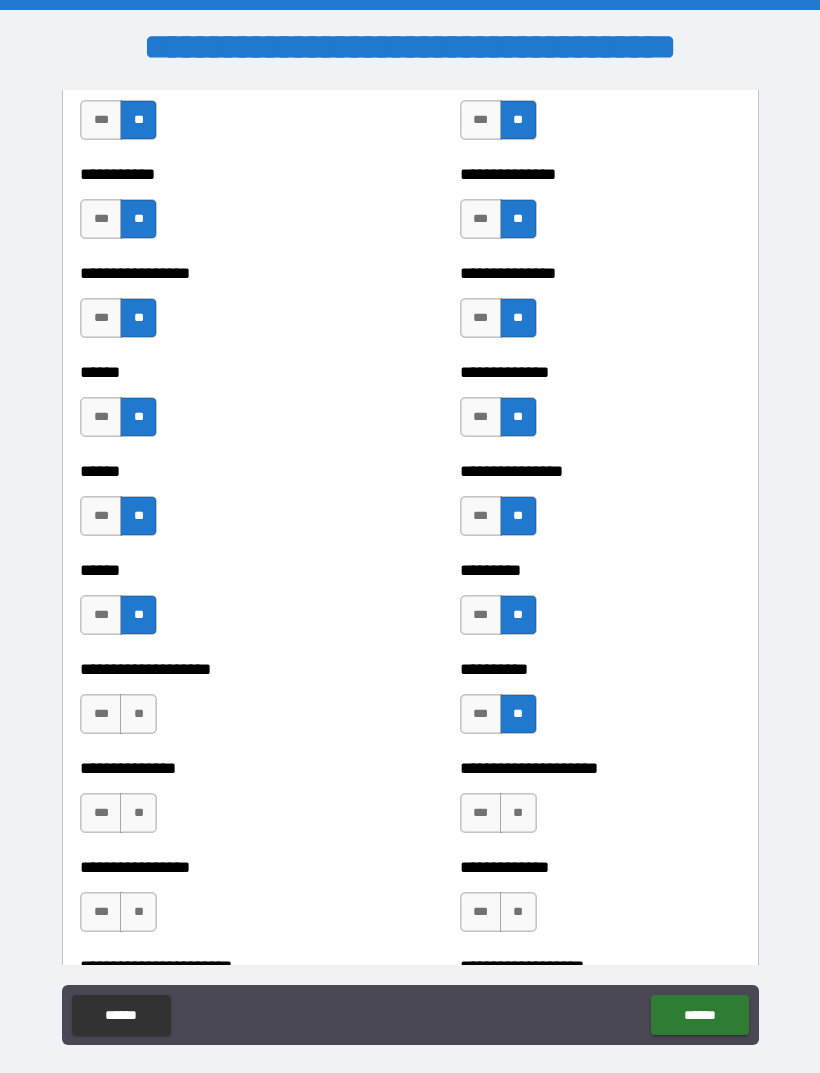 click on "**" at bounding box center [138, 714] 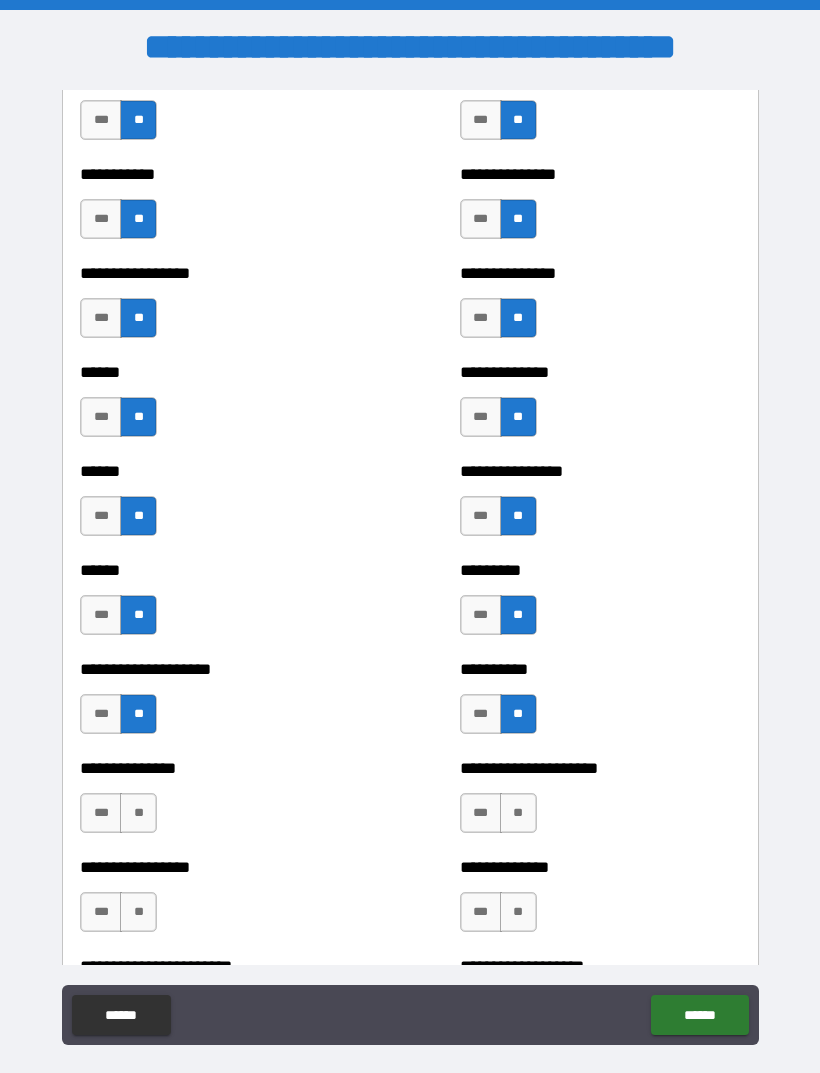 click on "**" at bounding box center (138, 813) 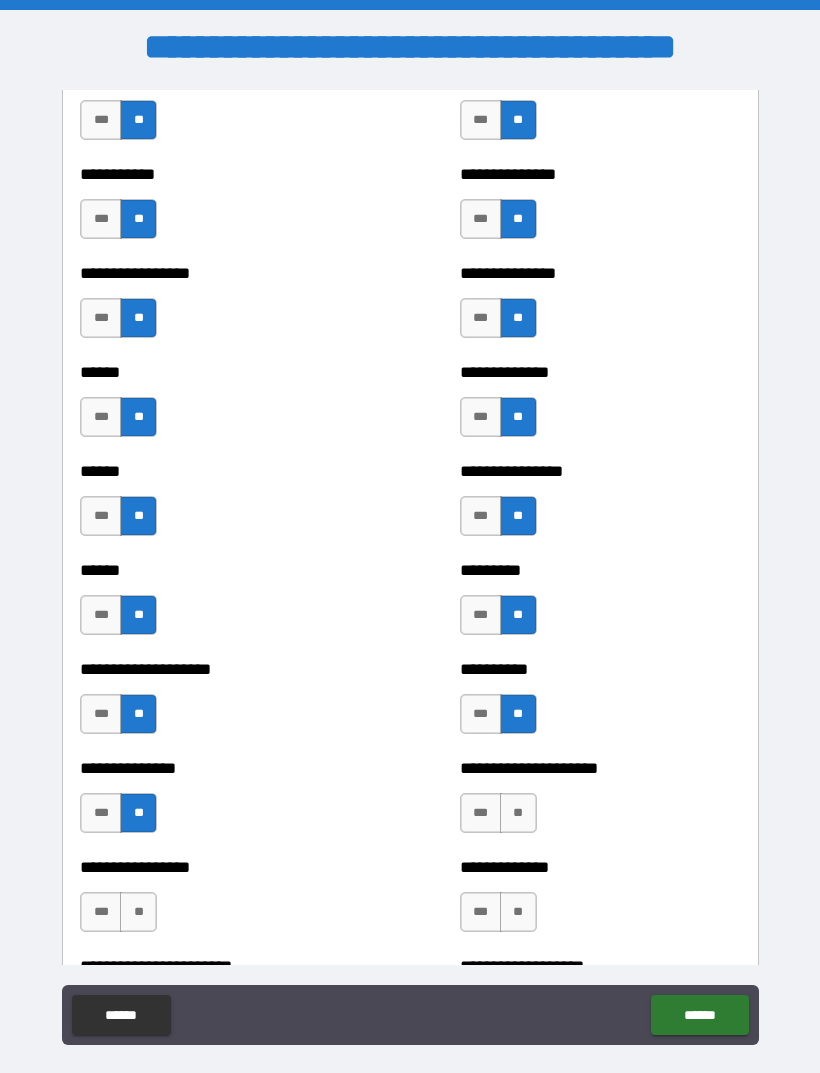 click on "**" at bounding box center [518, 813] 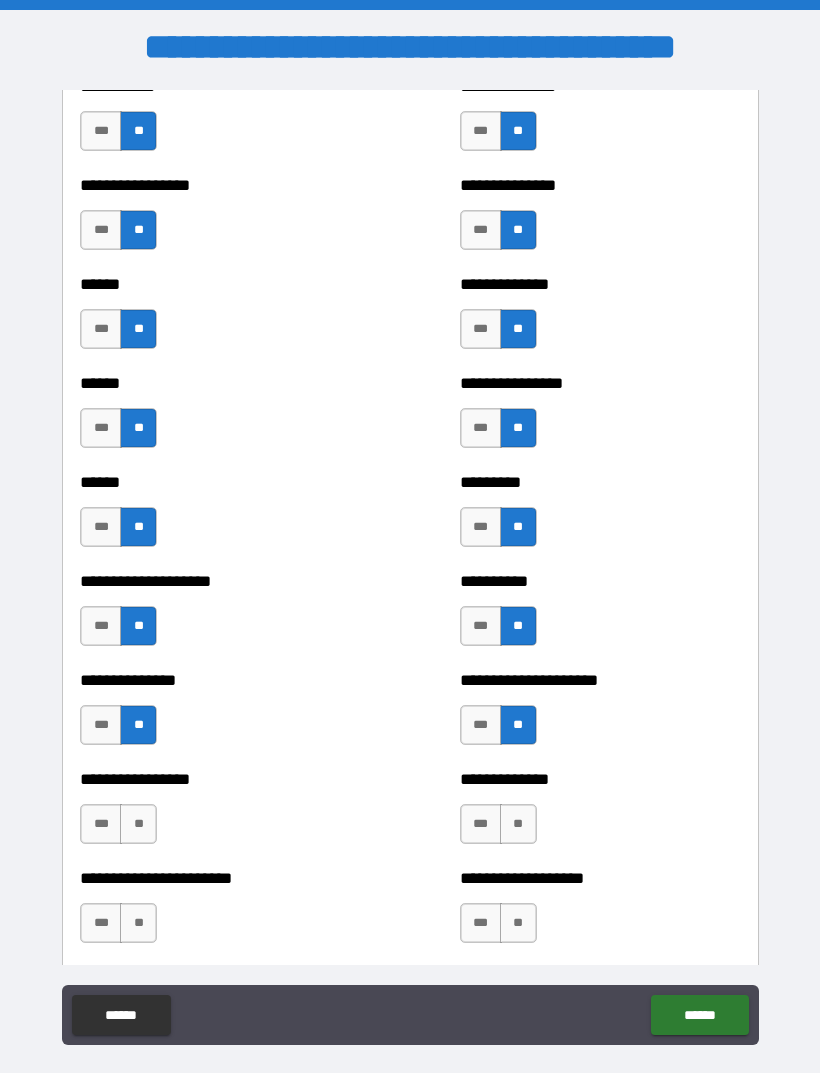 scroll, scrollTop: 3033, scrollLeft: 0, axis: vertical 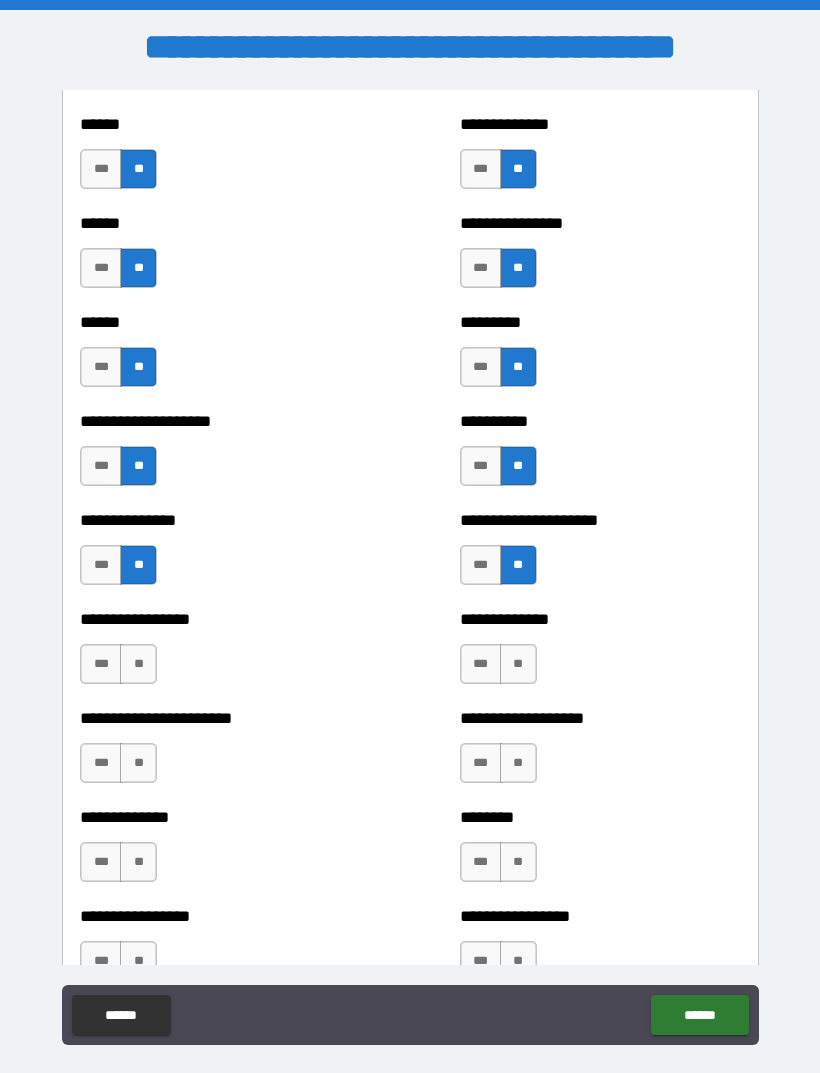 click on "**" at bounding box center [138, 664] 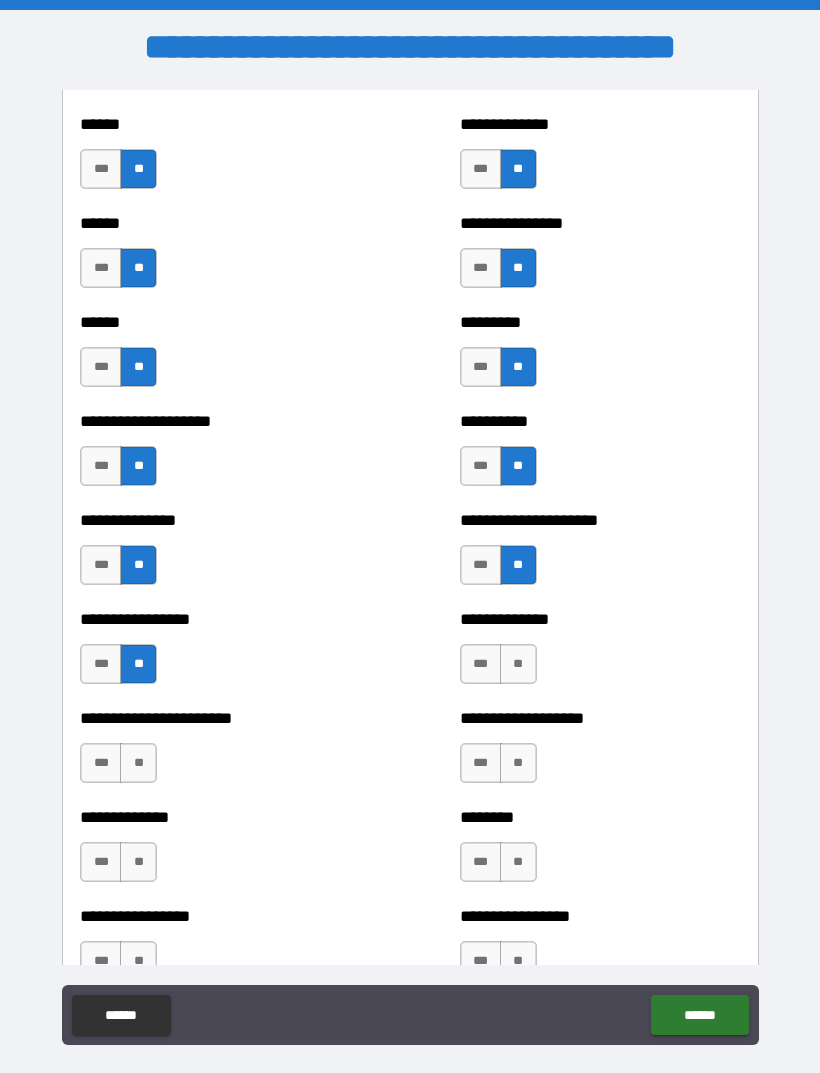 click on "**" at bounding box center (138, 763) 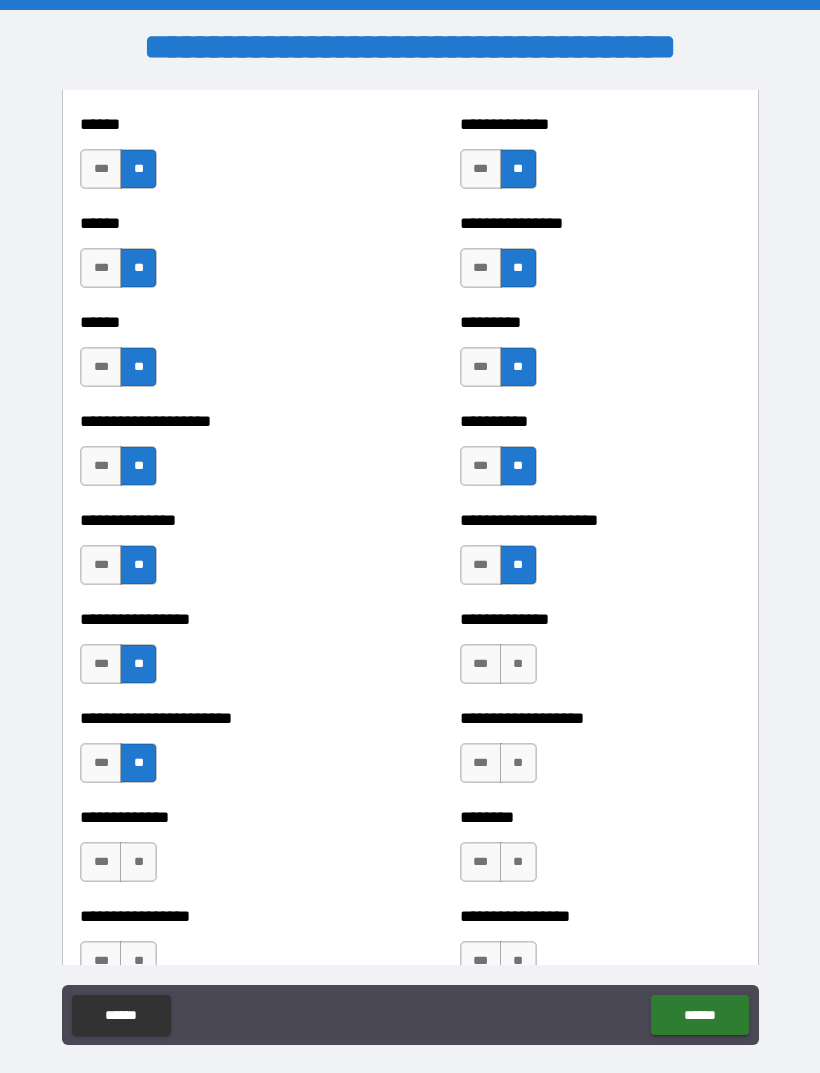 click on "**" at bounding box center [518, 664] 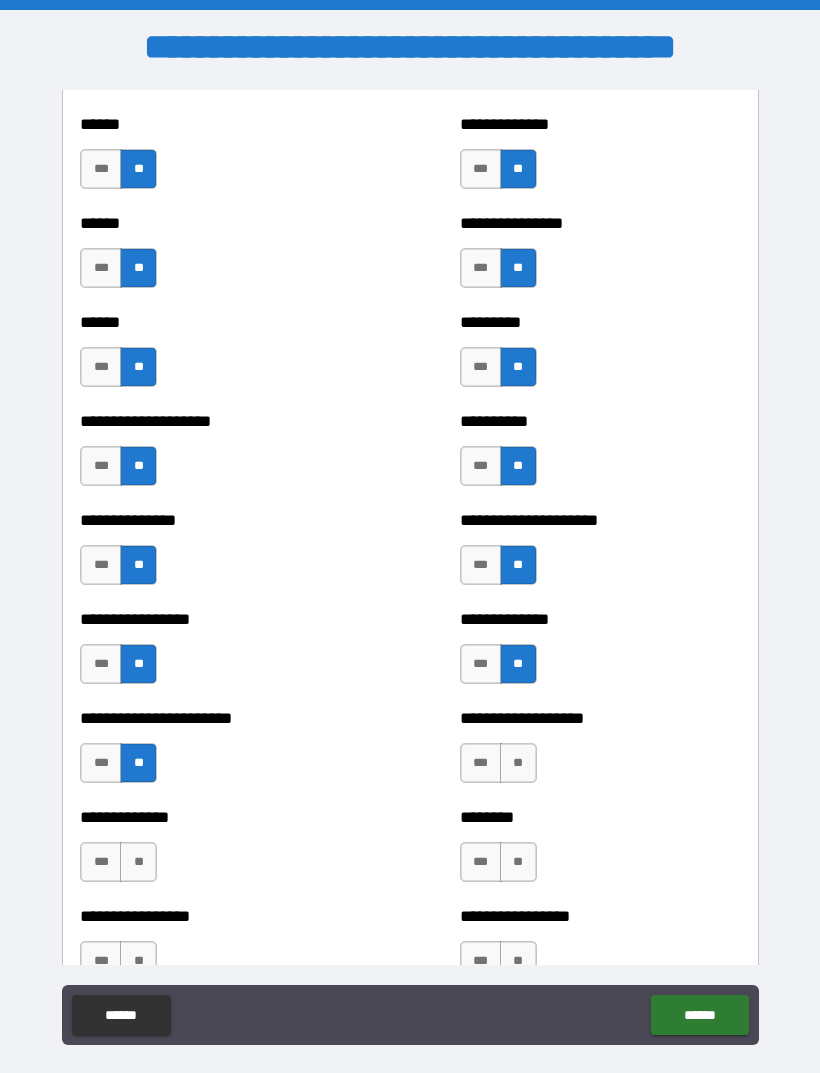 click on "**" at bounding box center (518, 763) 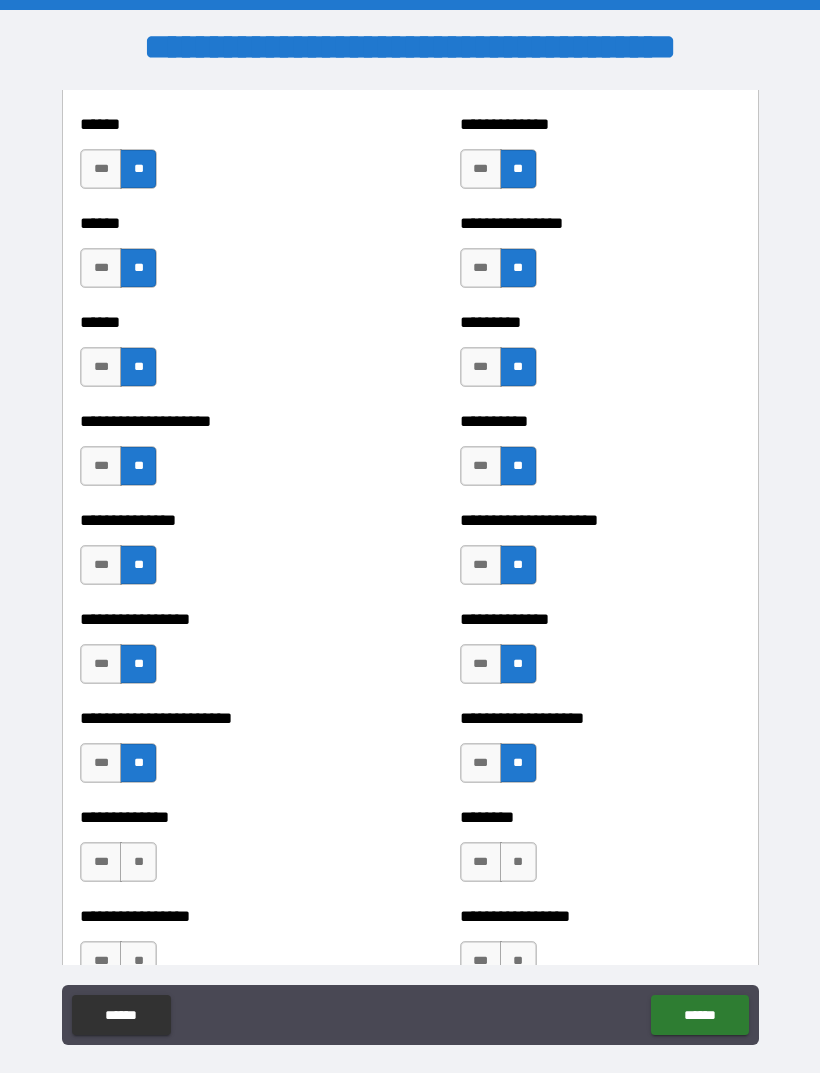 click on "**" at bounding box center (518, 862) 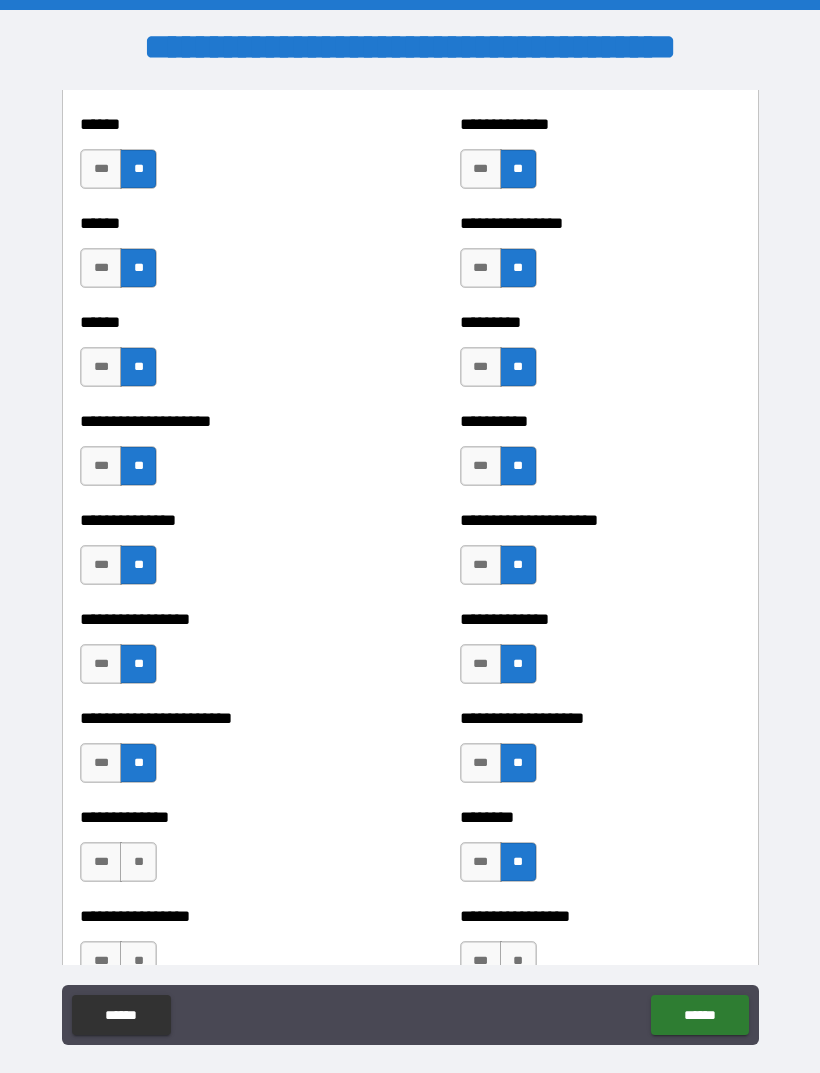 click on "**" at bounding box center (138, 862) 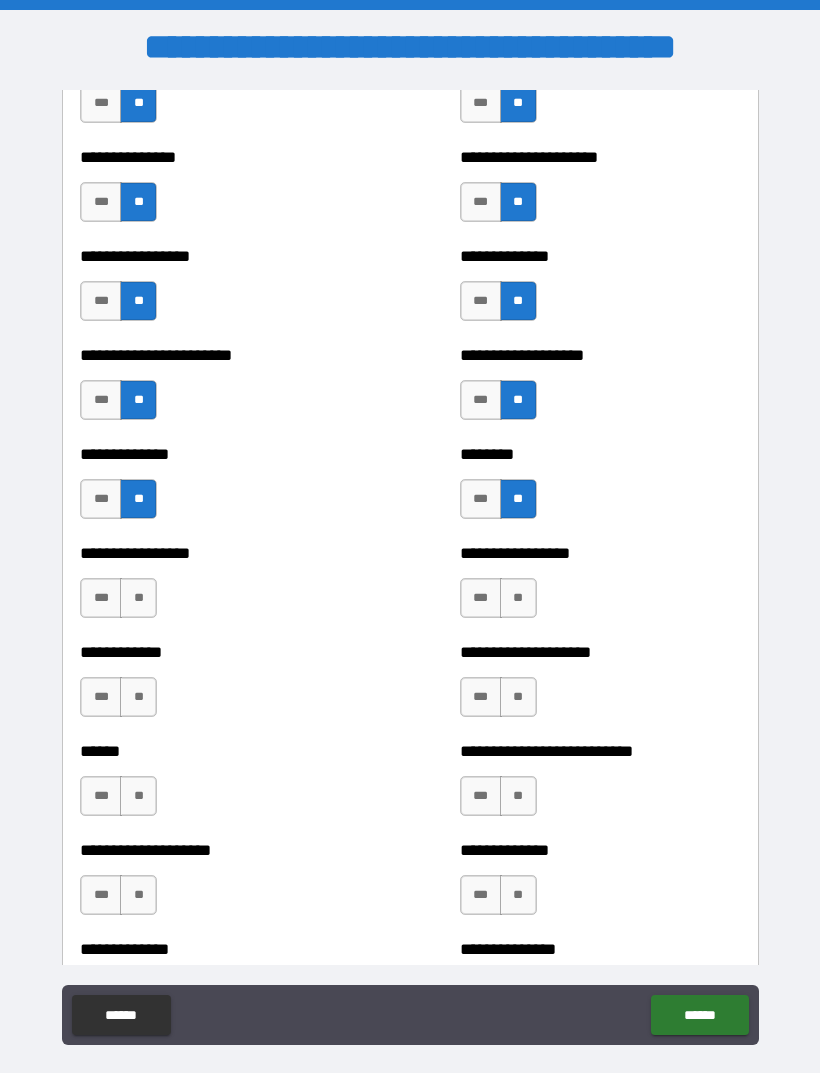 scroll, scrollTop: 3399, scrollLeft: 0, axis: vertical 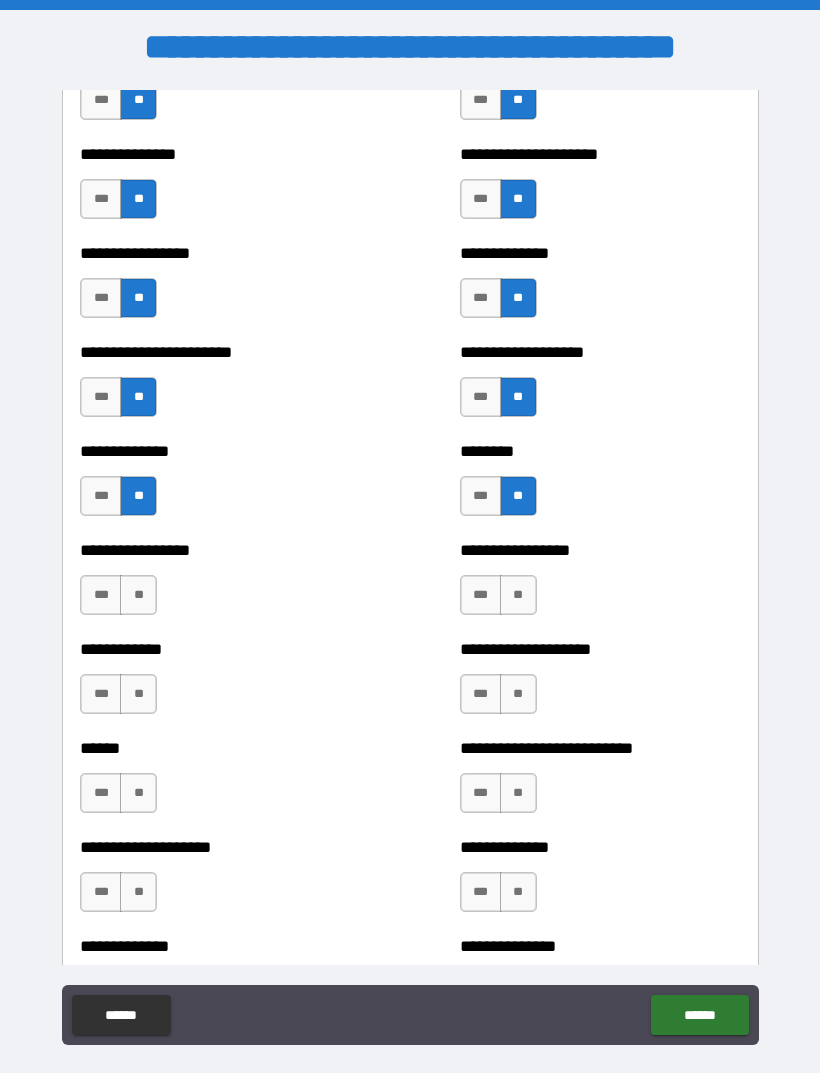 click on "**" at bounding box center [138, 595] 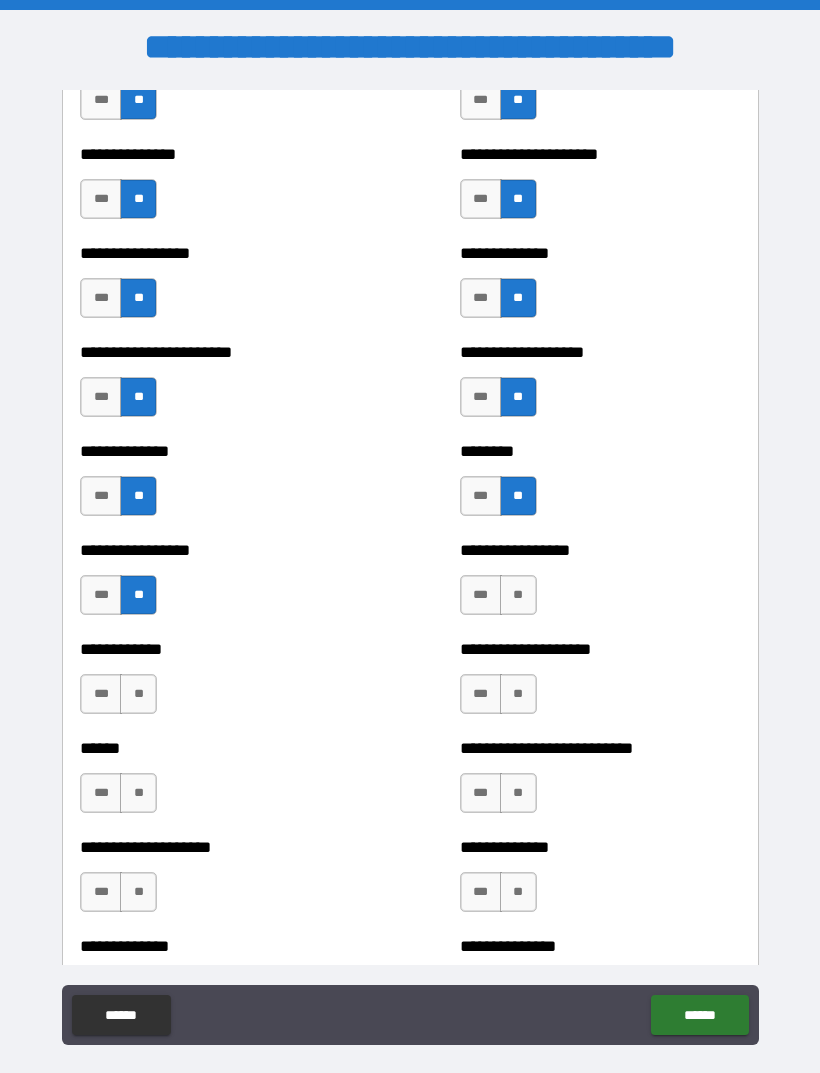 click on "**" at bounding box center (138, 694) 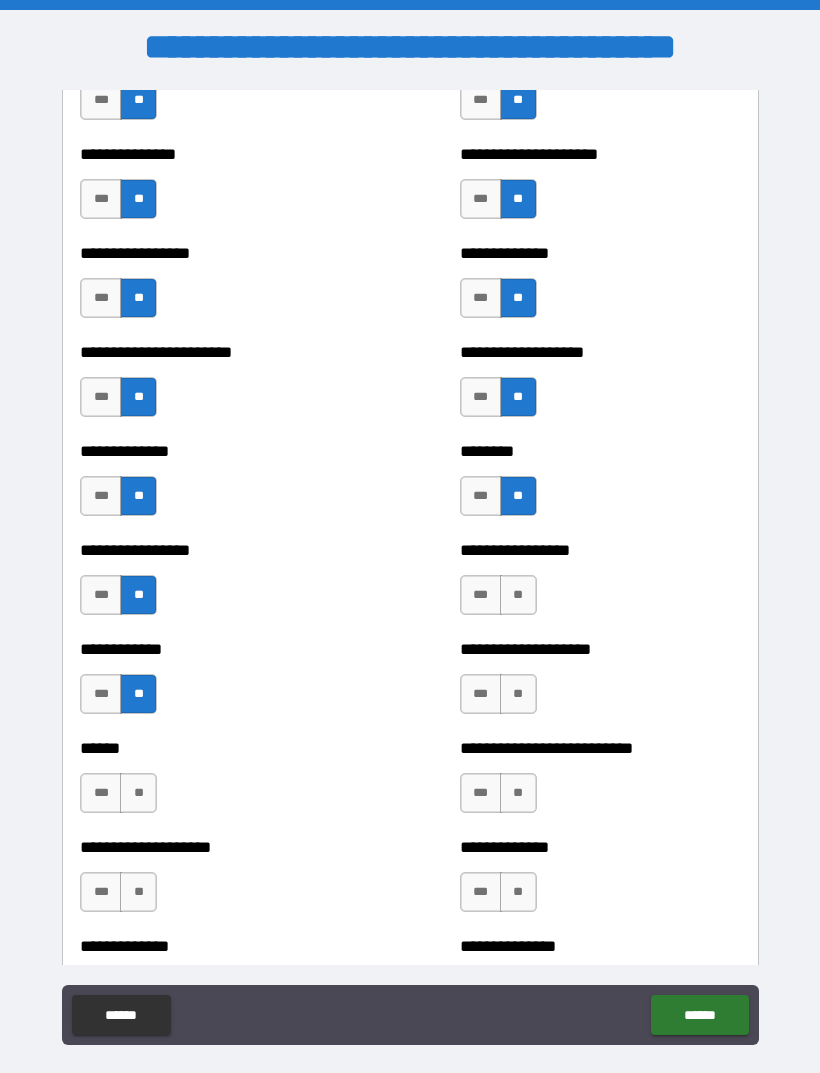 click on "**" at bounding box center [138, 793] 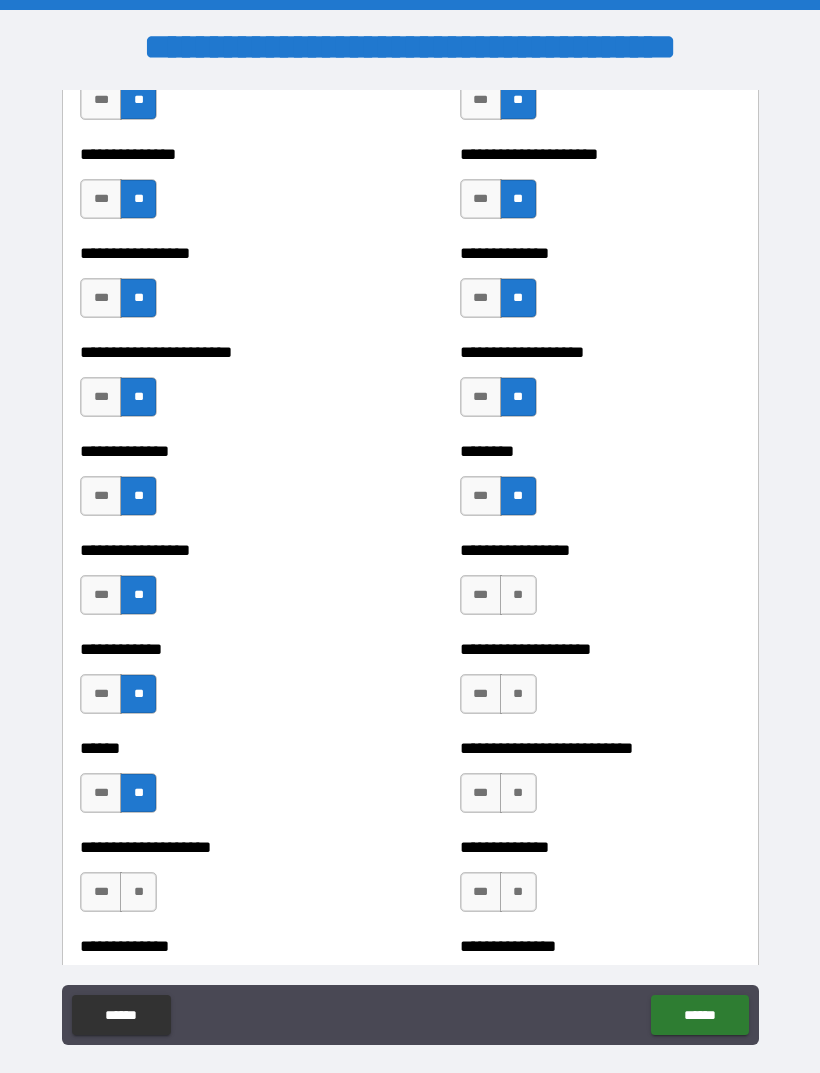 click on "**" at bounding box center (138, 892) 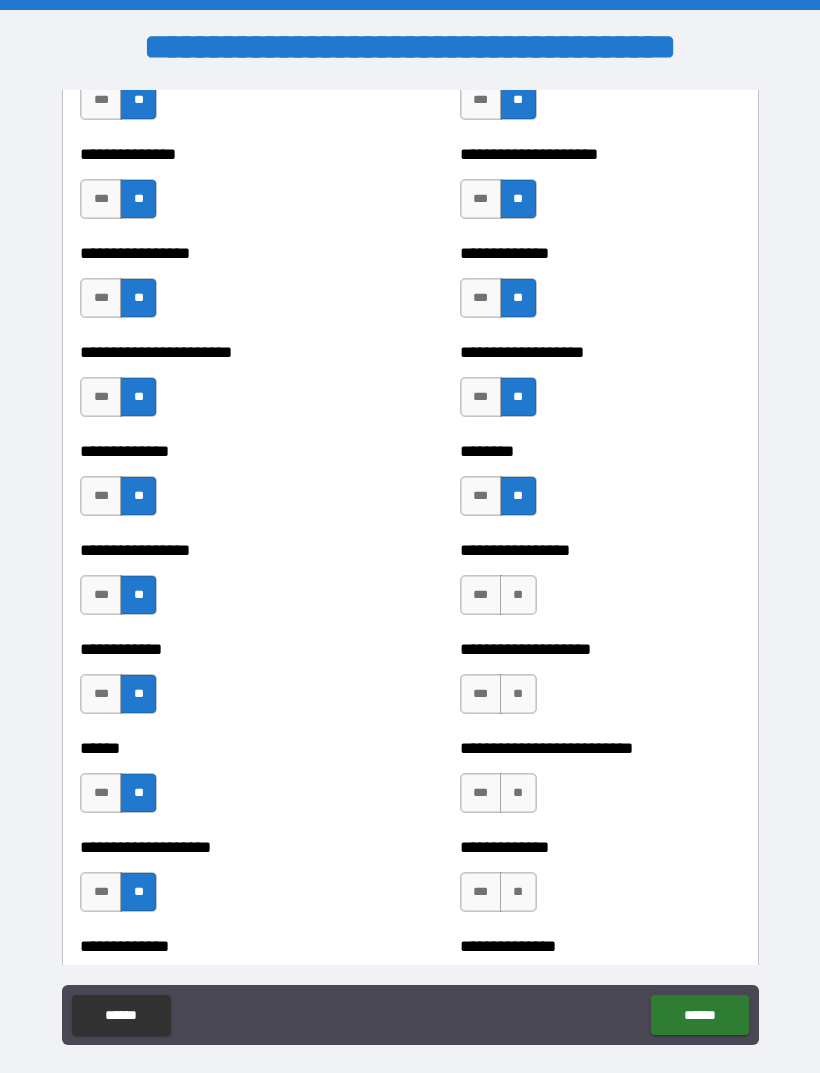 click on "**" at bounding box center [518, 595] 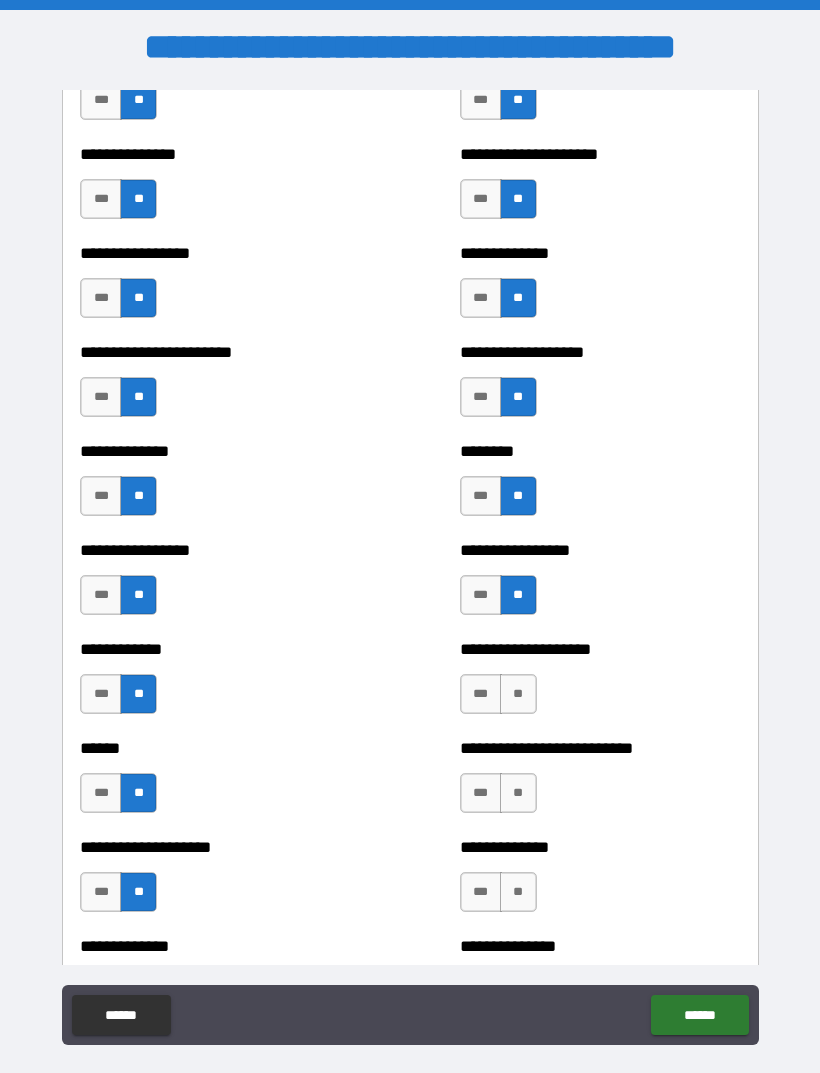 click on "**" at bounding box center (518, 694) 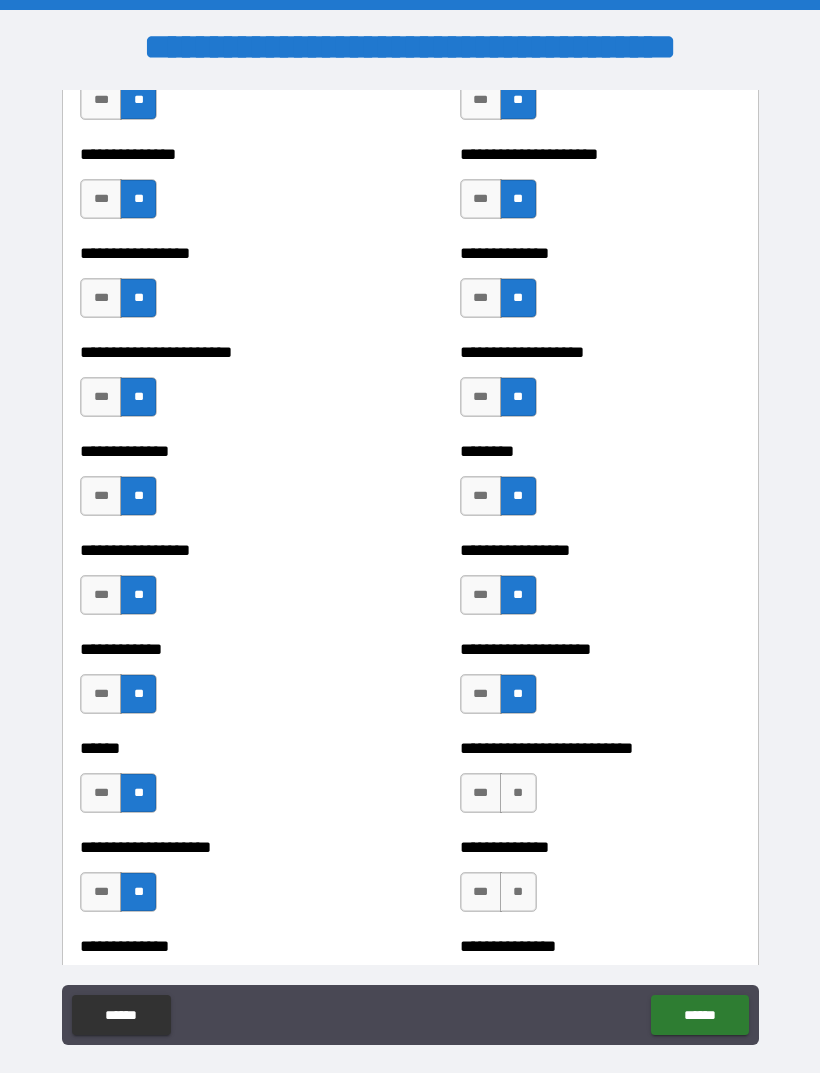 click on "**" at bounding box center (518, 793) 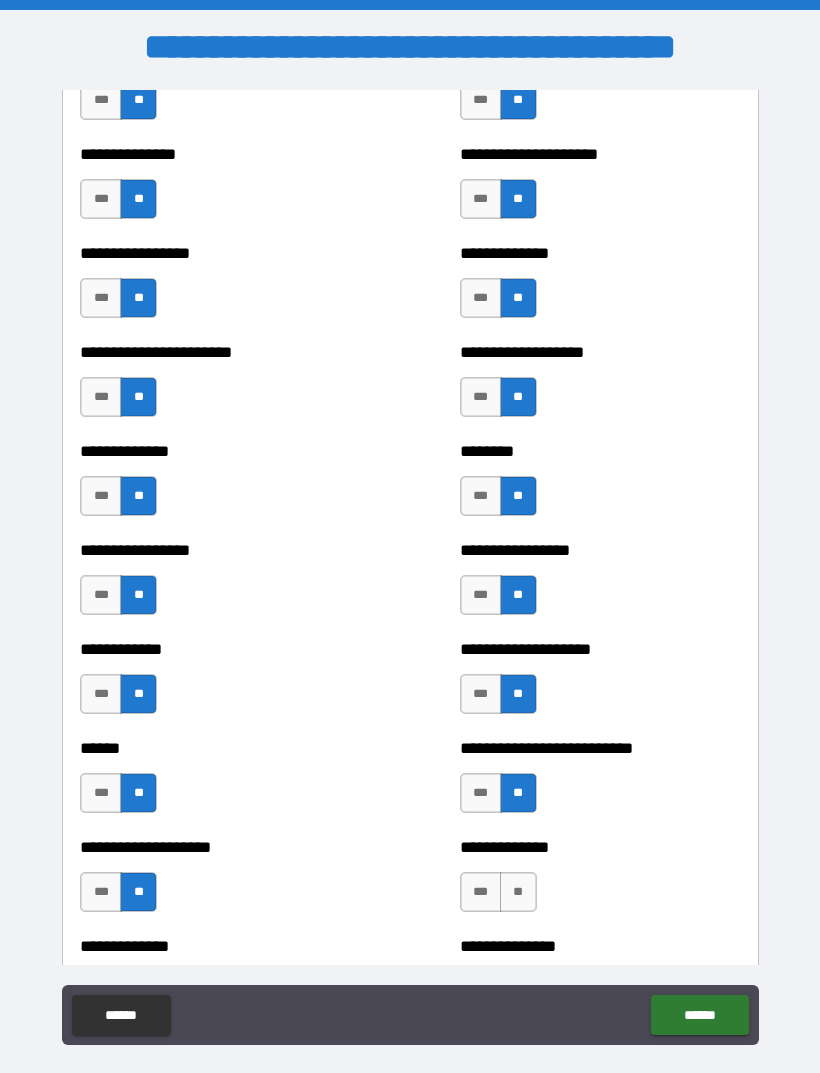 click on "**" at bounding box center [518, 892] 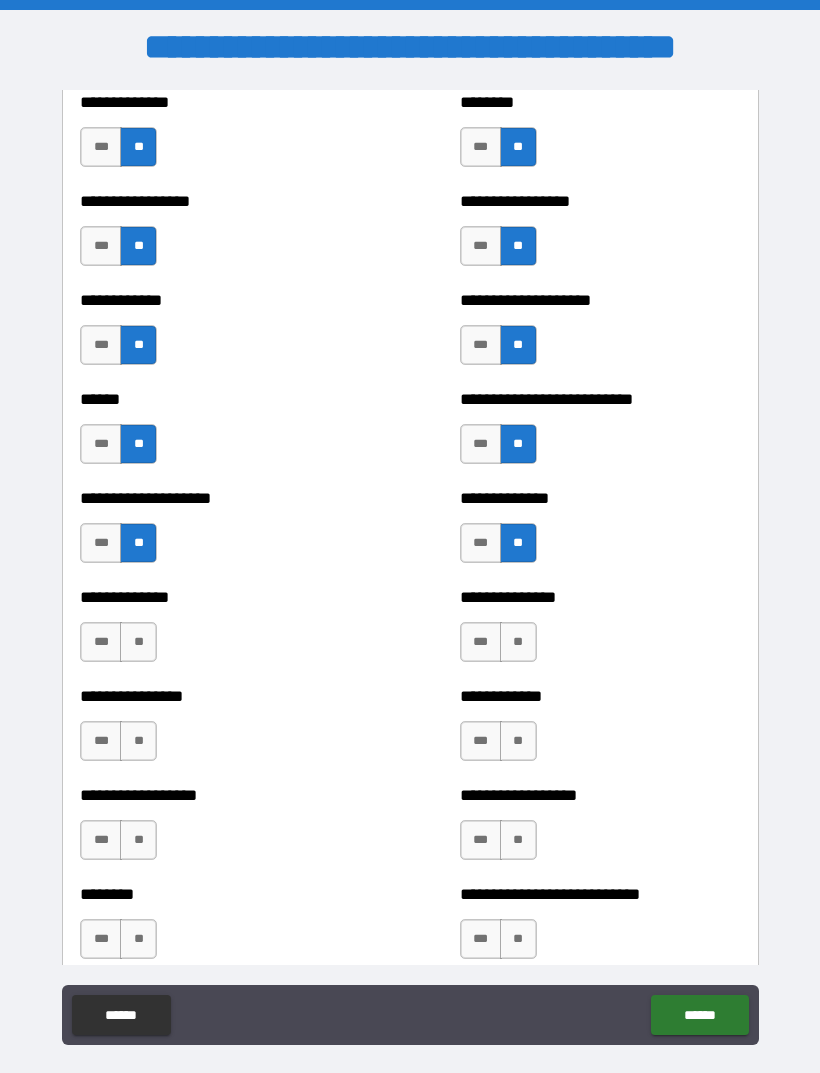 scroll, scrollTop: 3755, scrollLeft: 0, axis: vertical 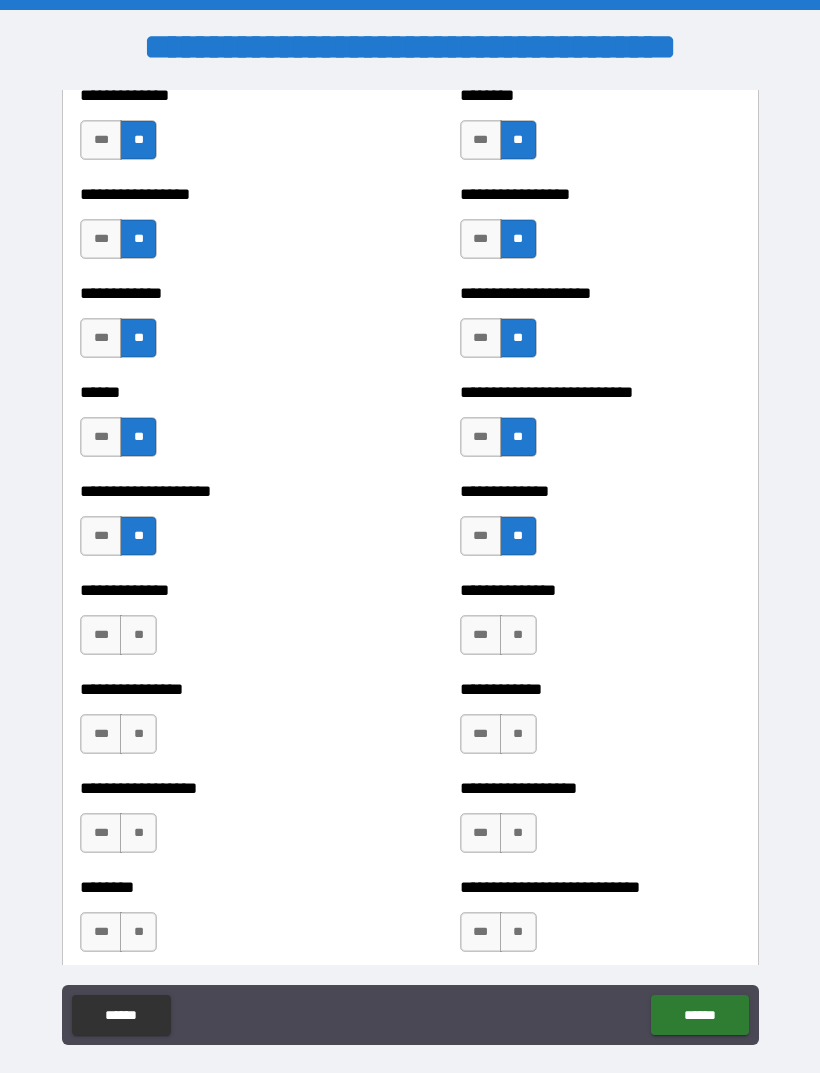 click on "**" at bounding box center (518, 635) 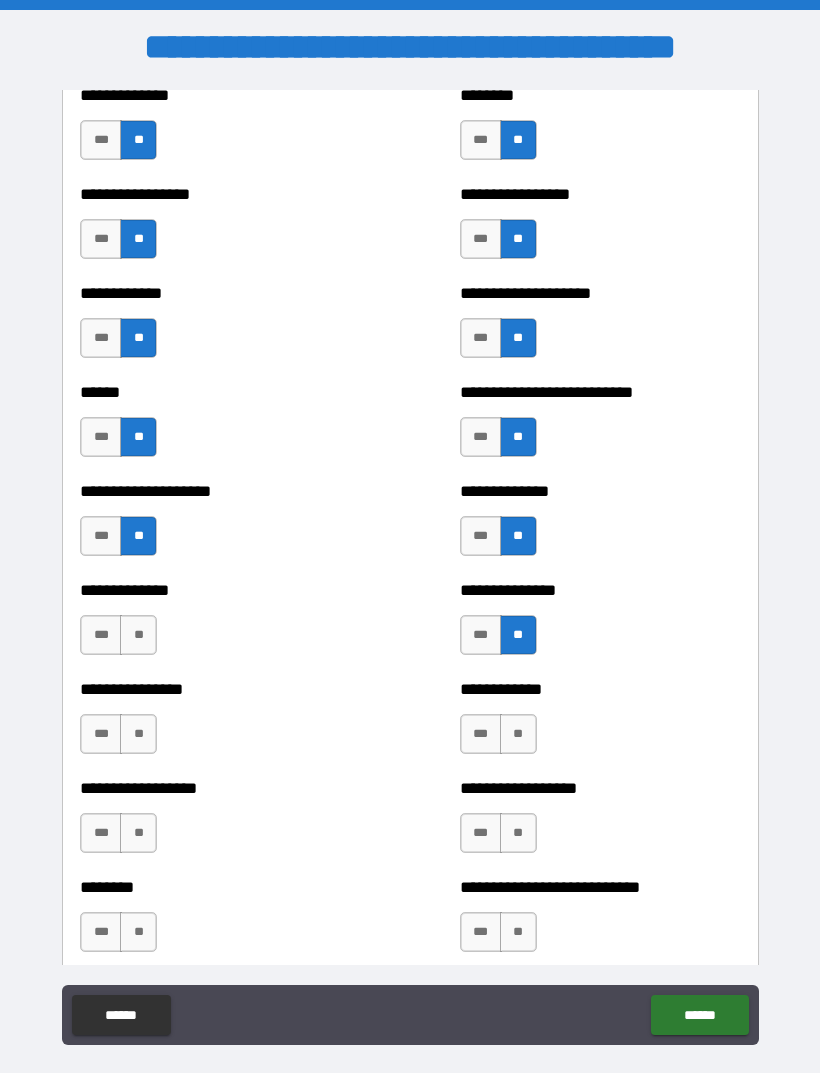 click on "**" at bounding box center [138, 635] 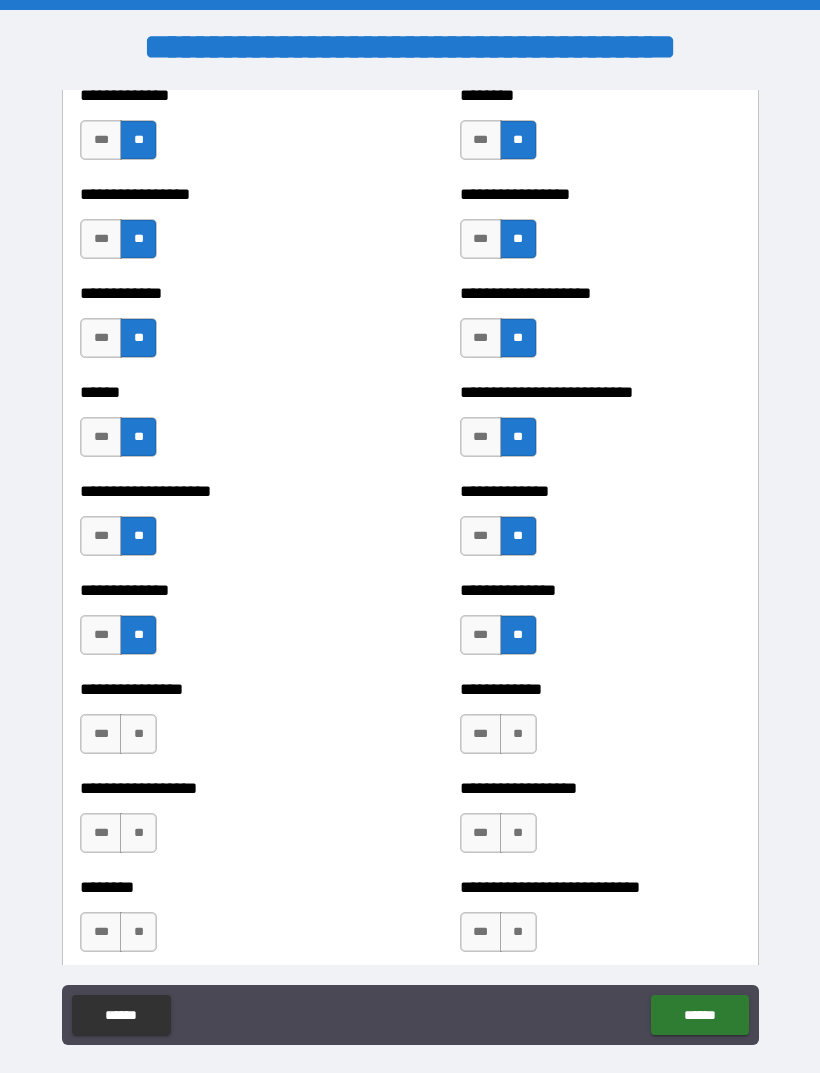 click on "**" at bounding box center (138, 734) 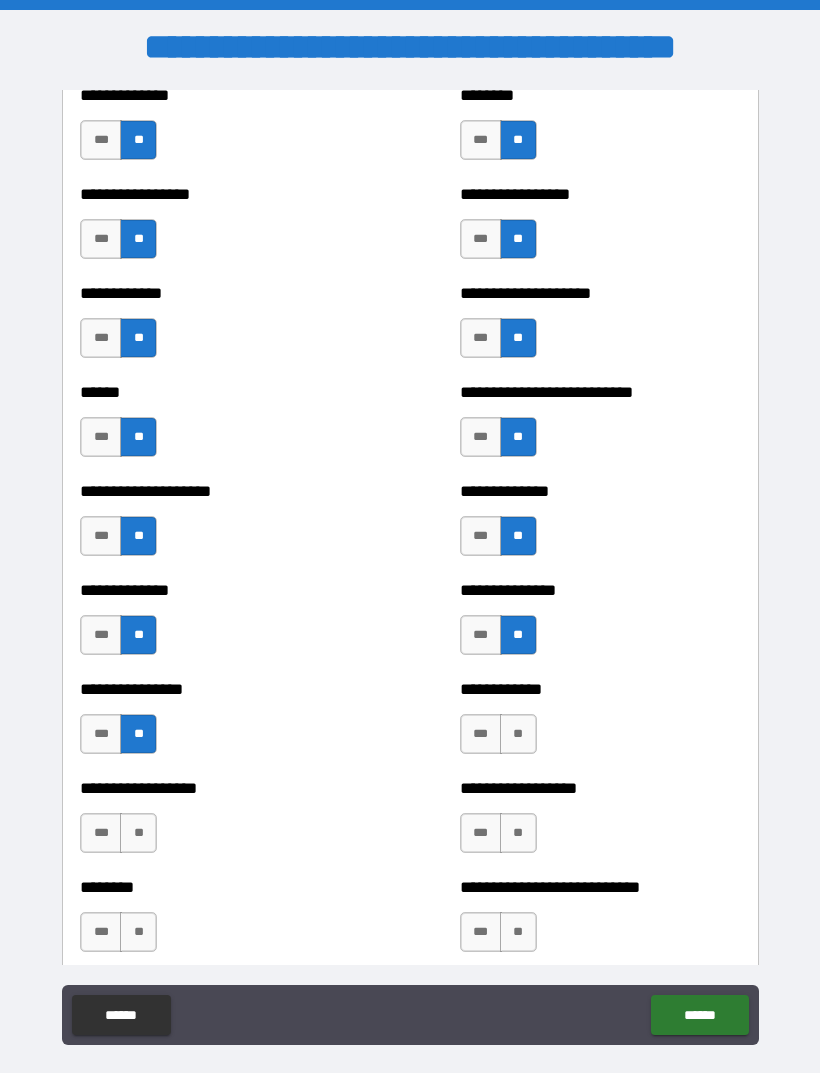 click on "**" at bounding box center [518, 734] 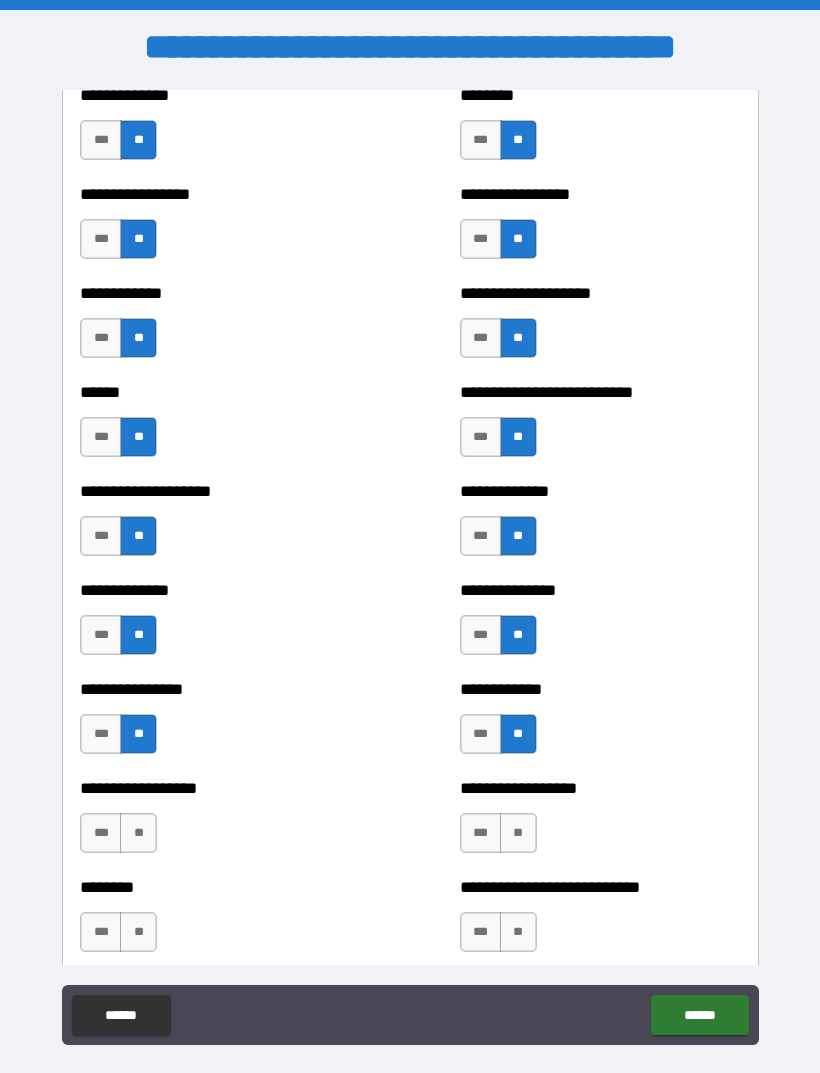 click on "**" at bounding box center (518, 833) 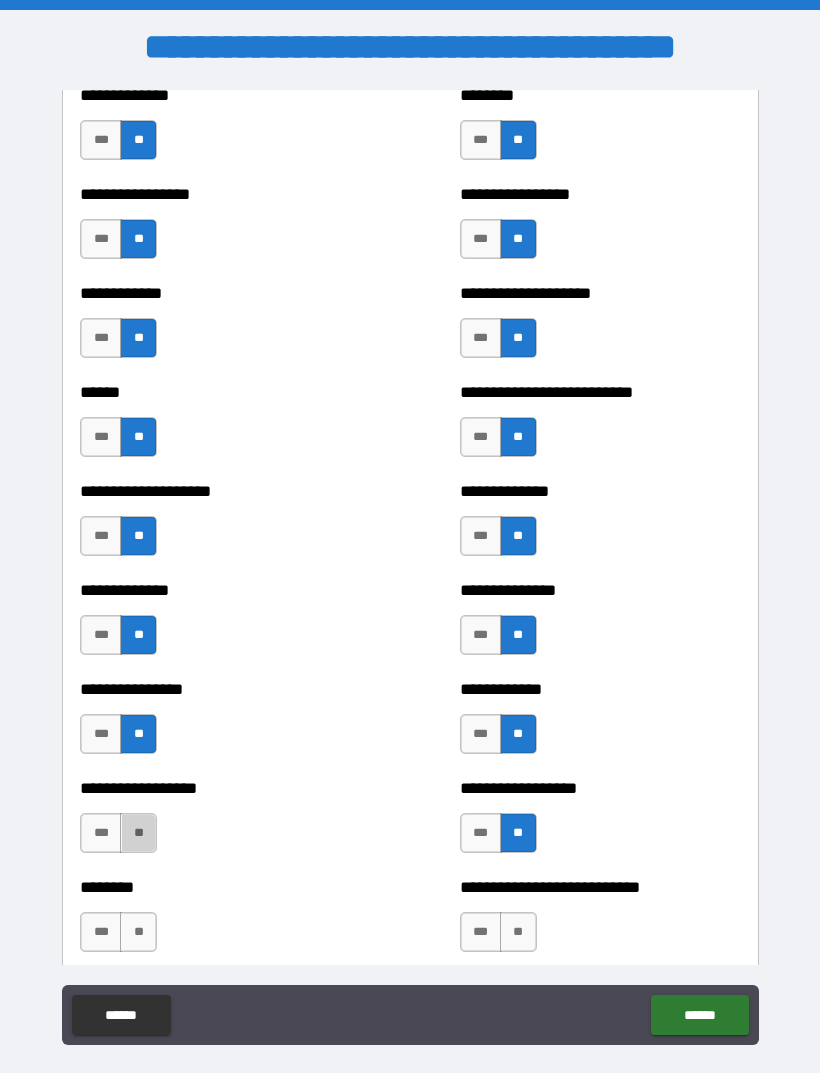 click on "**" at bounding box center [138, 833] 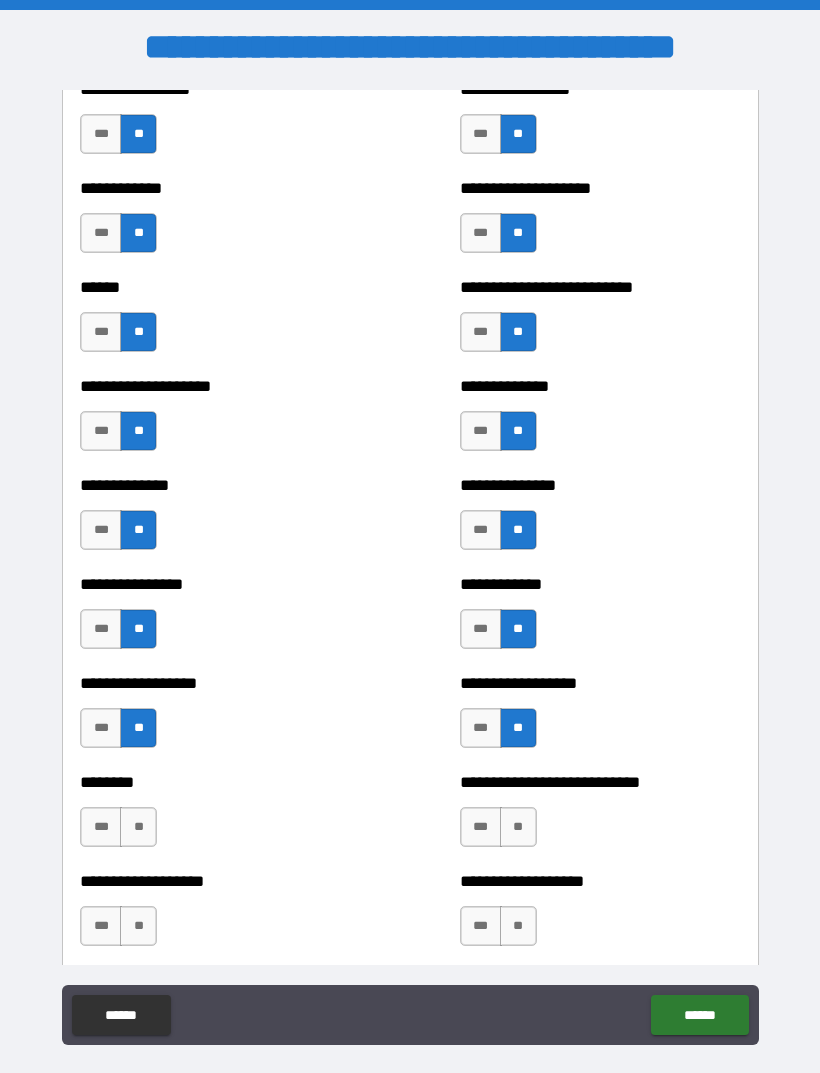 scroll, scrollTop: 4000, scrollLeft: 0, axis: vertical 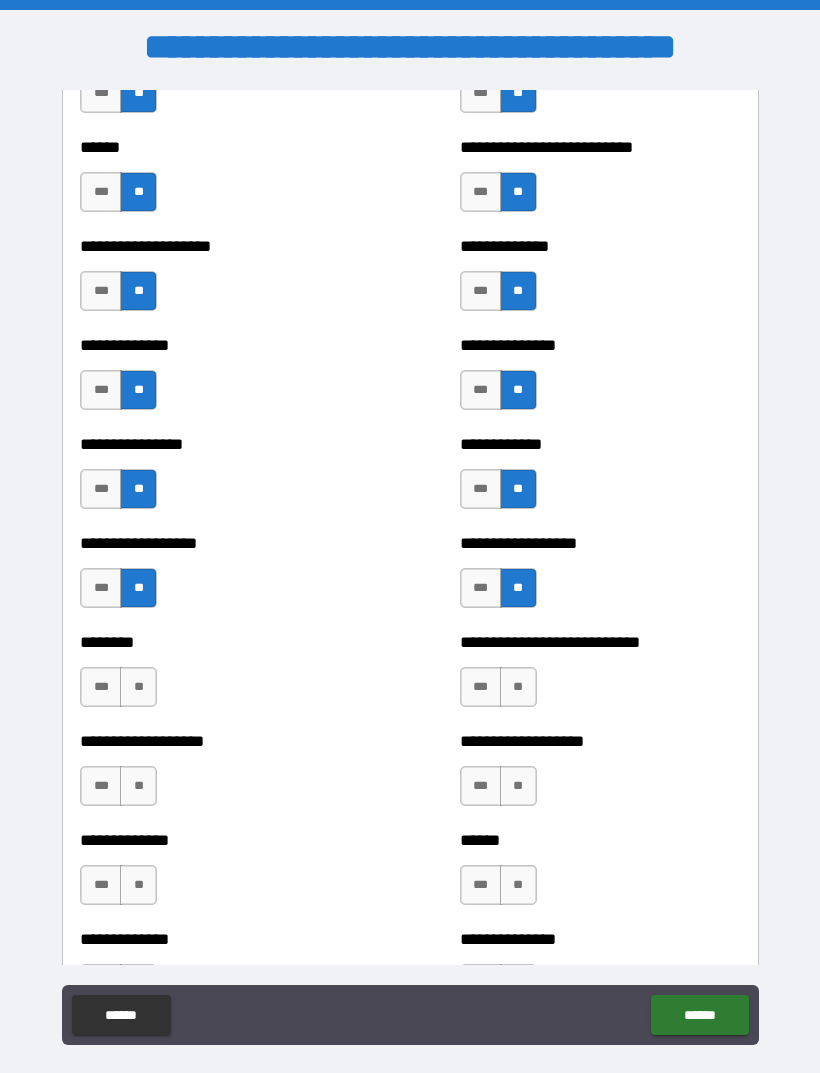 click on "**" at bounding box center [518, 687] 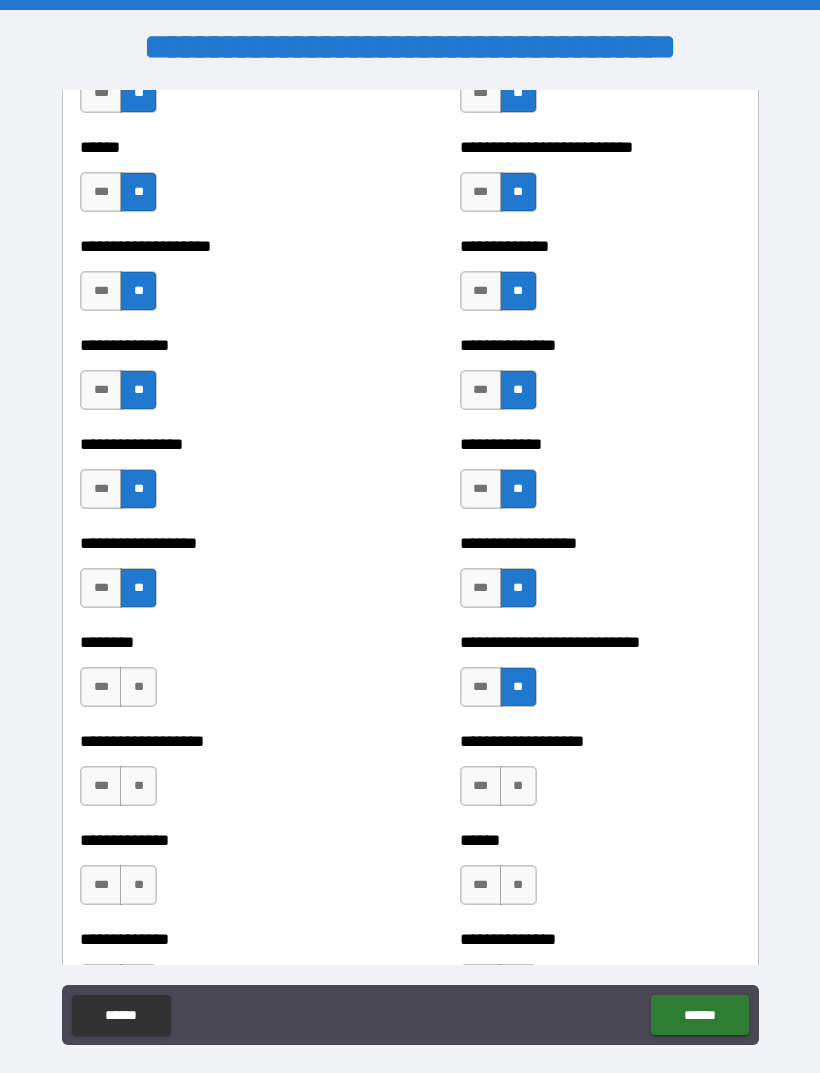 click on "**" at bounding box center [138, 687] 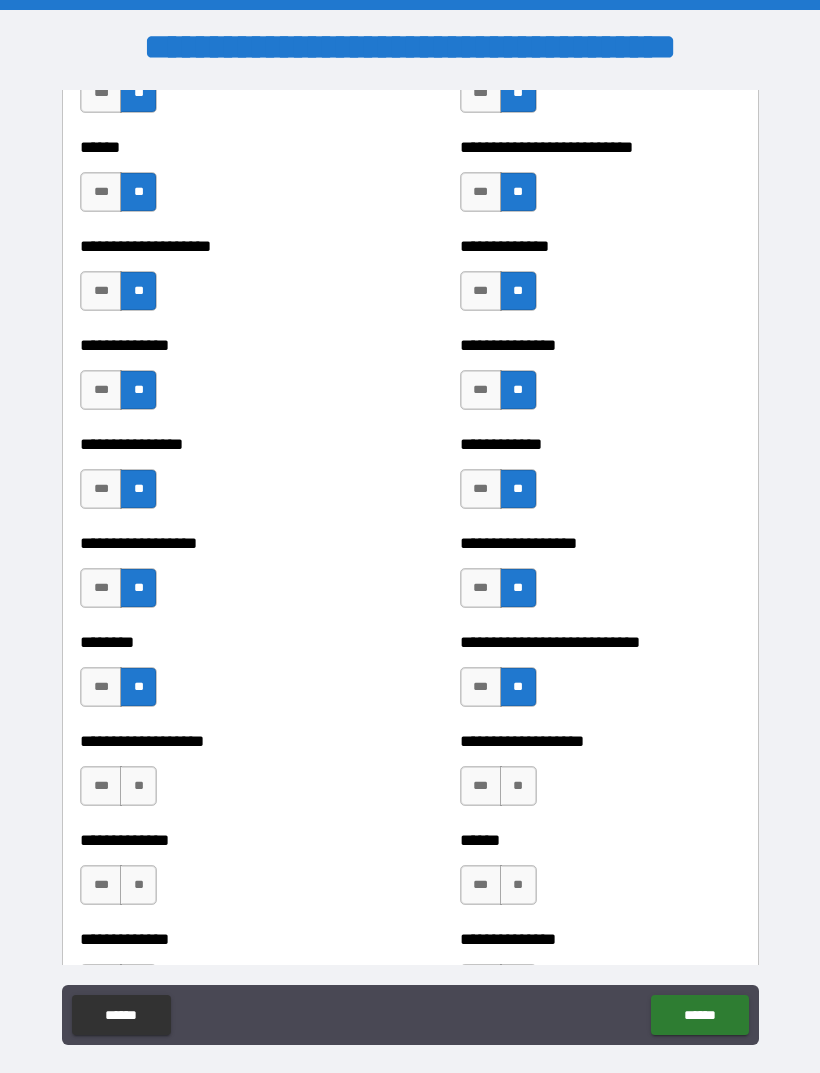 click on "**" at bounding box center [138, 786] 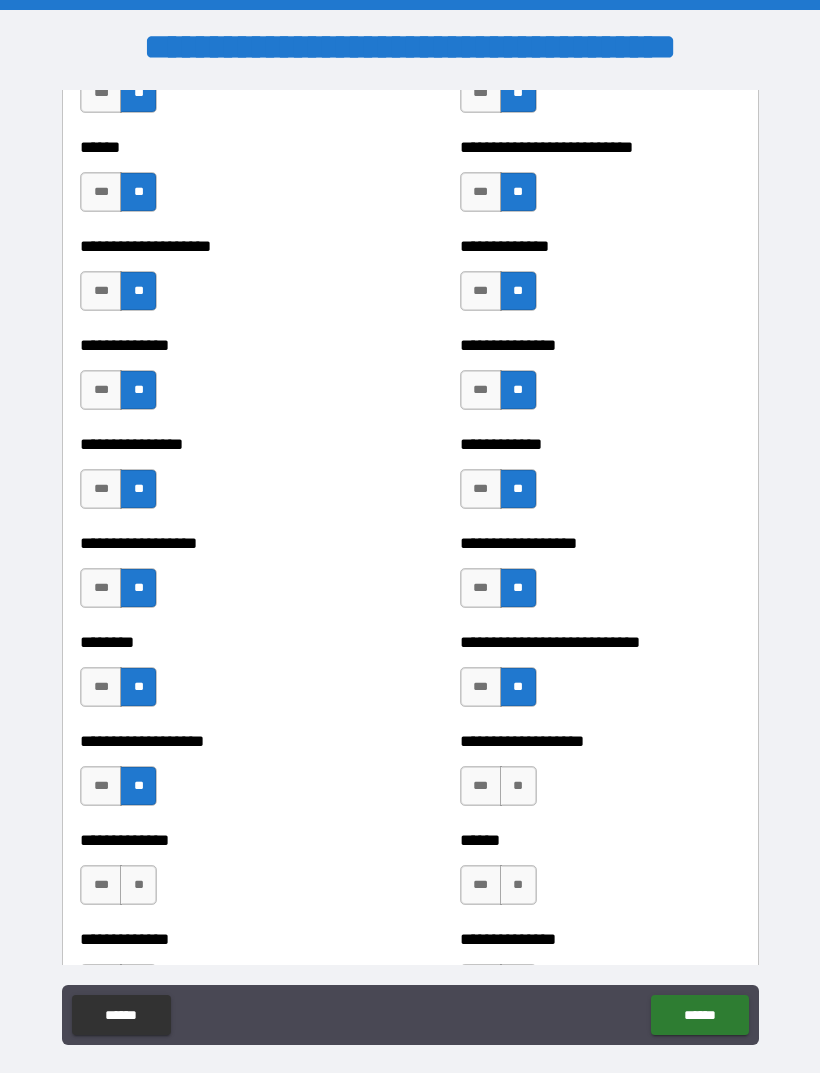 click on "**" at bounding box center [518, 786] 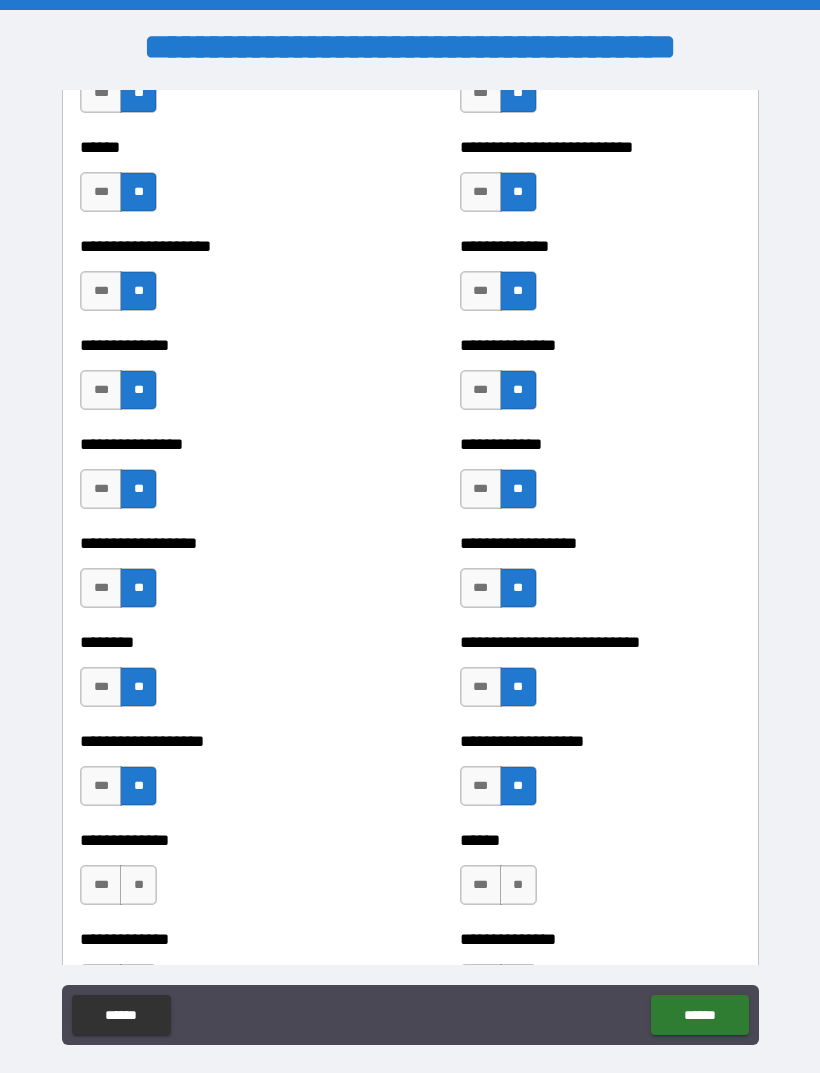 click on "**" at bounding box center (518, 885) 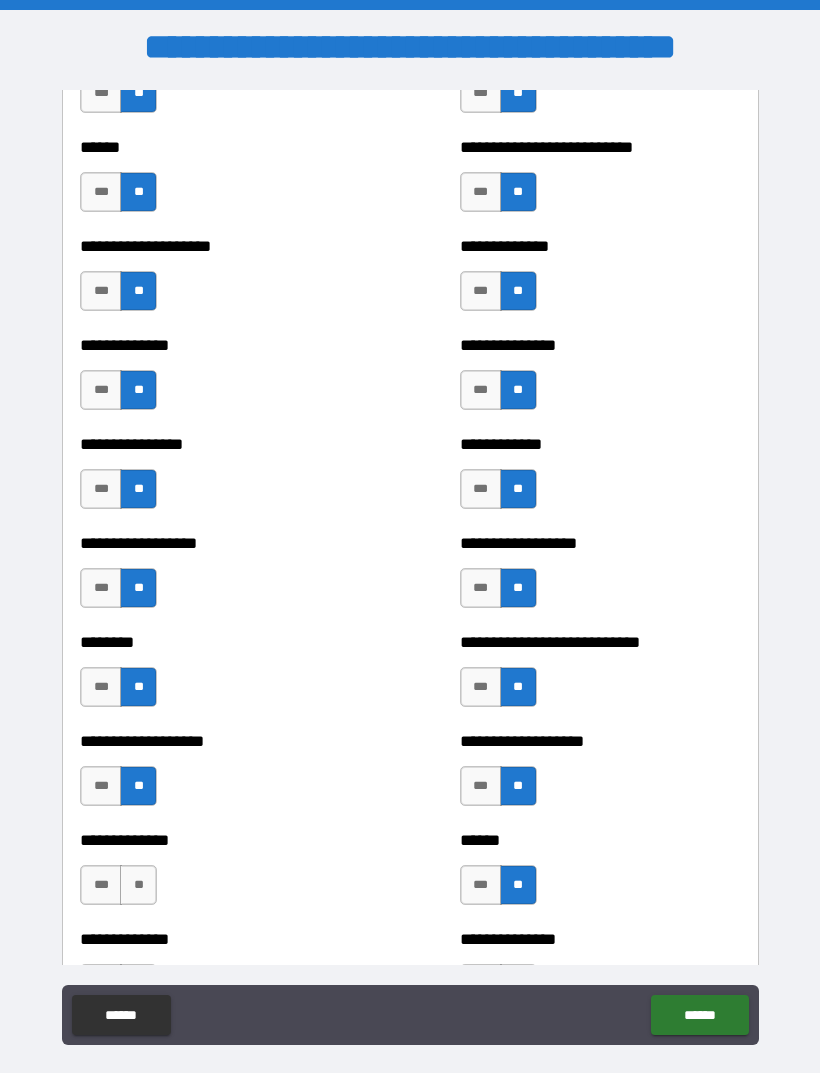 click on "**" at bounding box center [138, 885] 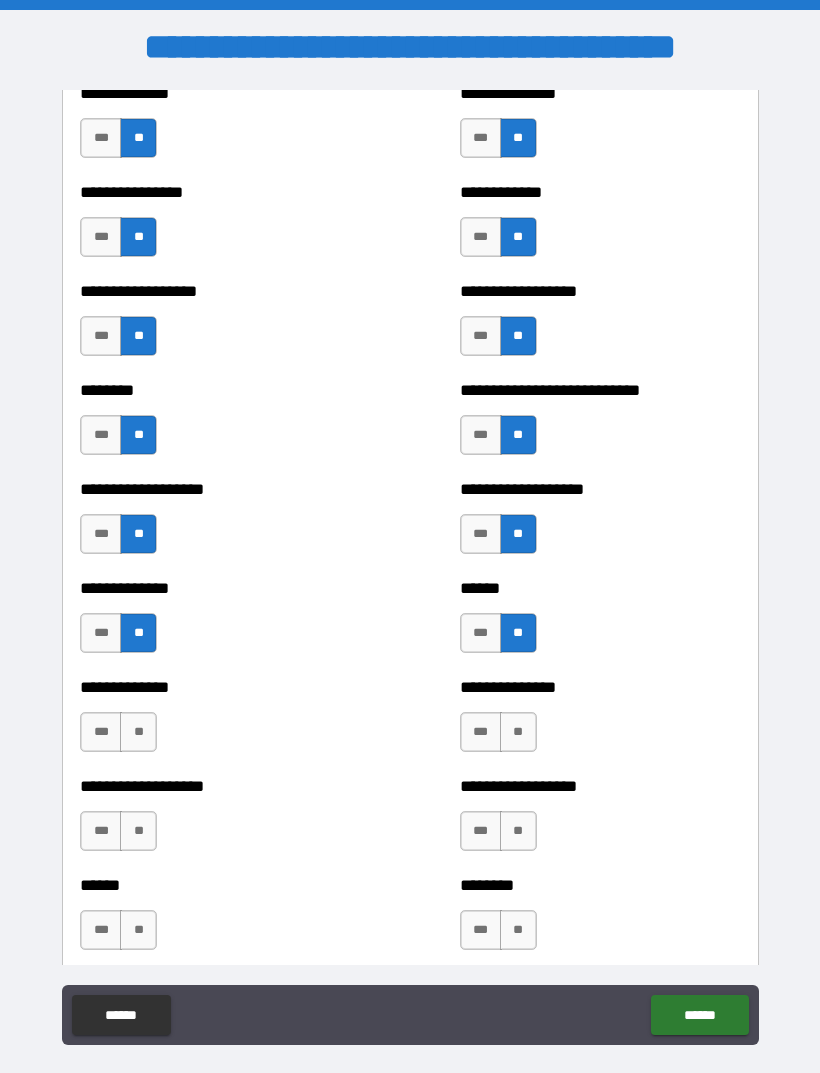 scroll, scrollTop: 4325, scrollLeft: 0, axis: vertical 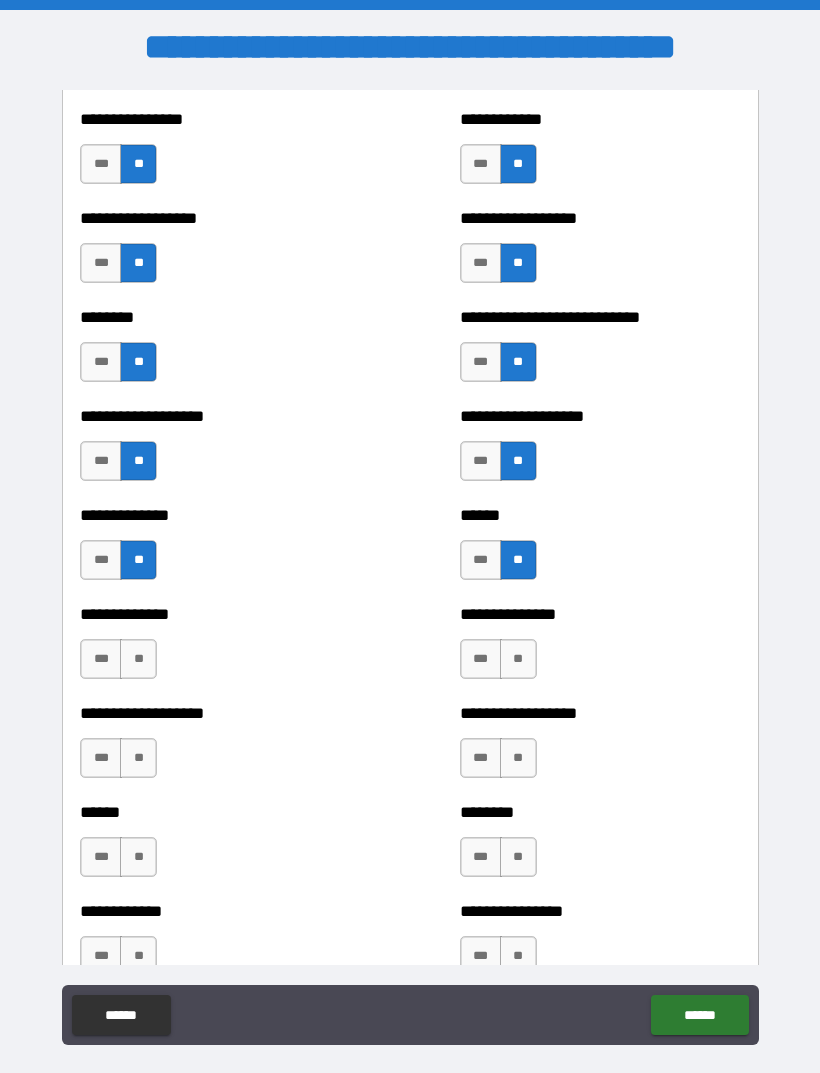 click on "**" at bounding box center (138, 659) 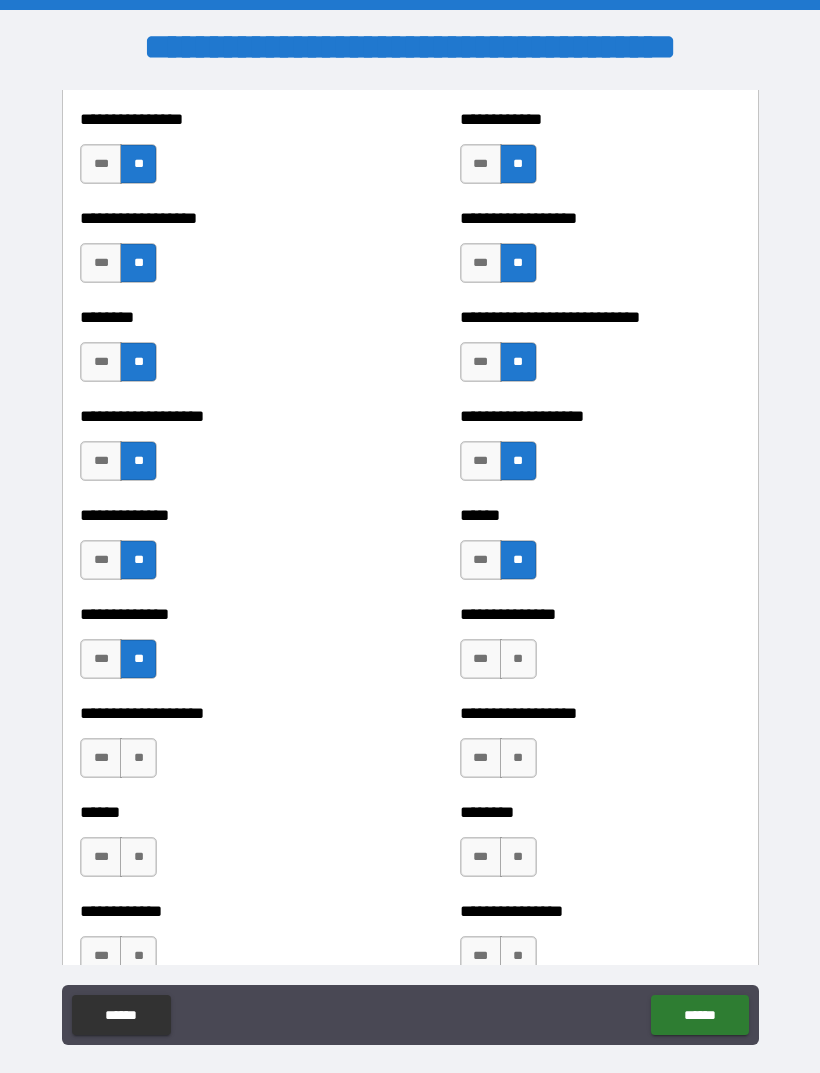 click on "**" at bounding box center (138, 758) 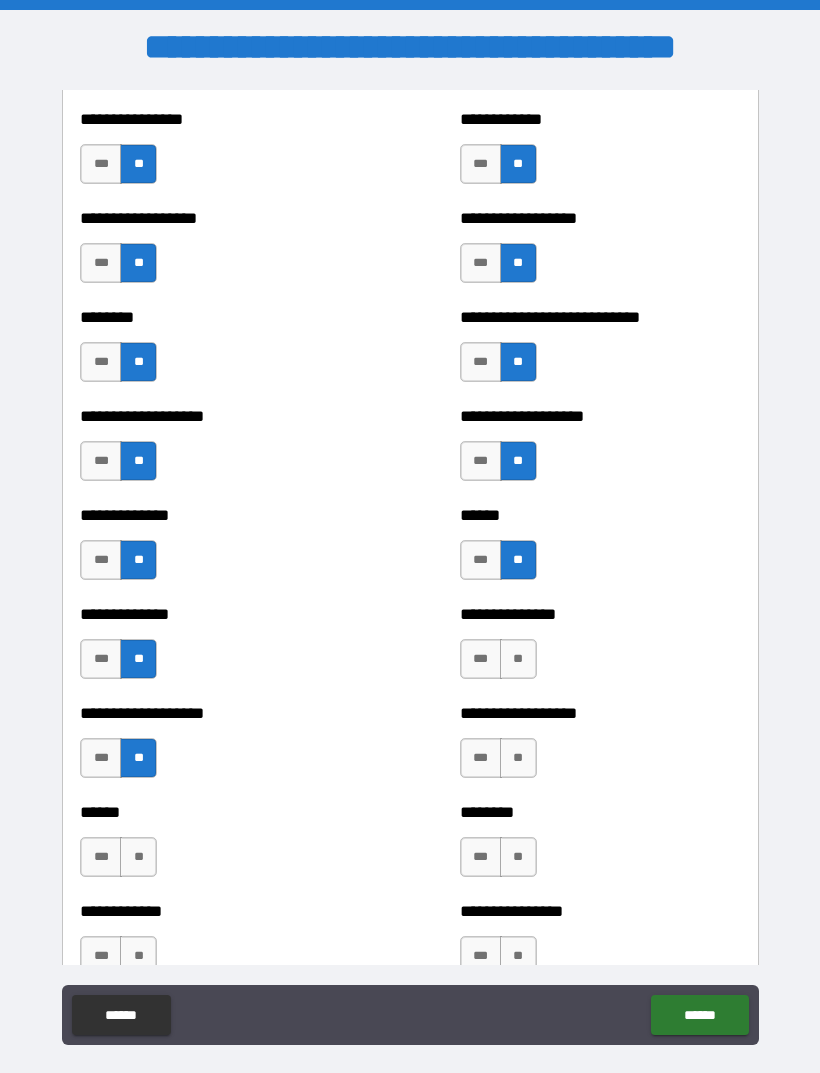 click on "**" at bounding box center (518, 758) 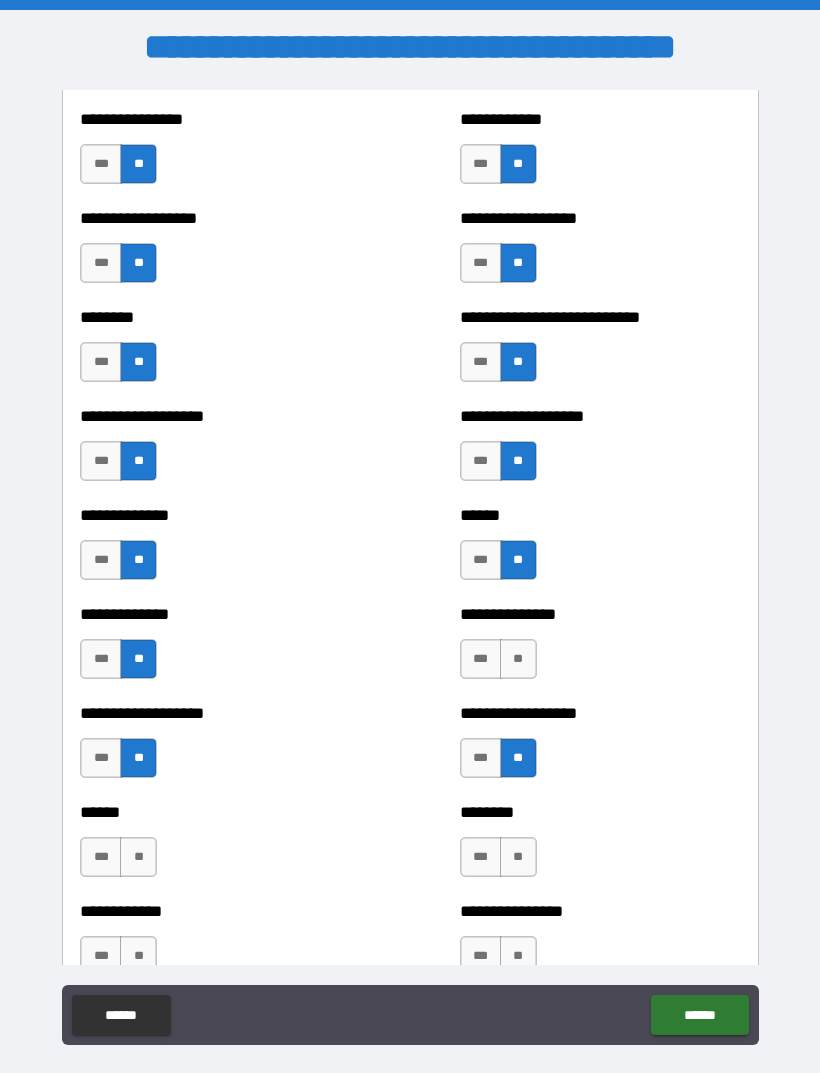 click on "**" at bounding box center [518, 659] 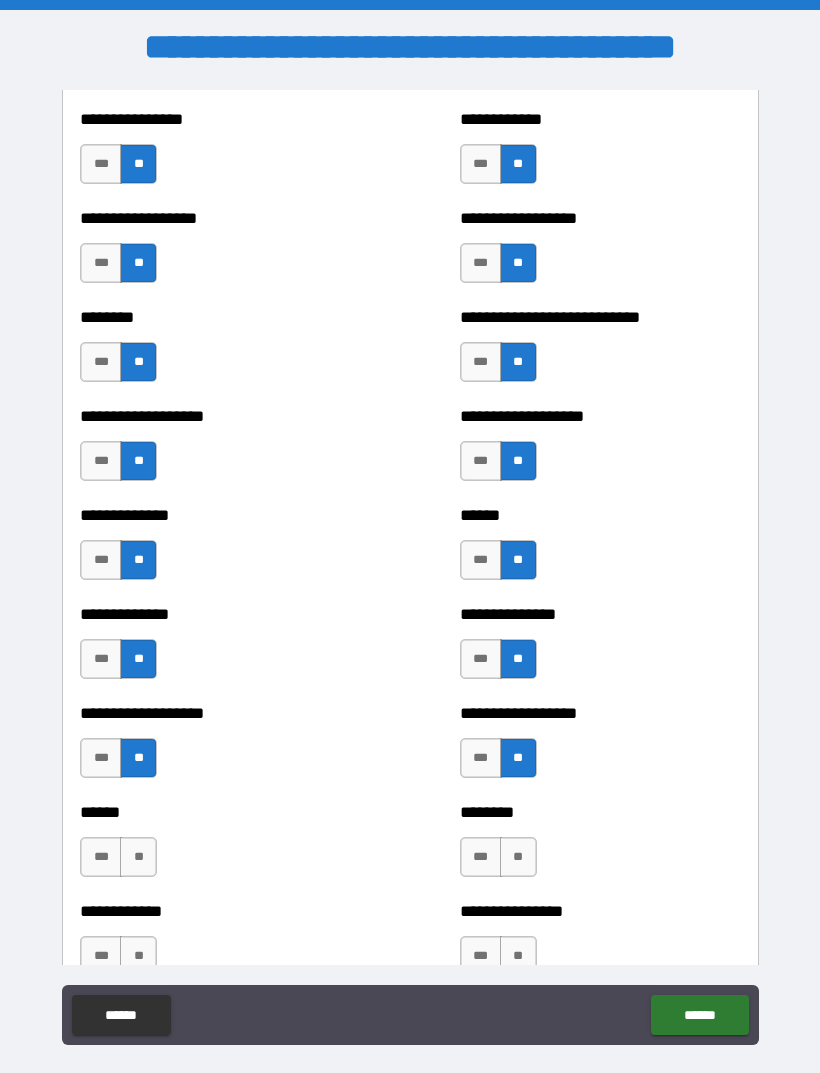 click on "**" at bounding box center [518, 857] 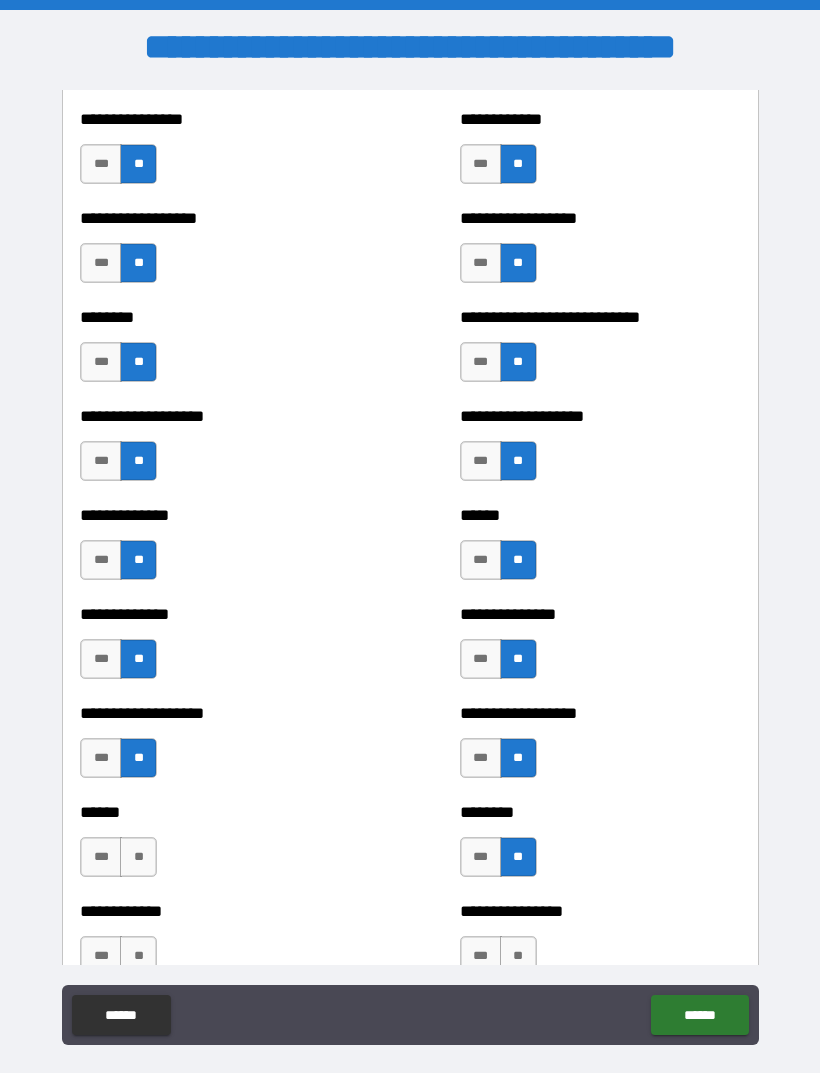 click on "**" at bounding box center (138, 857) 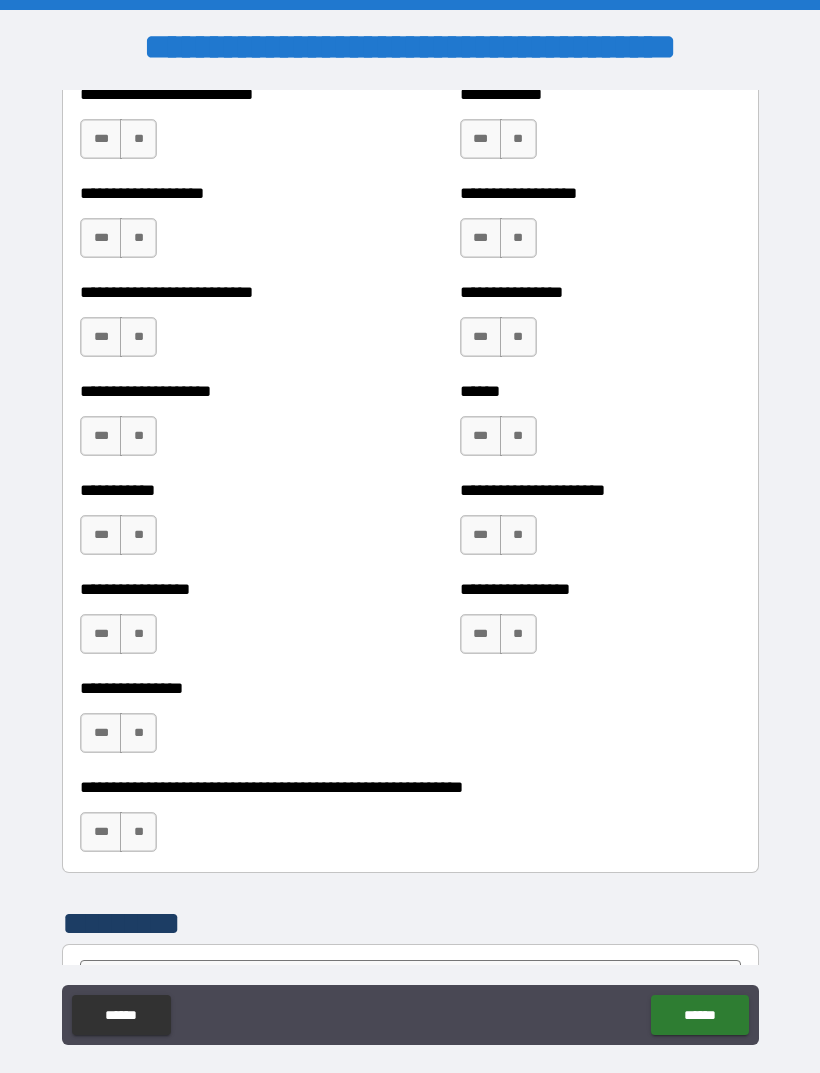 scroll, scrollTop: 5629, scrollLeft: 0, axis: vertical 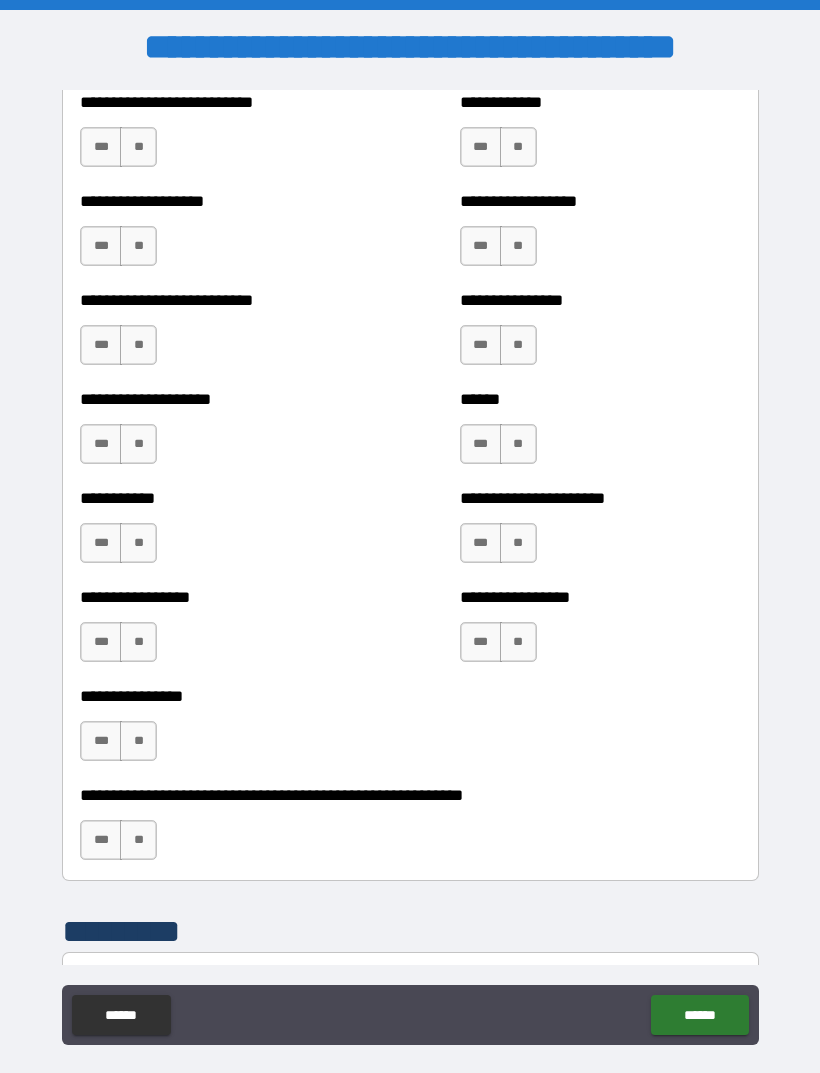click on "**" at bounding box center [138, 840] 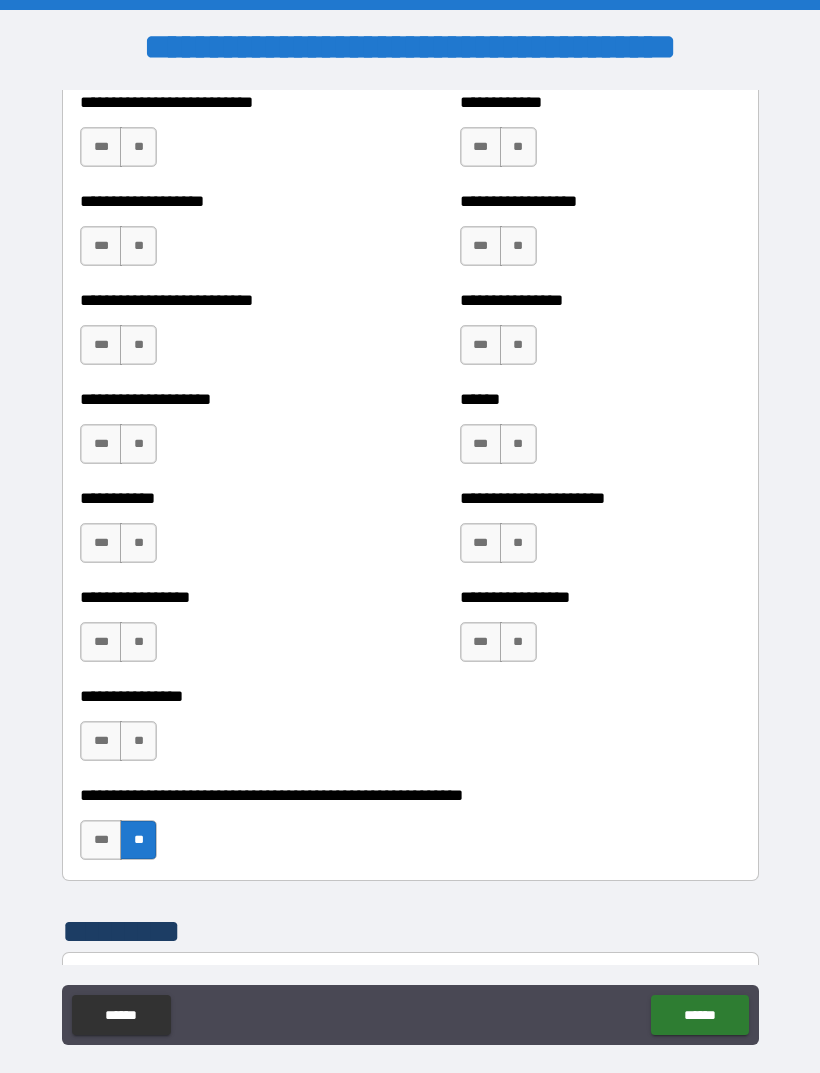 click on "**" at bounding box center [138, 741] 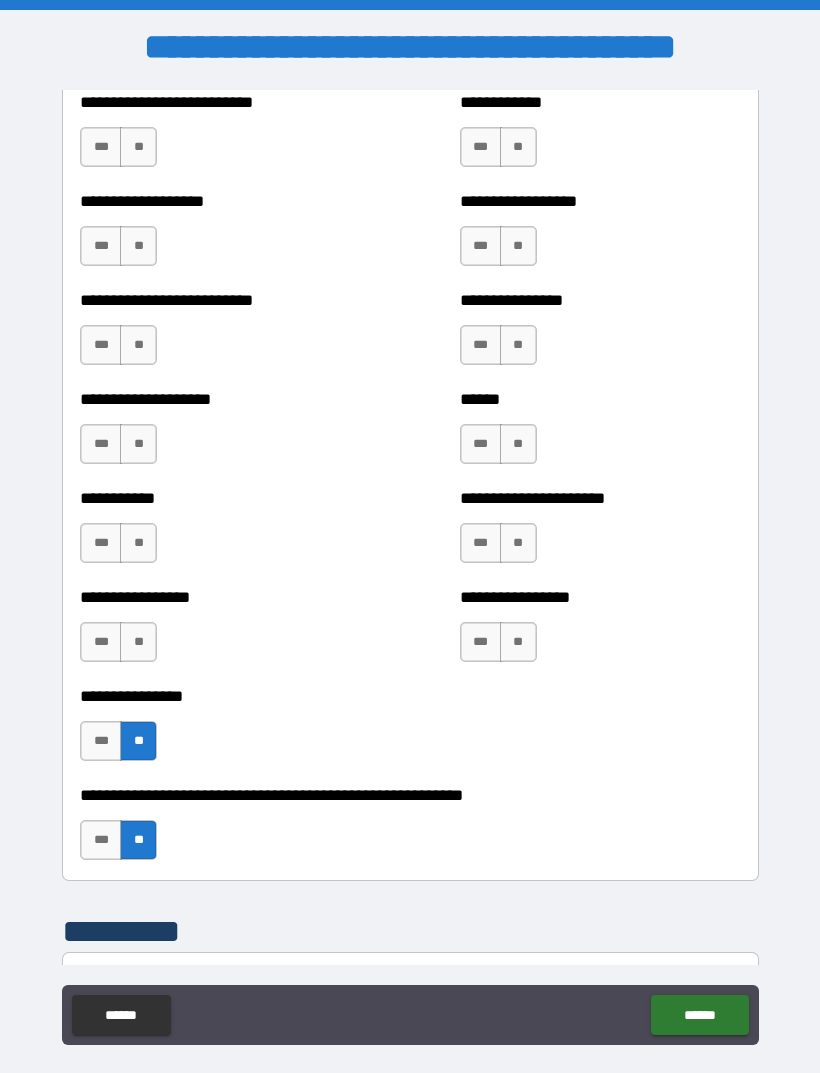 click on "**" at bounding box center [138, 642] 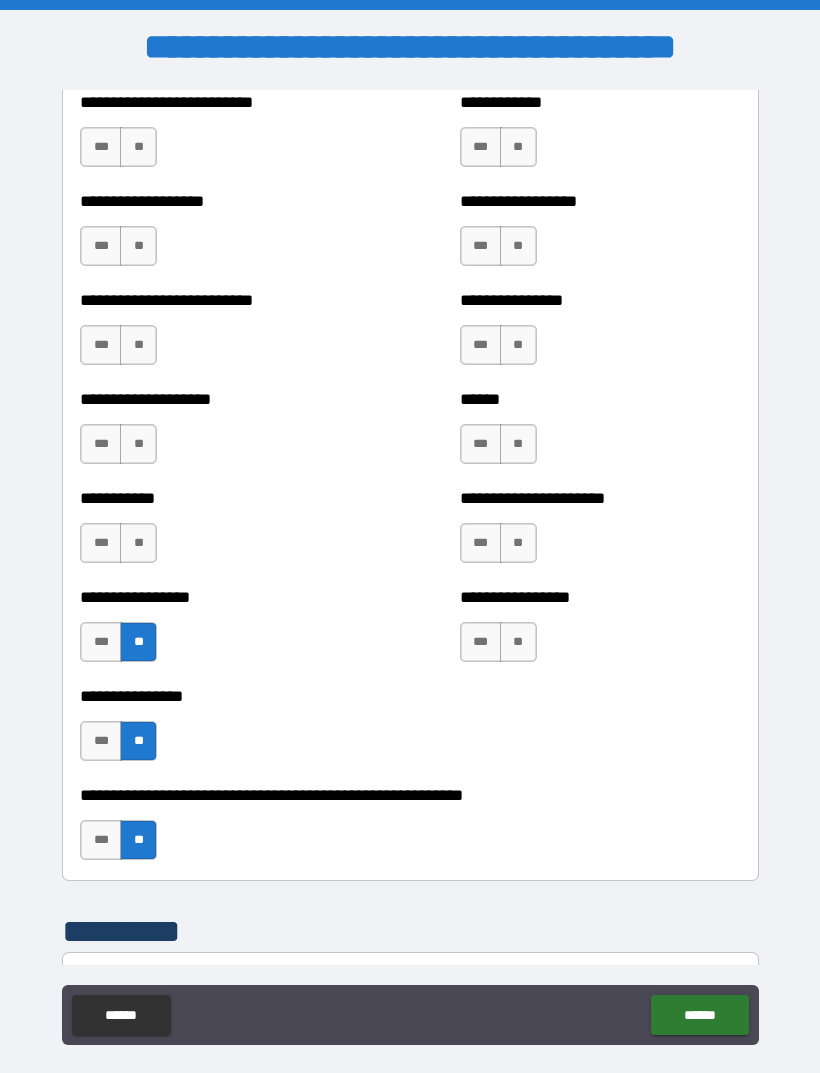 click on "**" at bounding box center (138, 543) 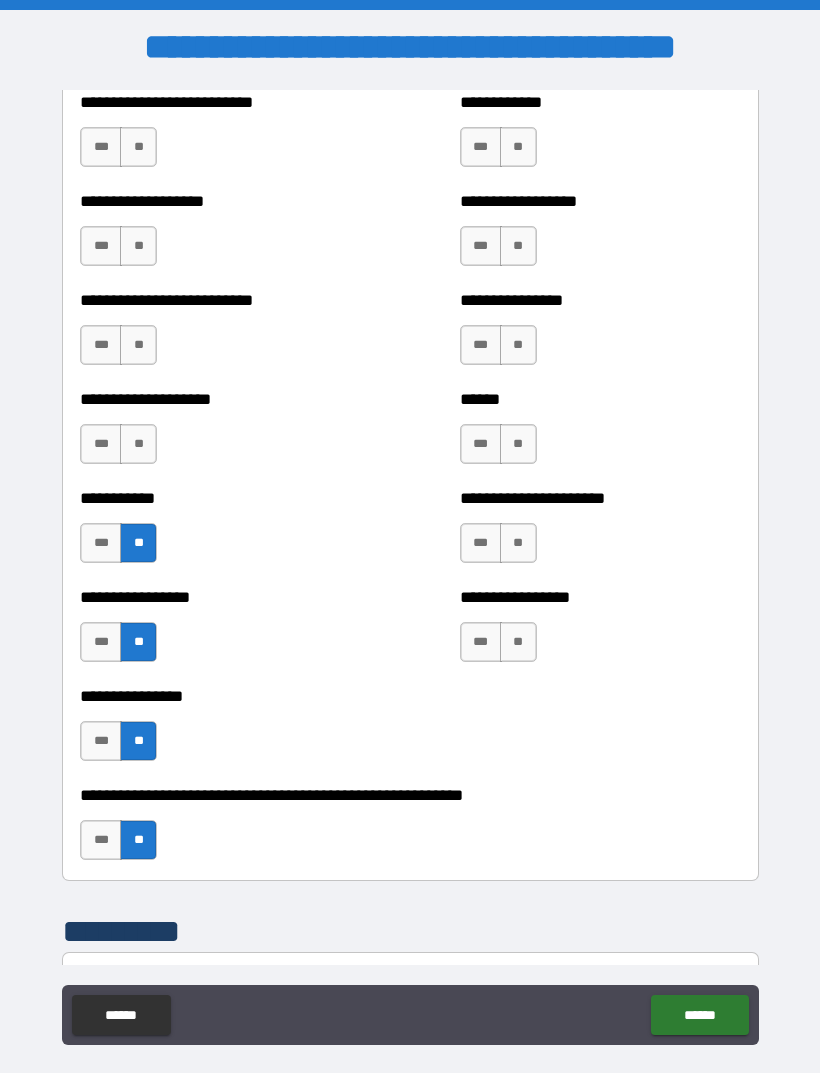 click on "**" at bounding box center (138, 444) 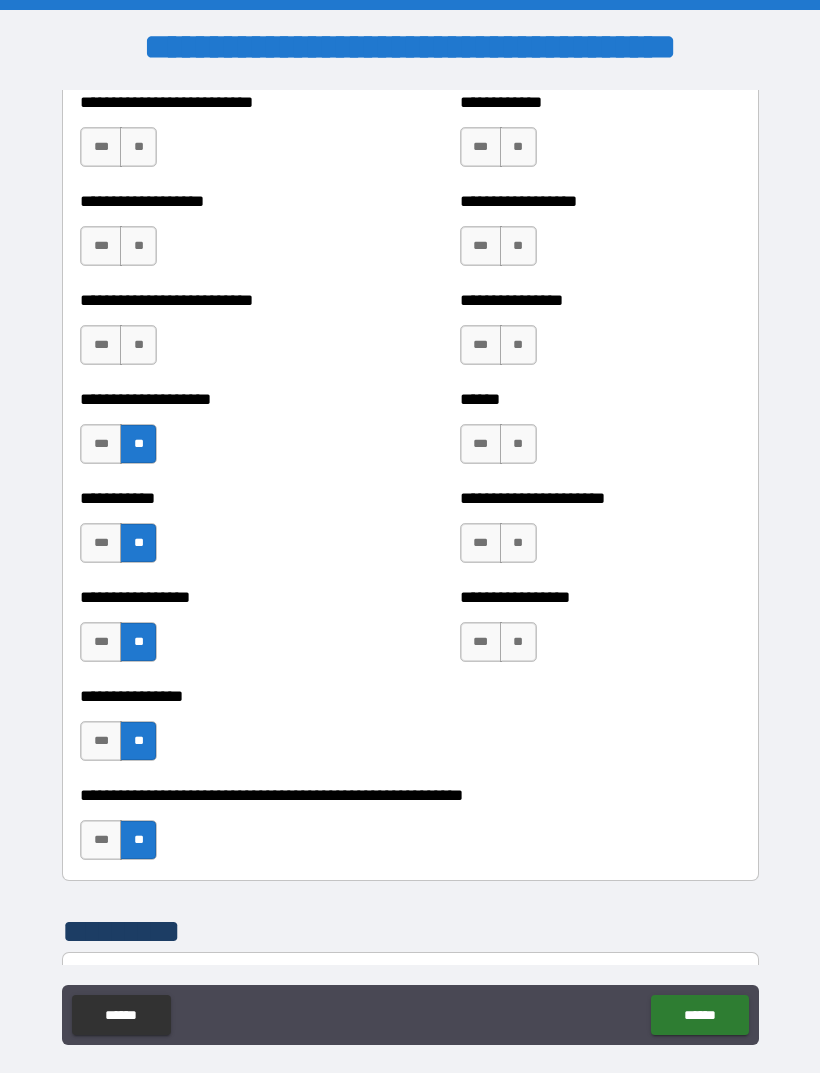 click on "**" at bounding box center [138, 345] 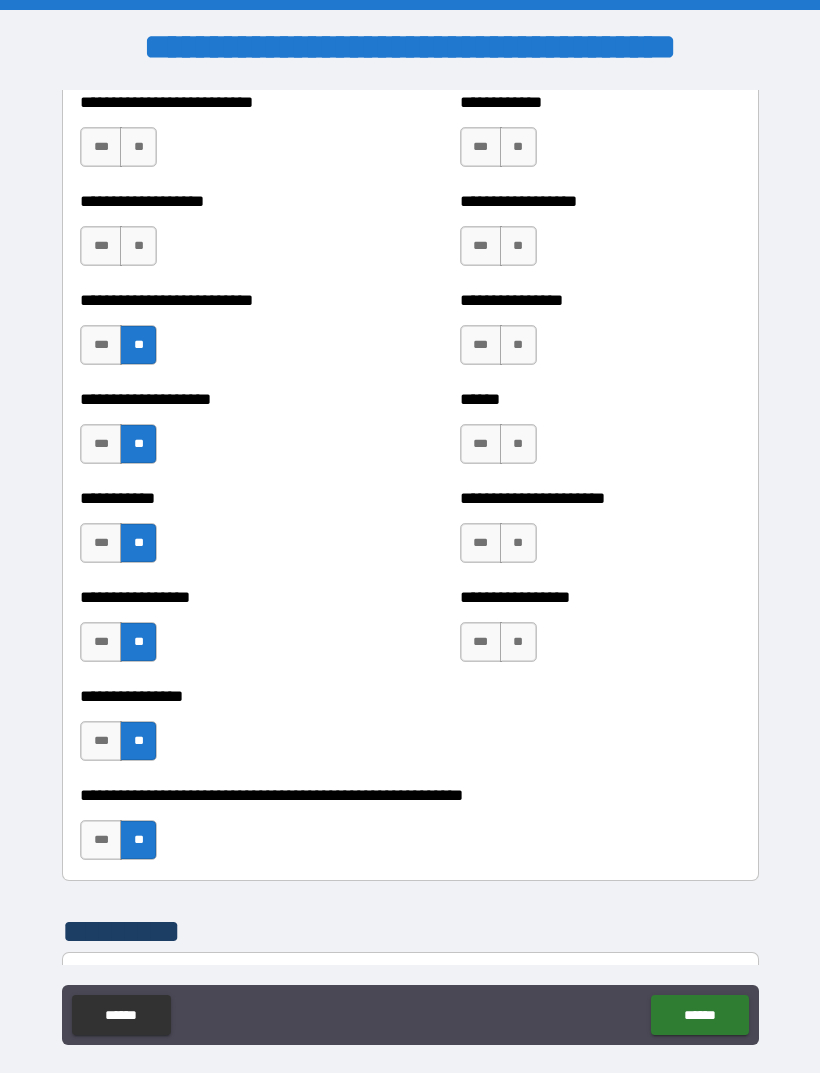 click on "**" at bounding box center [138, 246] 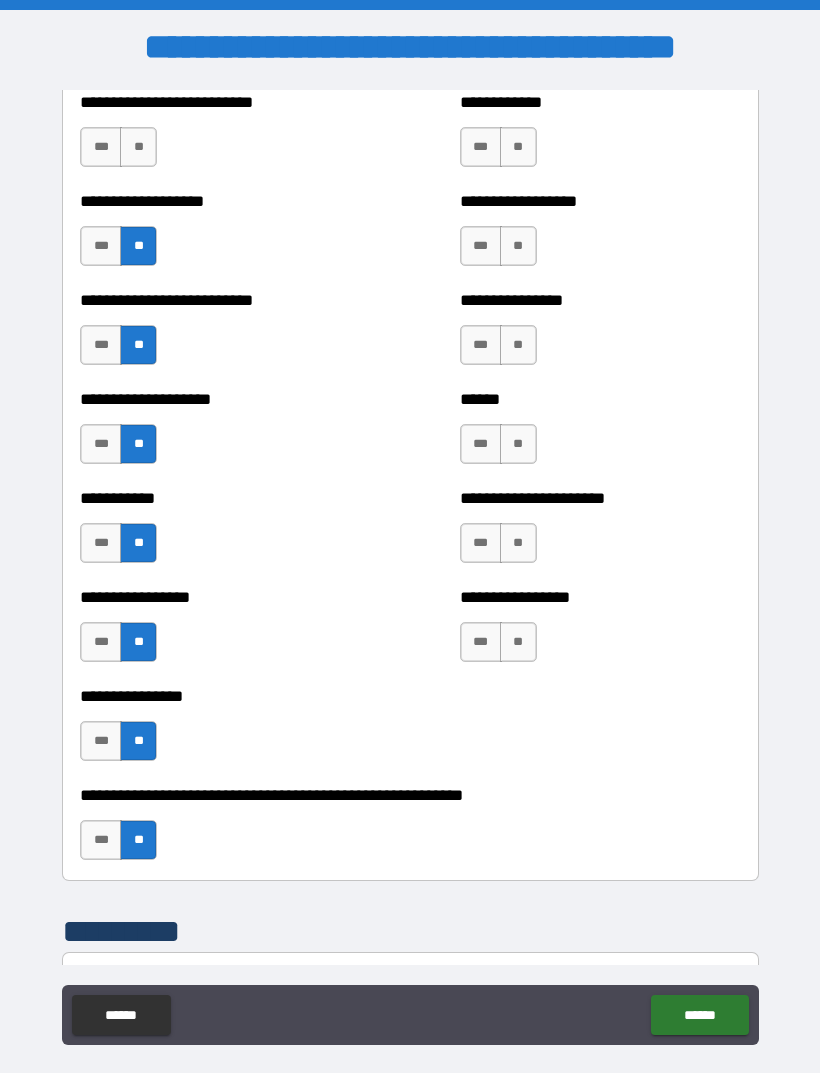 click on "**" at bounding box center [138, 147] 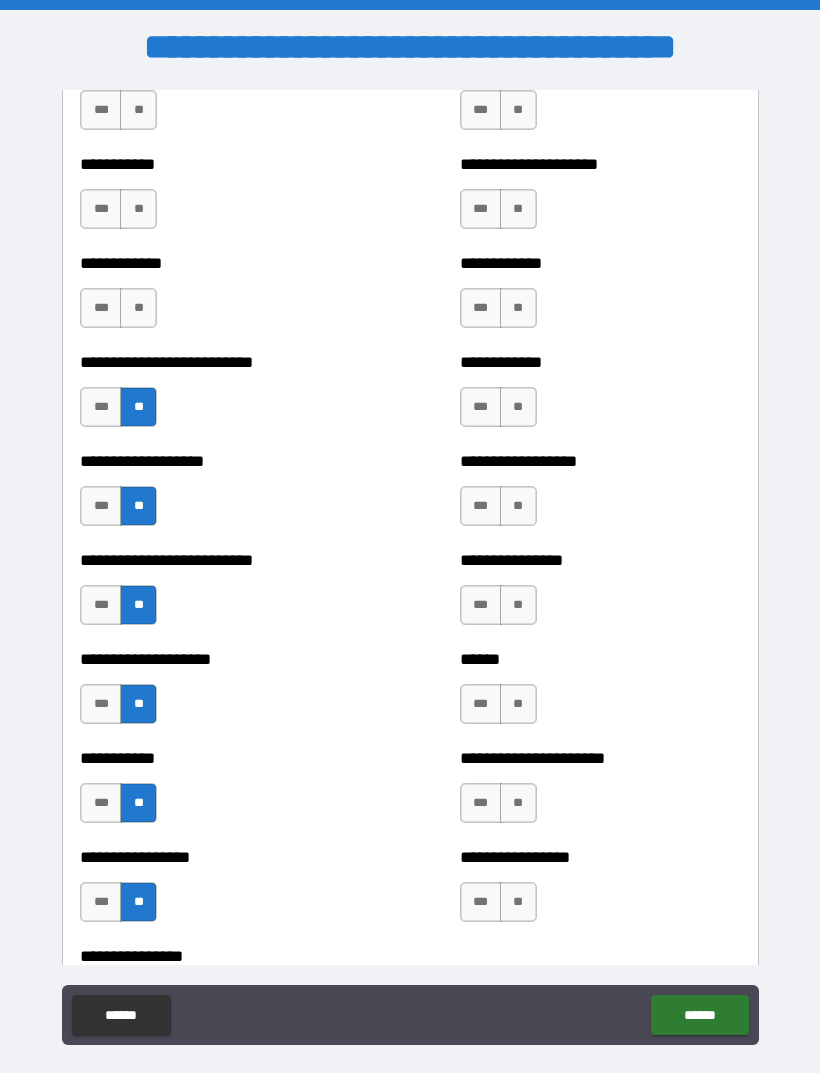 scroll, scrollTop: 5367, scrollLeft: 0, axis: vertical 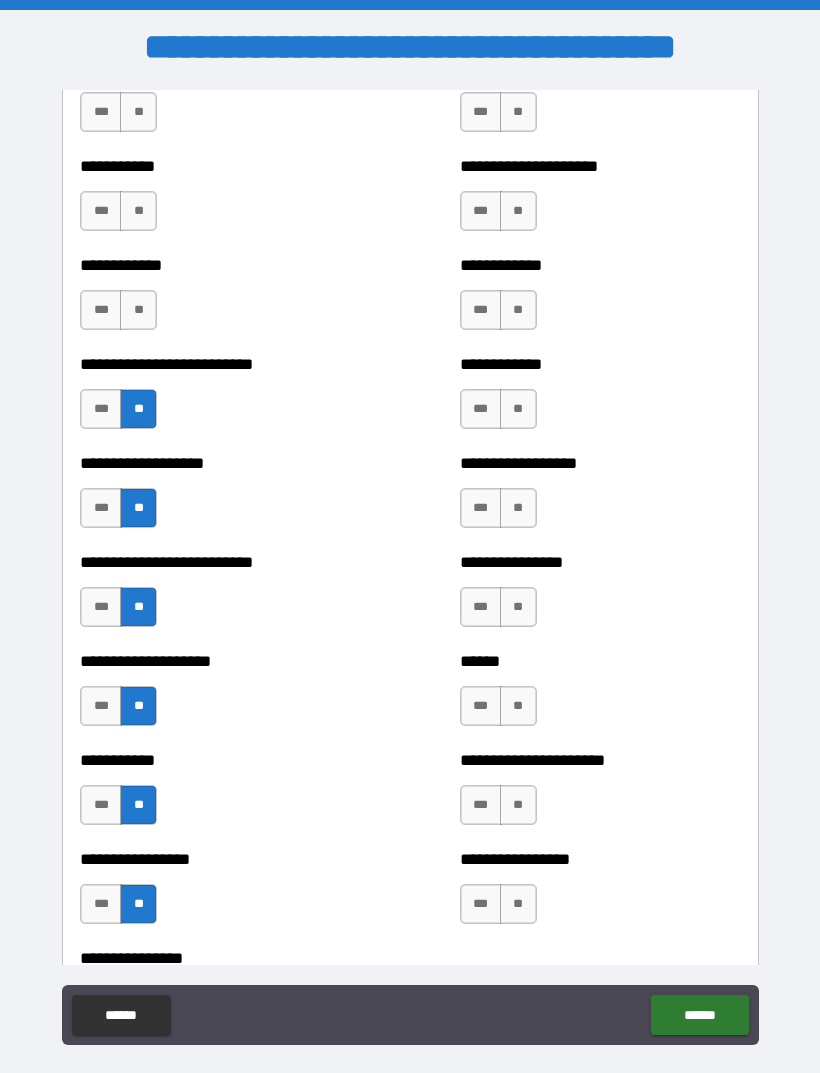 click on "**" at bounding box center [138, 310] 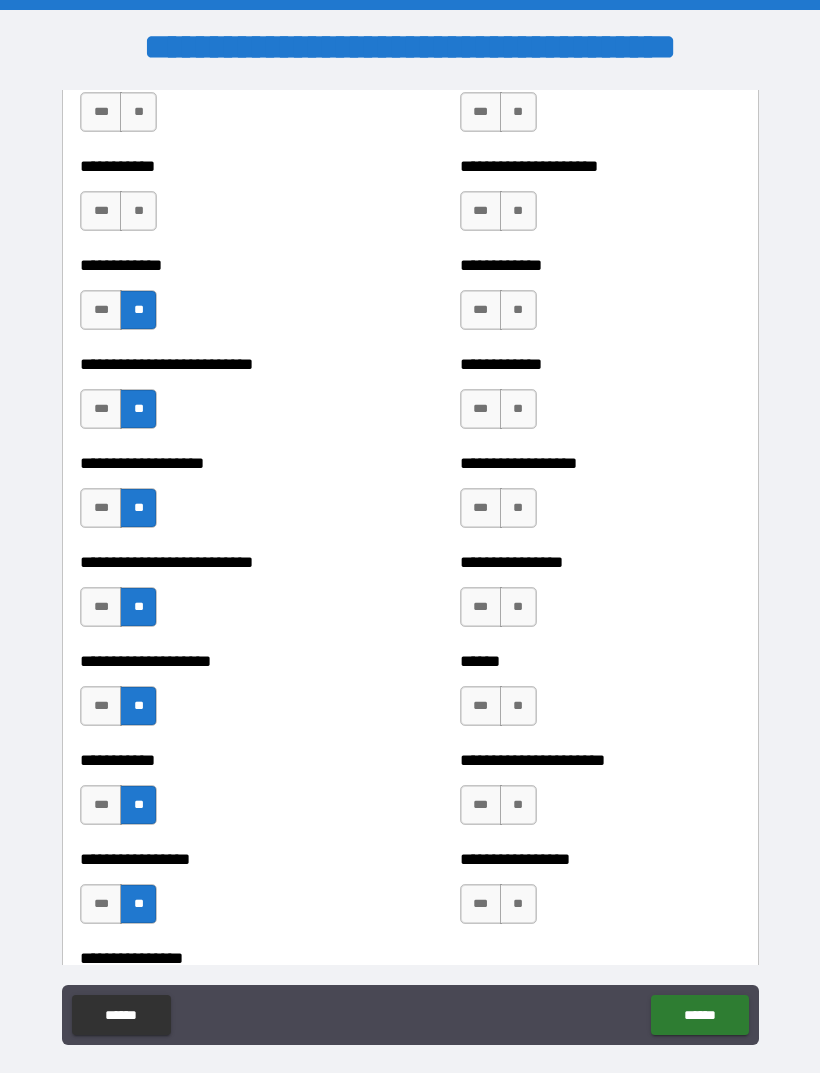 click on "**" at bounding box center (138, 211) 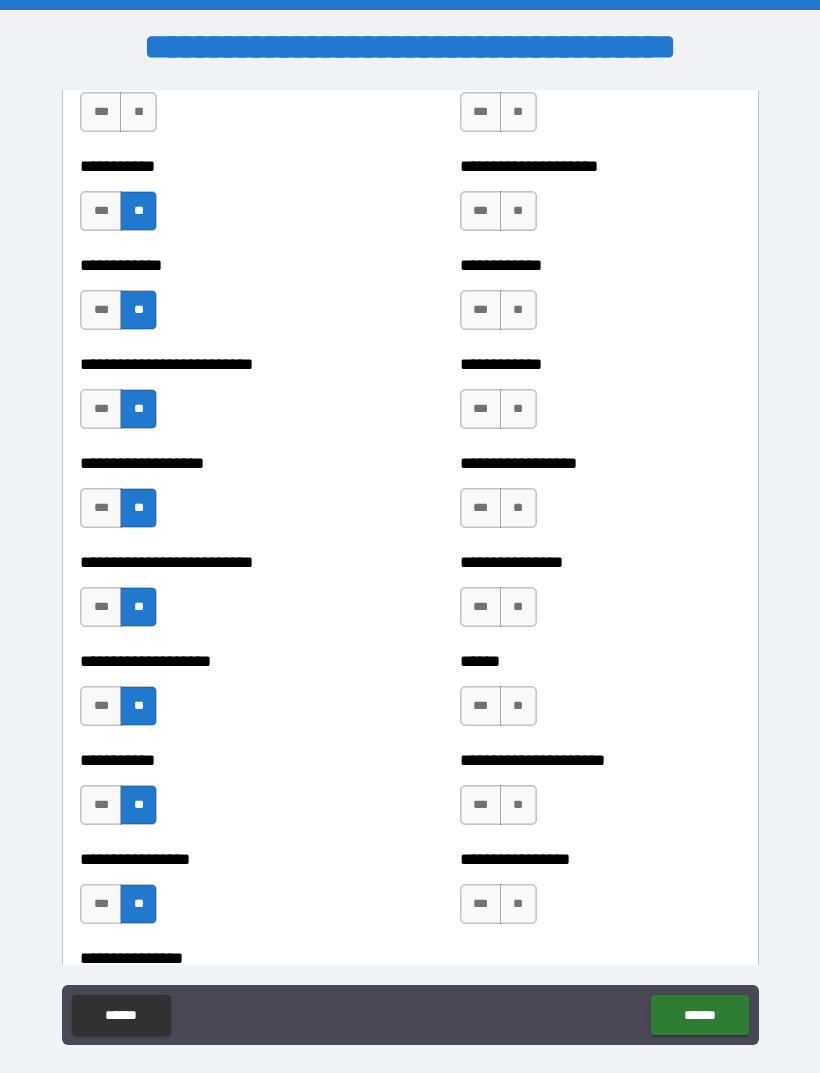 click on "**" at bounding box center [138, 112] 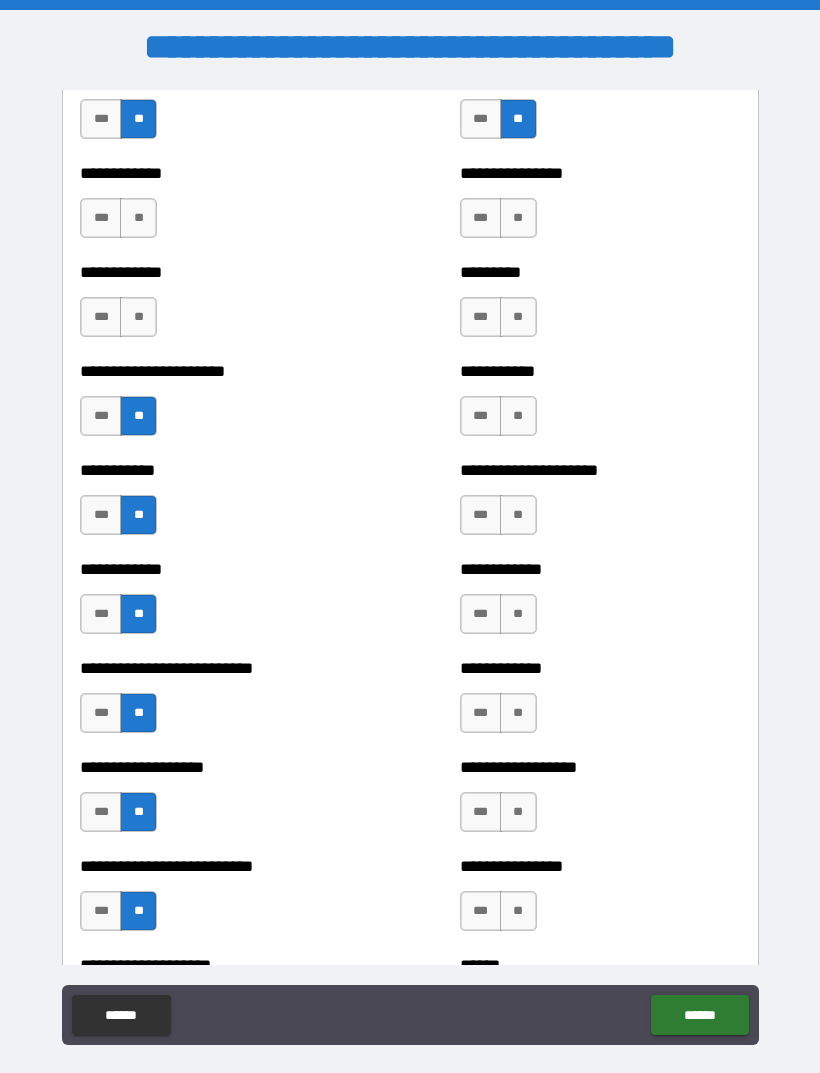 scroll, scrollTop: 5060, scrollLeft: 0, axis: vertical 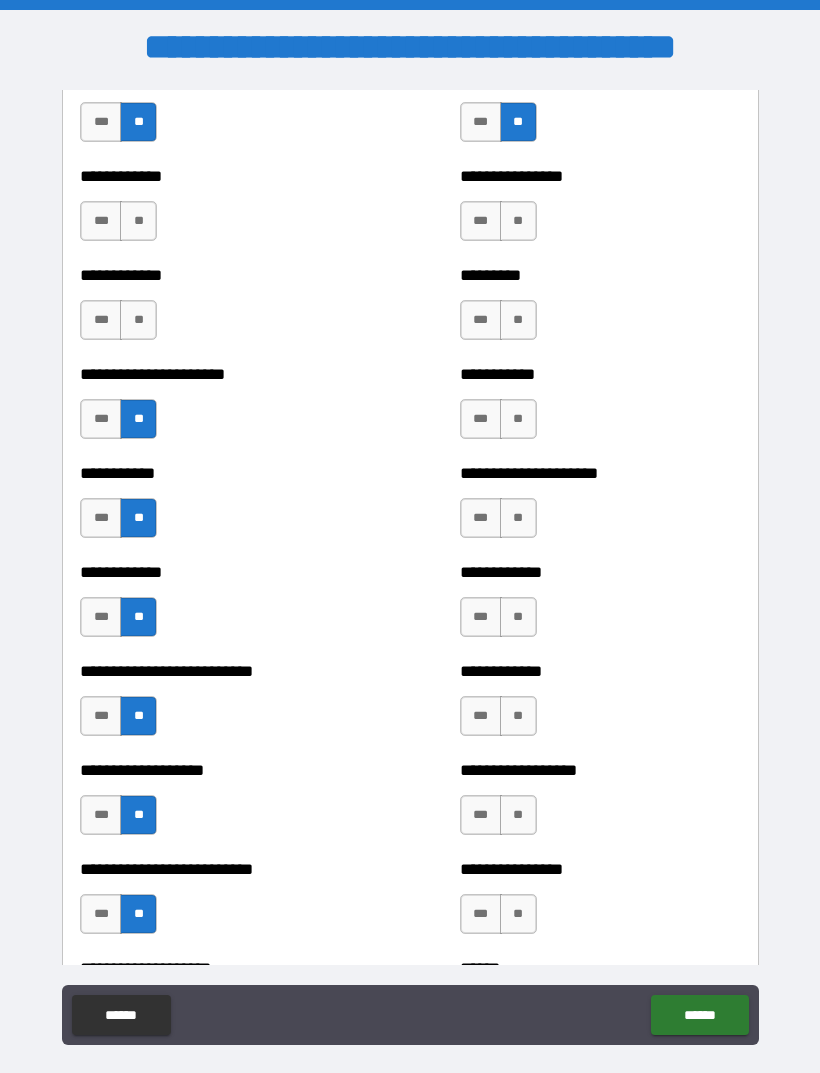 click on "**" at bounding box center [138, 320] 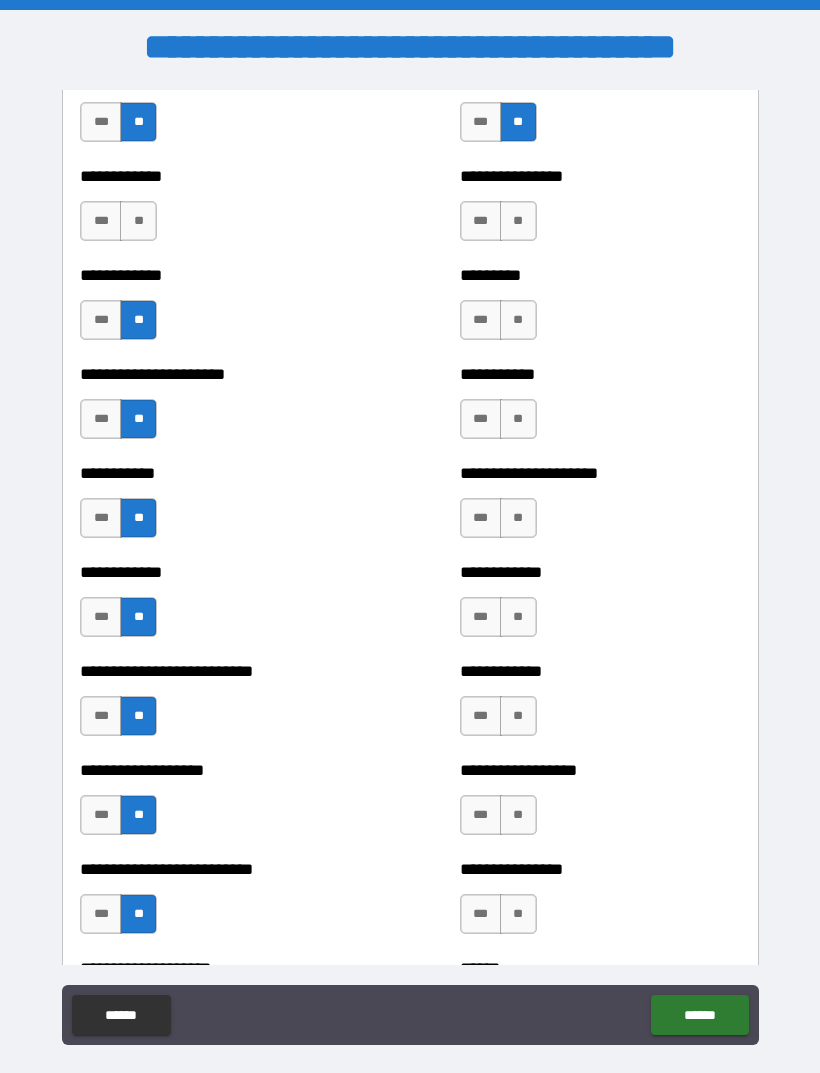 click on "**" at bounding box center [138, 221] 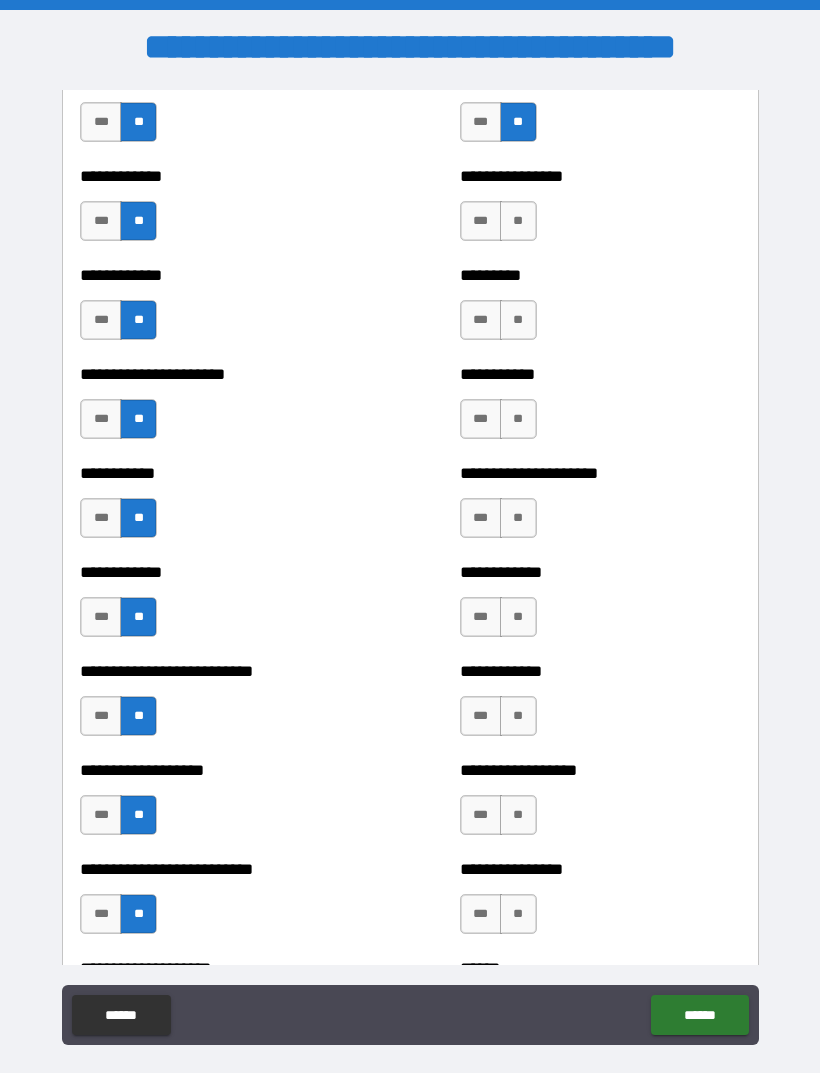 click on "**" at bounding box center [518, 221] 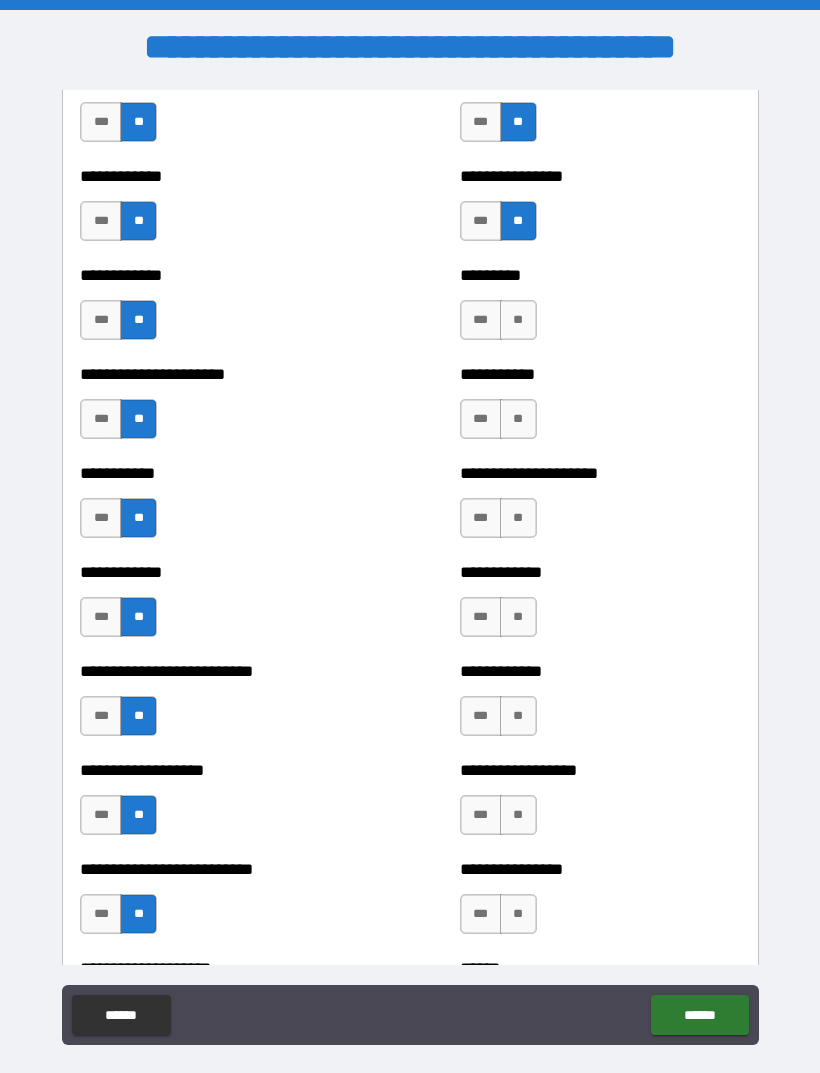 click on "**" at bounding box center (518, 320) 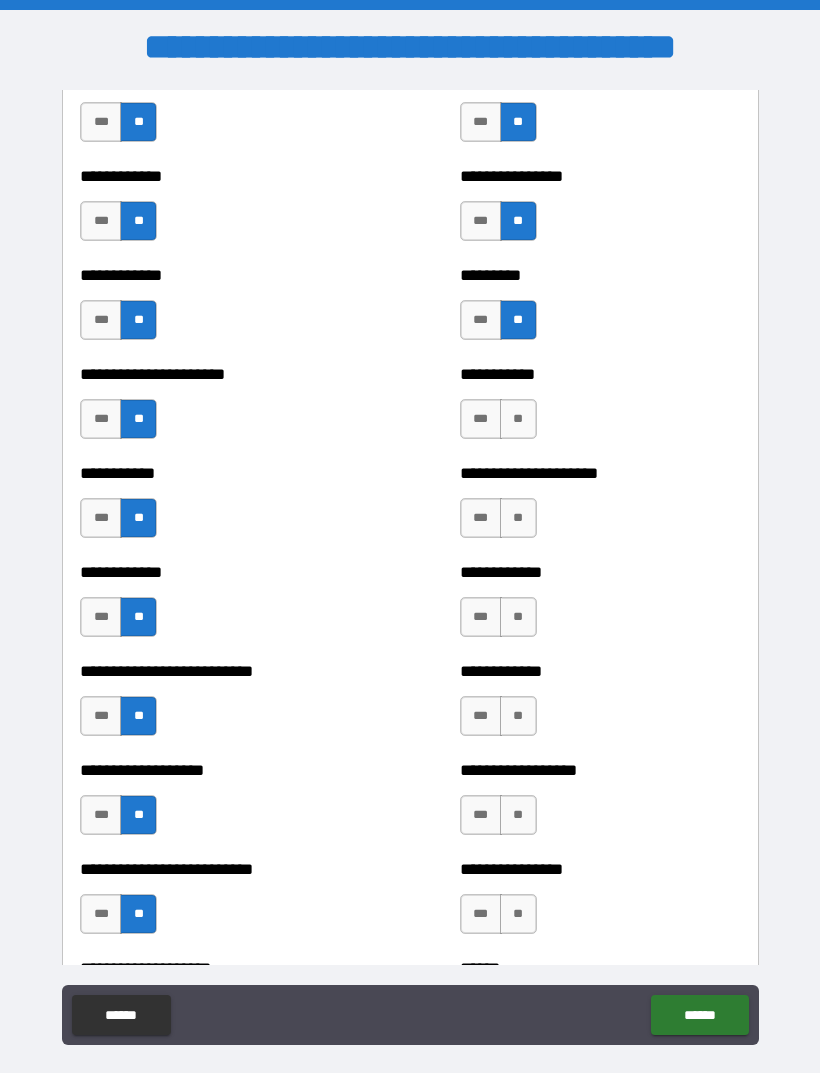 click on "**" at bounding box center [518, 419] 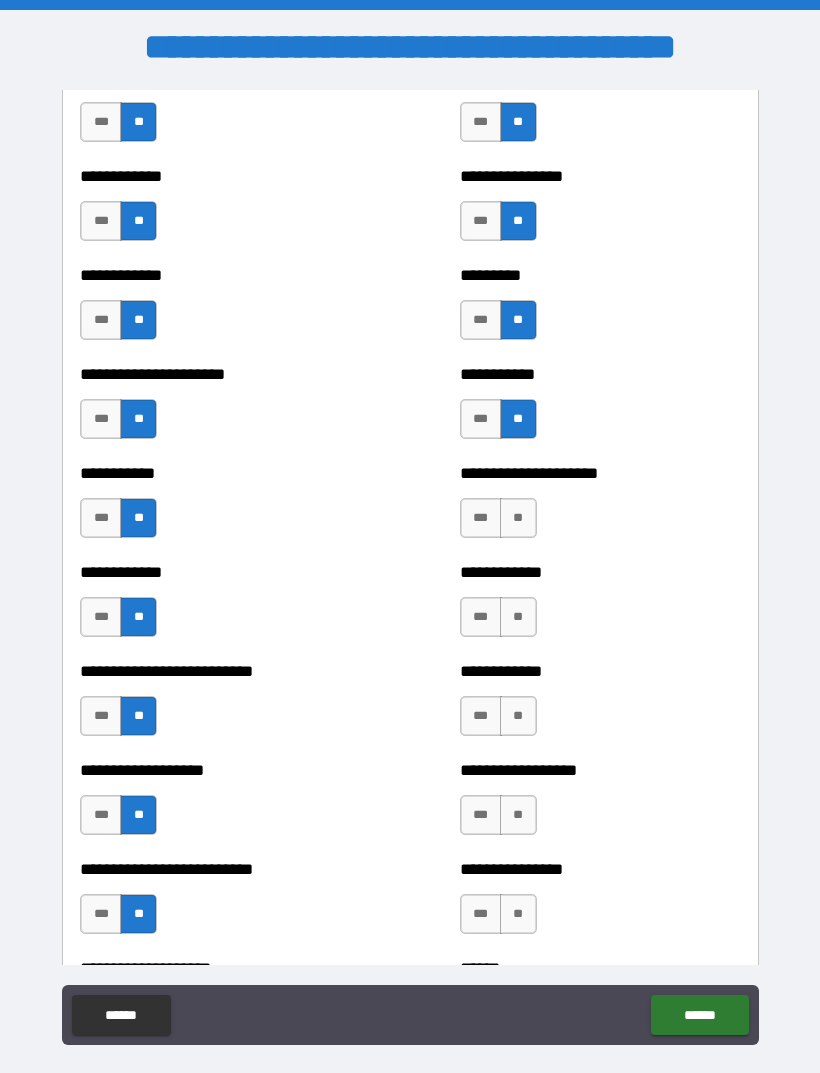 click on "**" at bounding box center [518, 518] 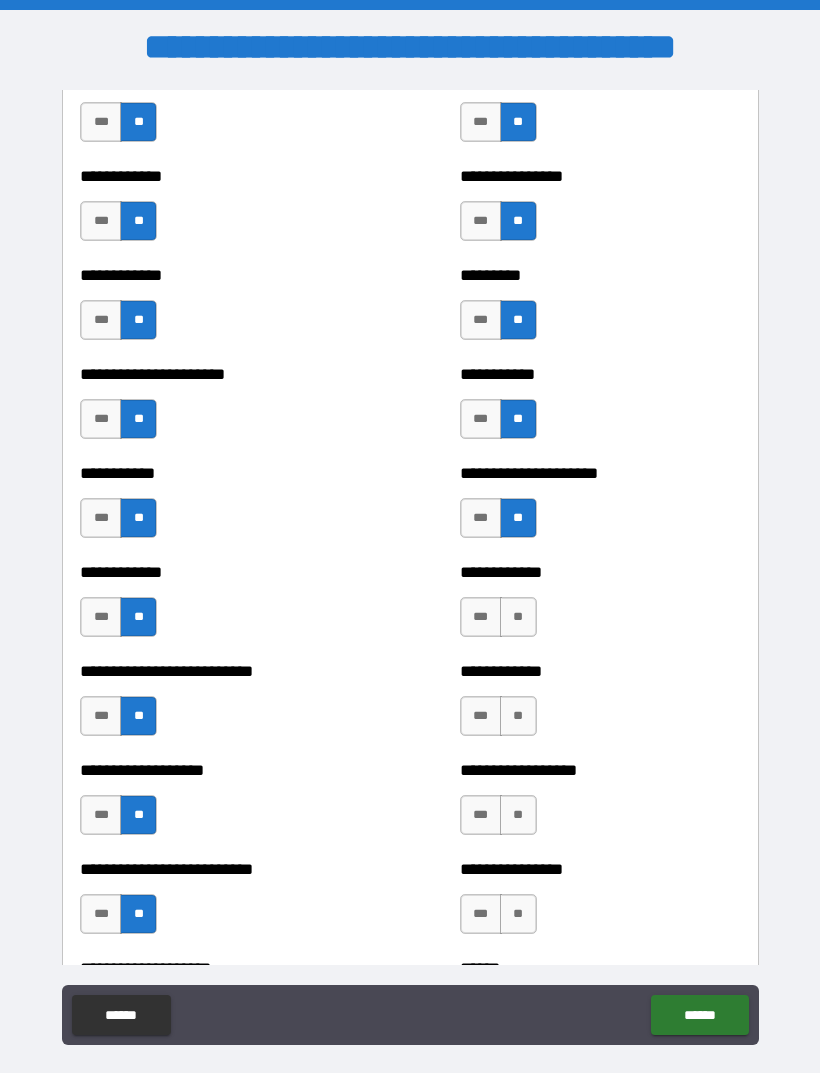 click on "**" at bounding box center (518, 617) 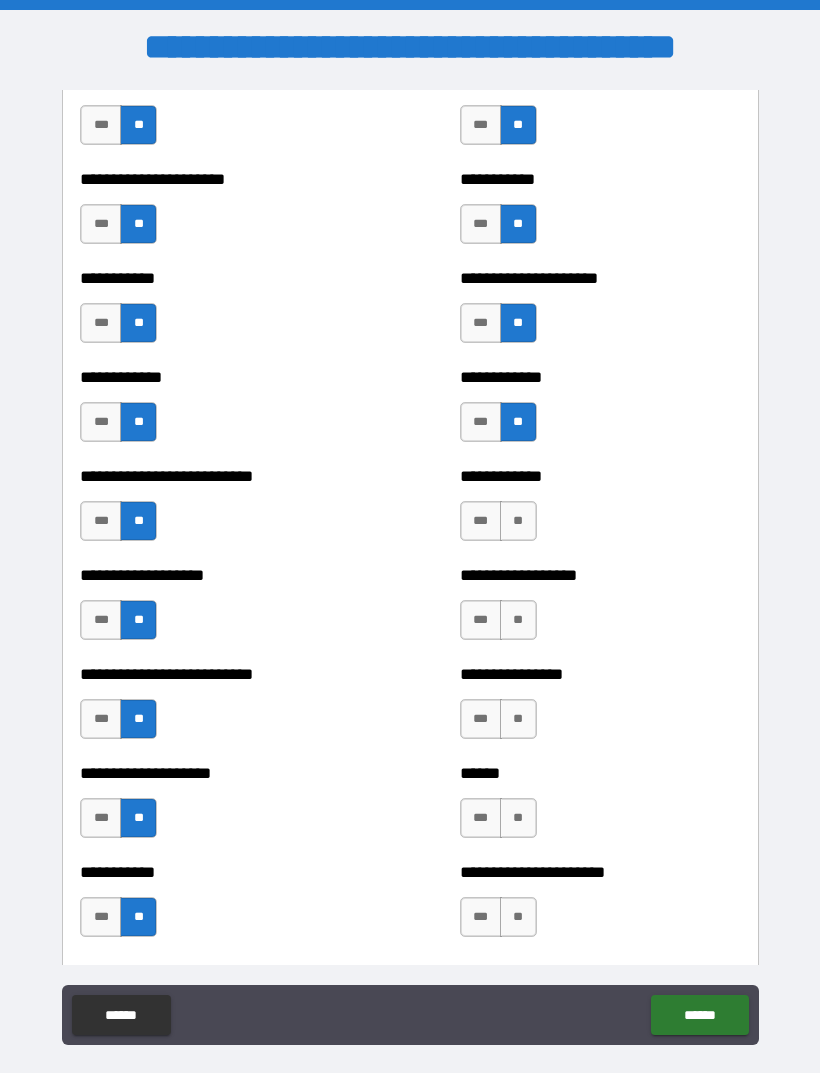 scroll, scrollTop: 5282, scrollLeft: 0, axis: vertical 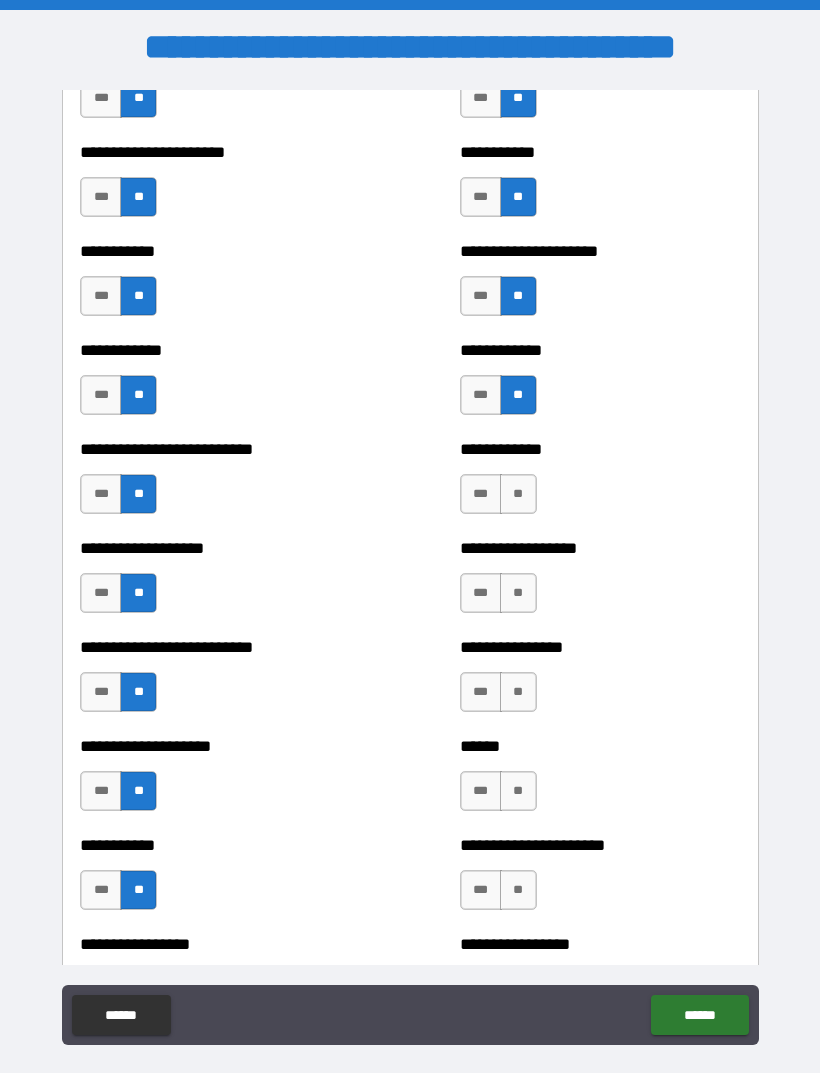 click on "**" at bounding box center (518, 494) 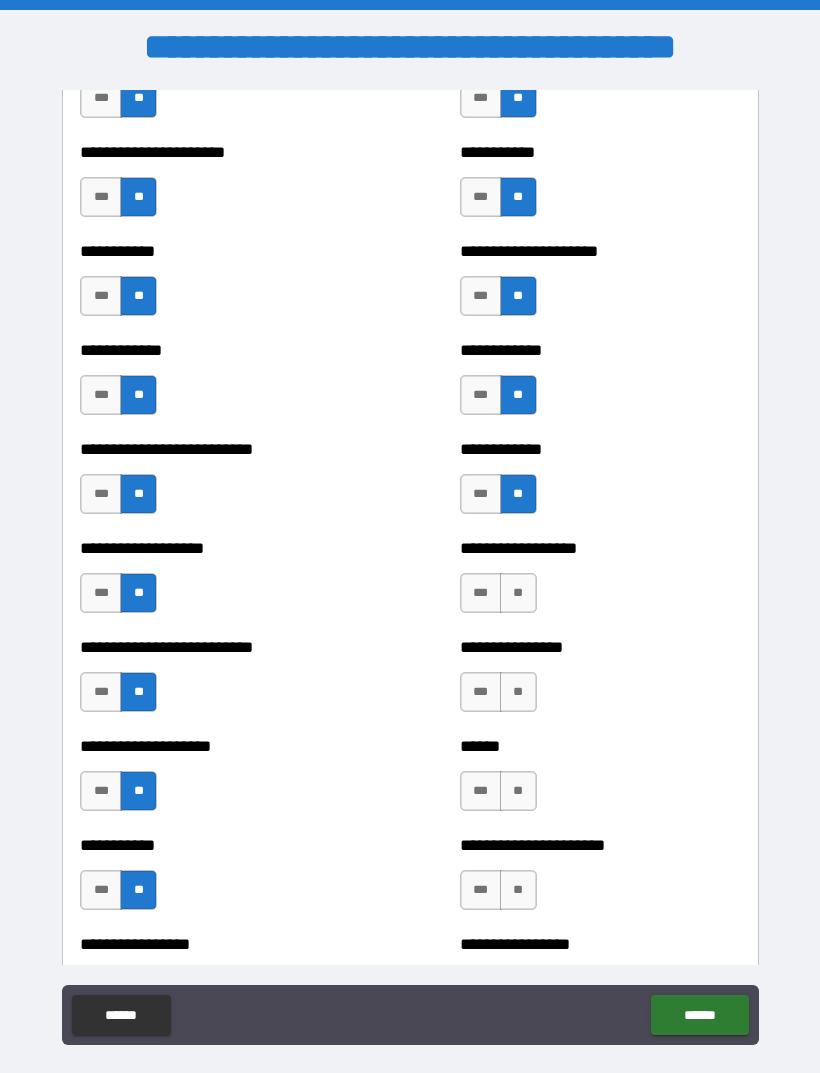 click on "**" at bounding box center (518, 593) 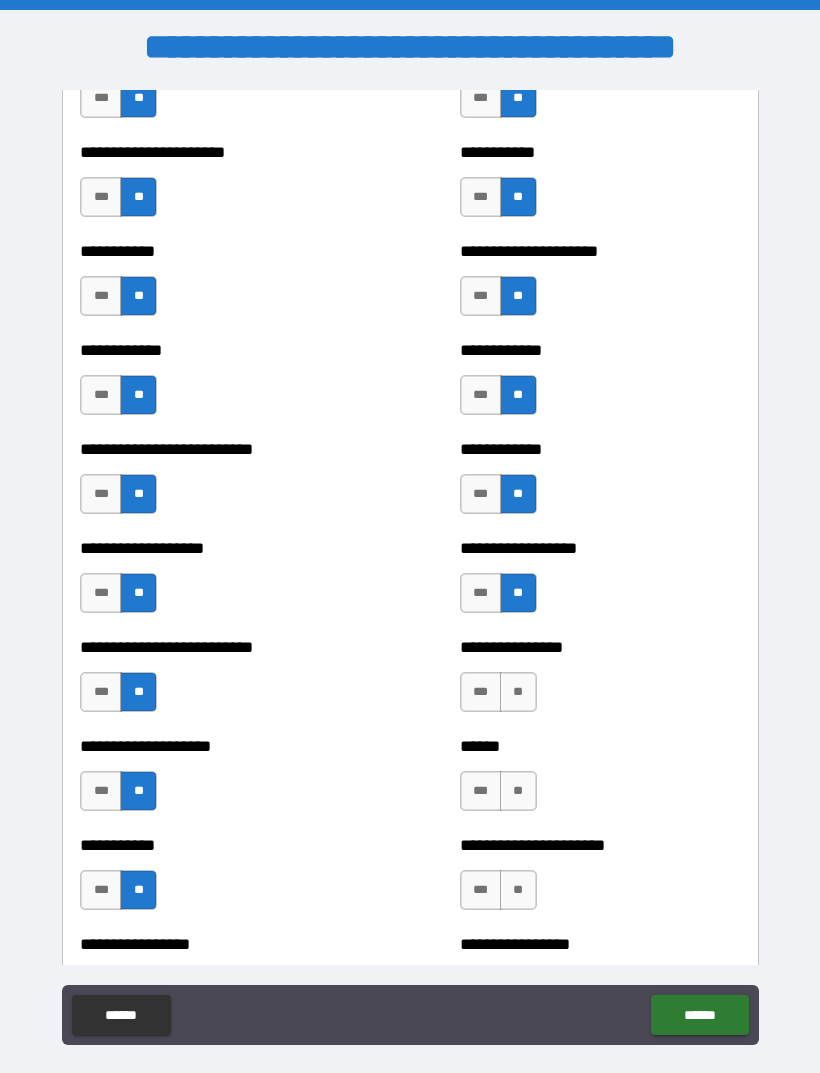 click on "**" at bounding box center [518, 692] 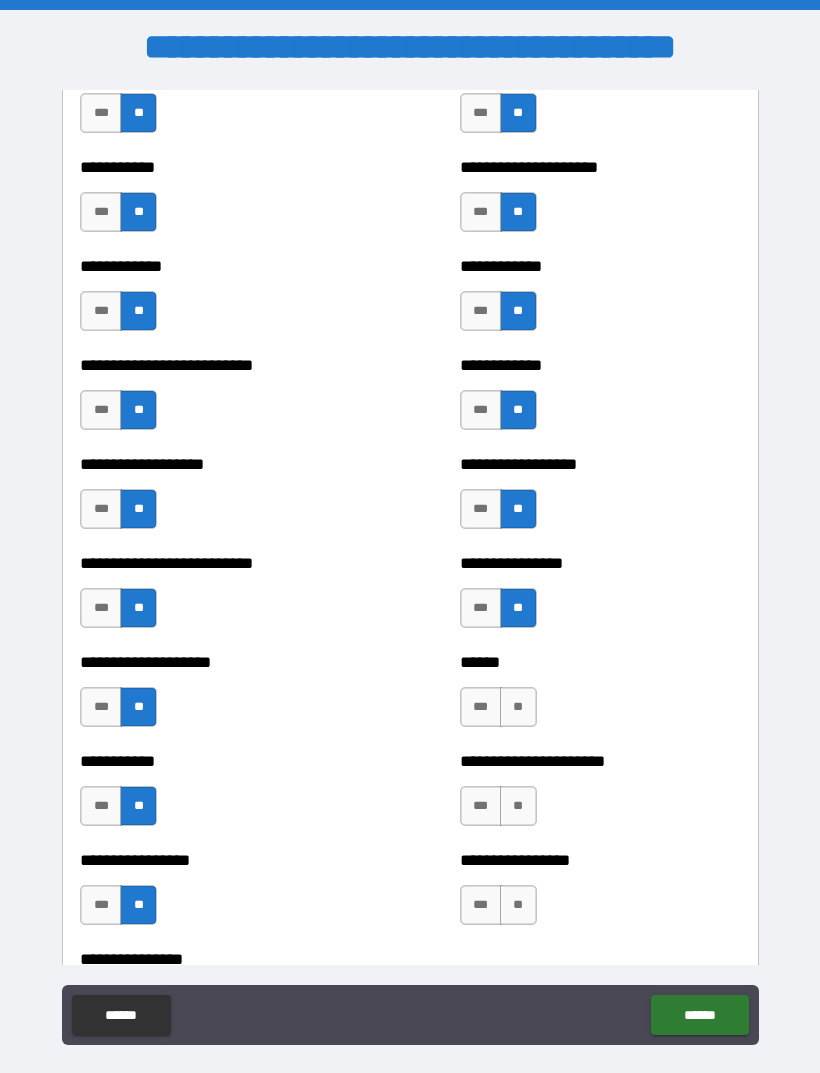 scroll, scrollTop: 5418, scrollLeft: 0, axis: vertical 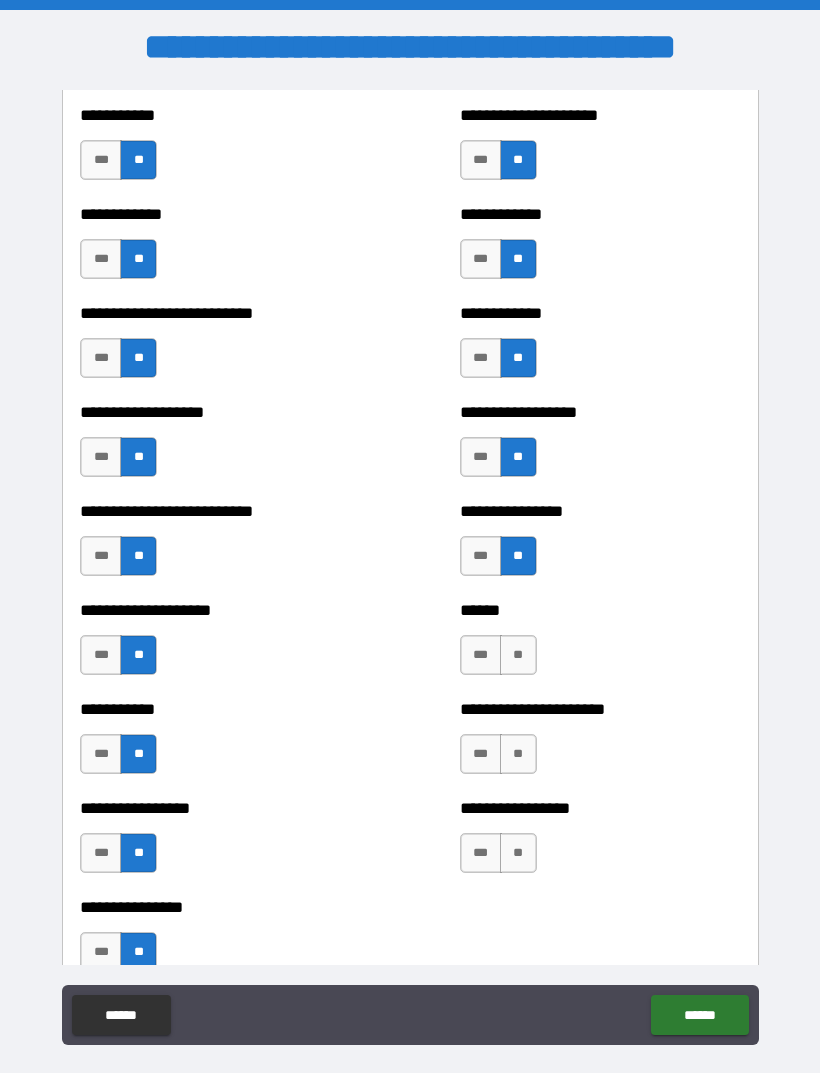 click on "**" at bounding box center (518, 655) 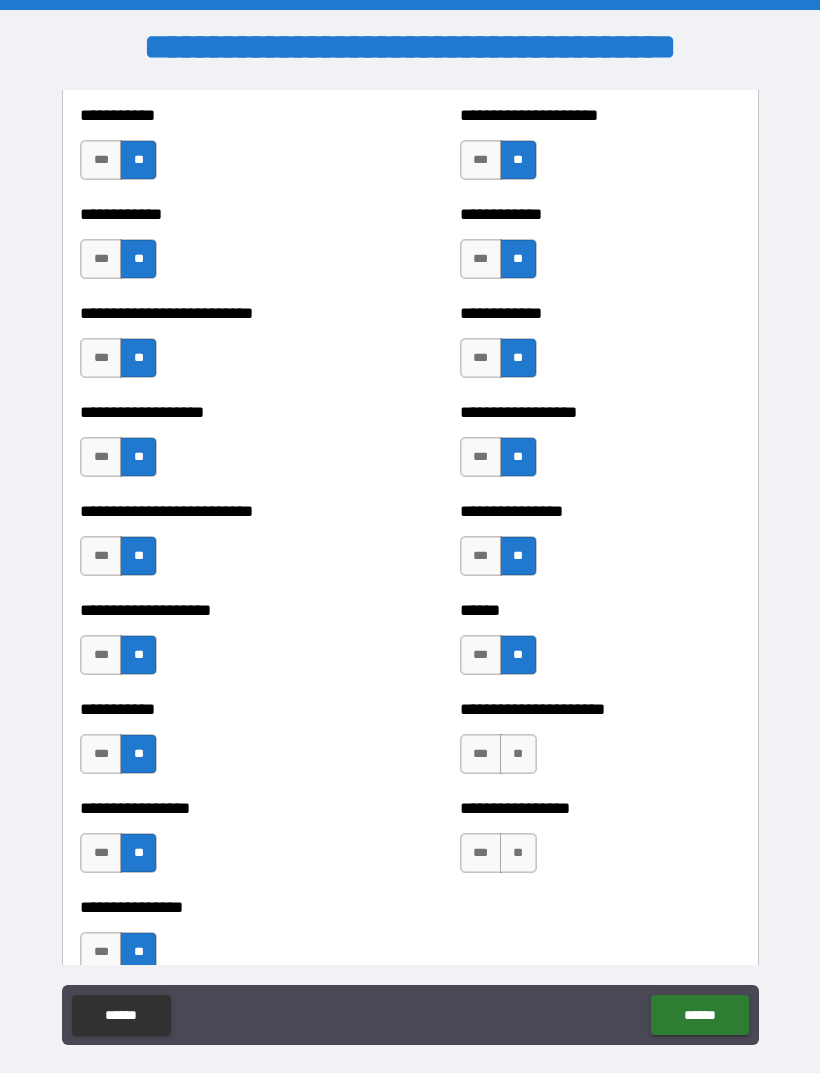 click on "**" at bounding box center [518, 754] 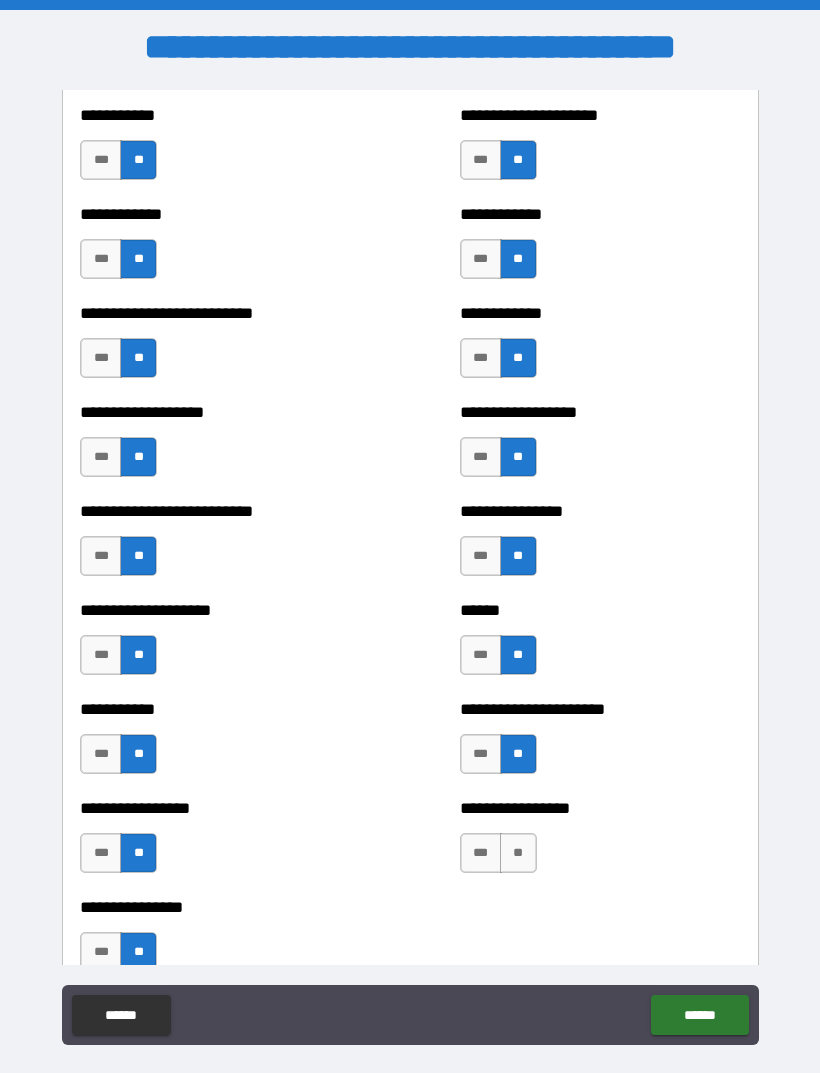 click on "**" at bounding box center [518, 853] 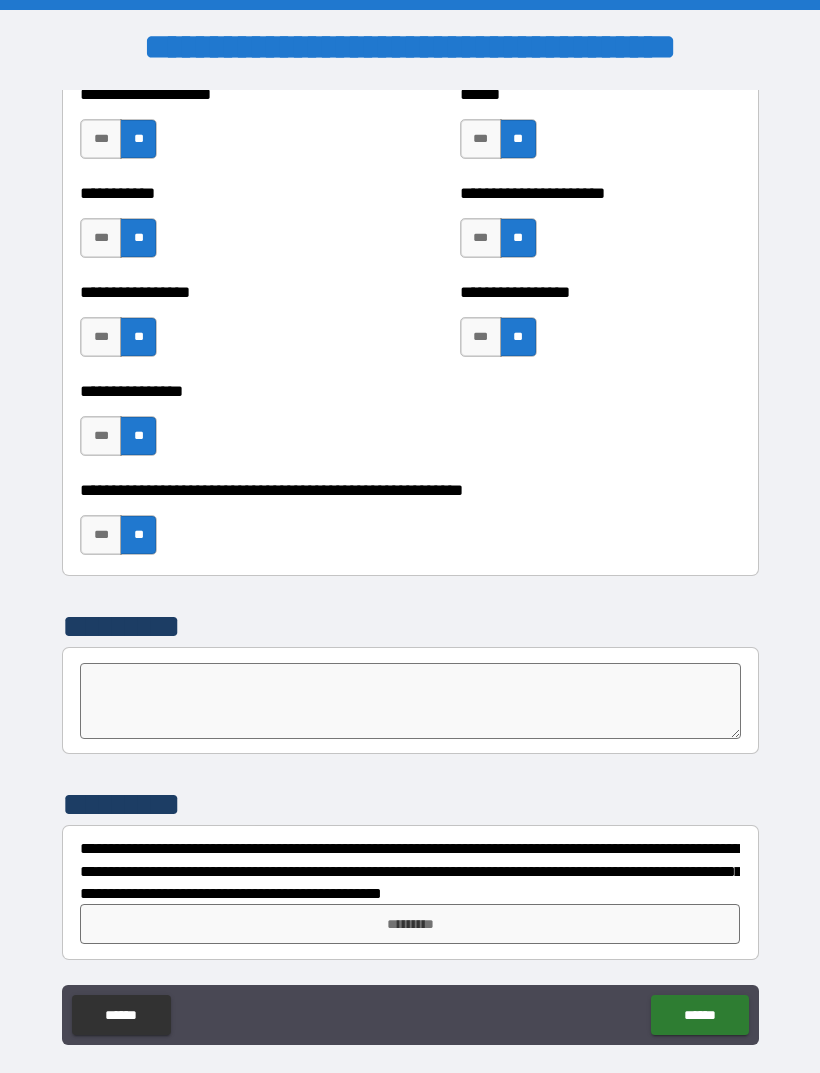 scroll, scrollTop: 5934, scrollLeft: 0, axis: vertical 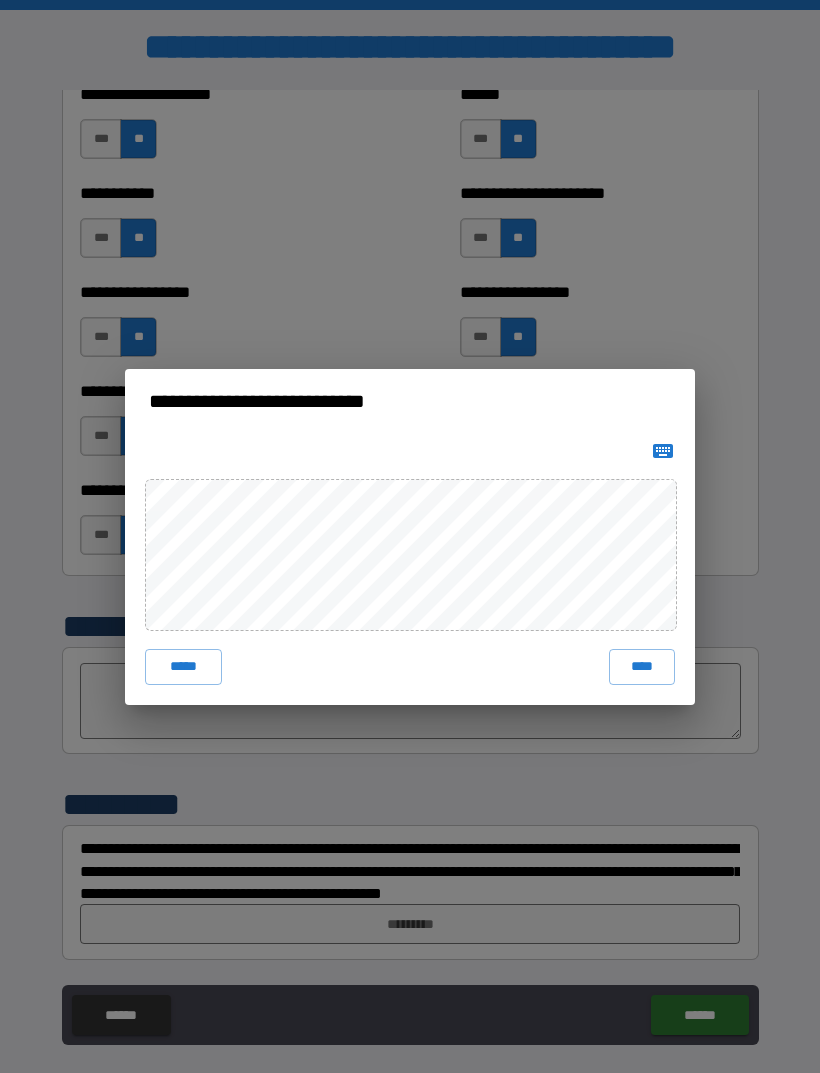 click on "****" at bounding box center [642, 667] 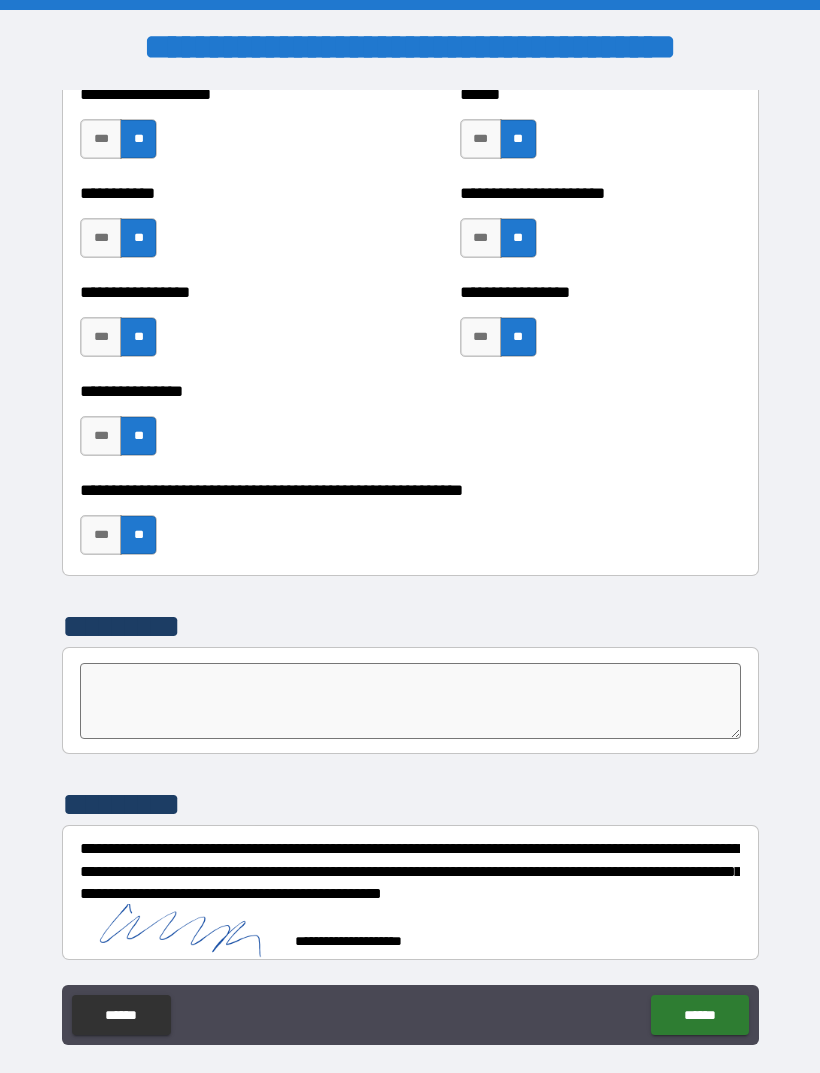scroll, scrollTop: 5924, scrollLeft: 0, axis: vertical 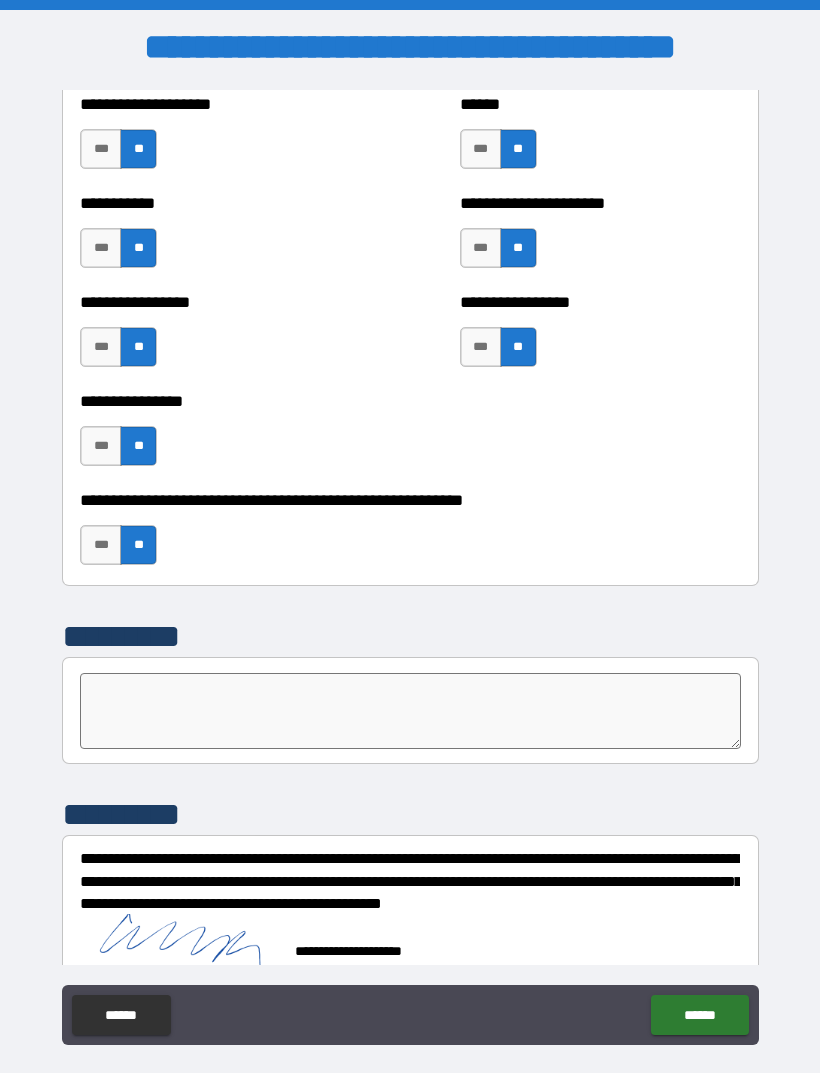 click on "******" at bounding box center [699, 1015] 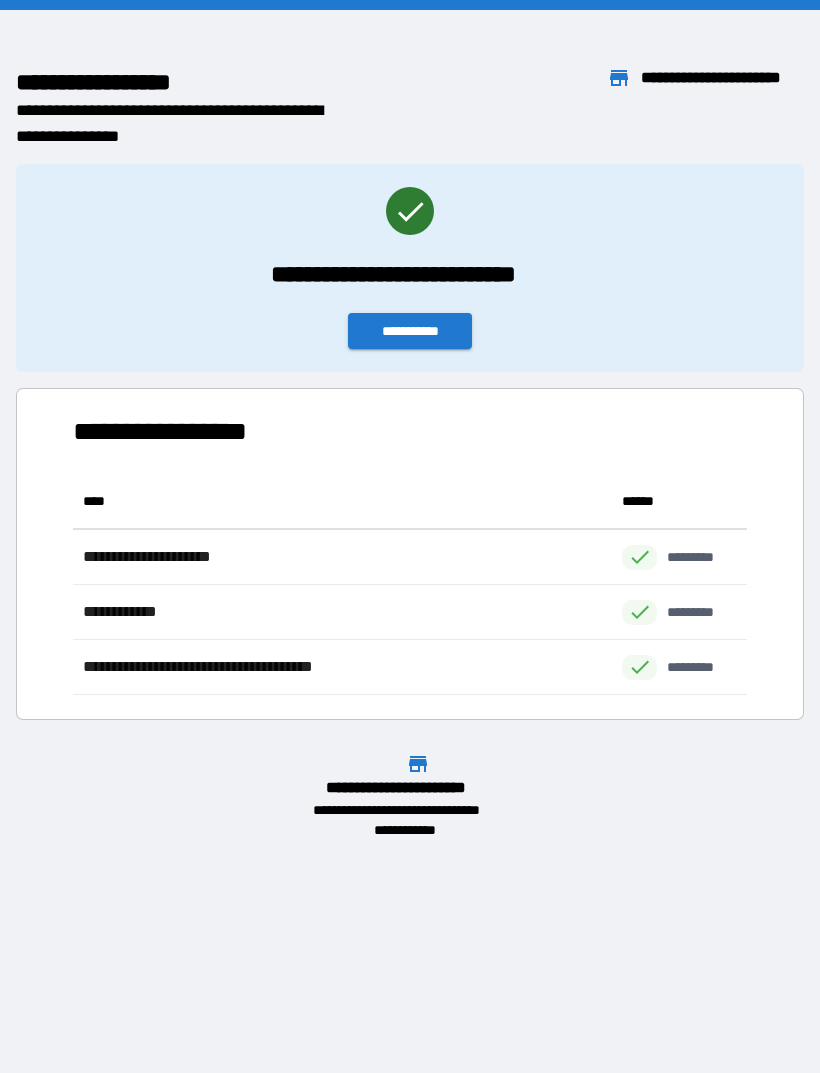 scroll, scrollTop: 1, scrollLeft: 1, axis: both 